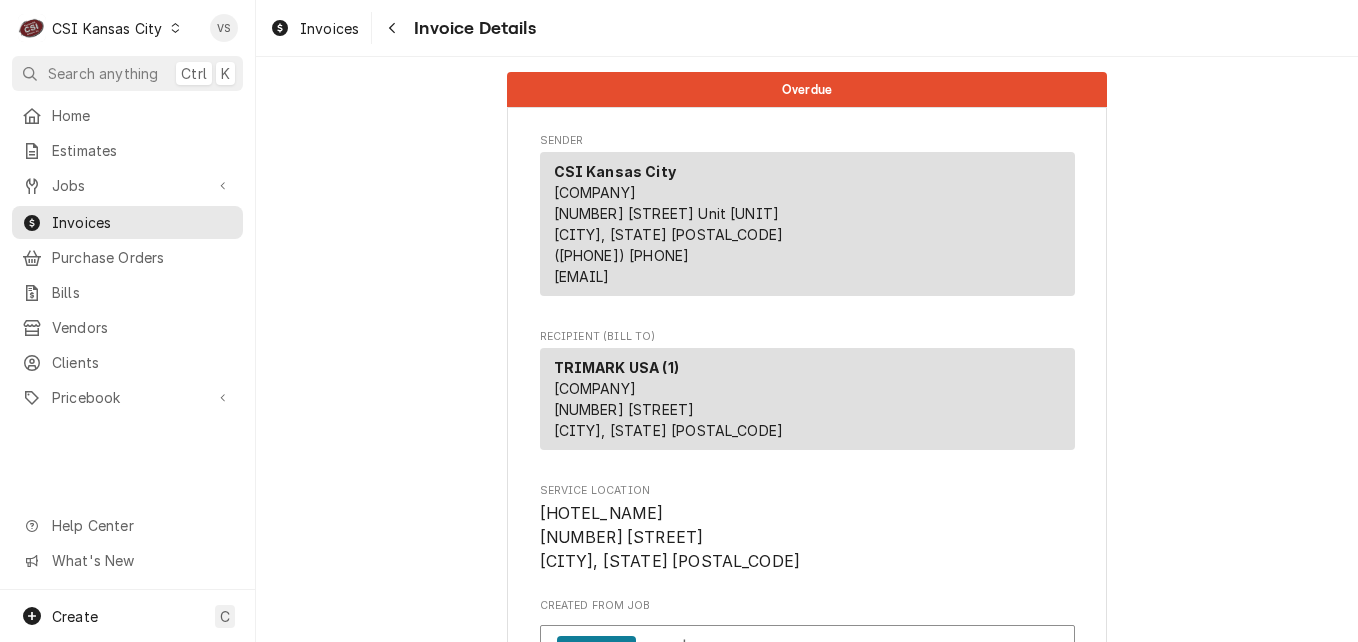 scroll, scrollTop: 0, scrollLeft: 0, axis: both 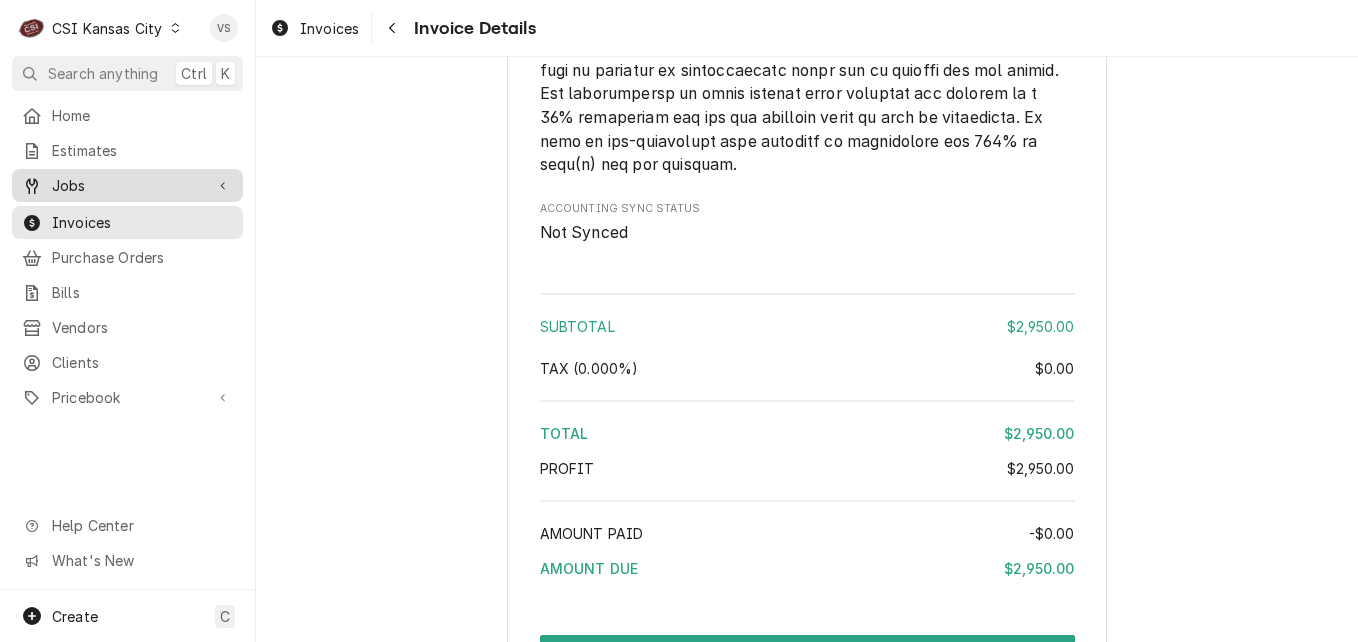 click on "Jobs" at bounding box center [127, 185] 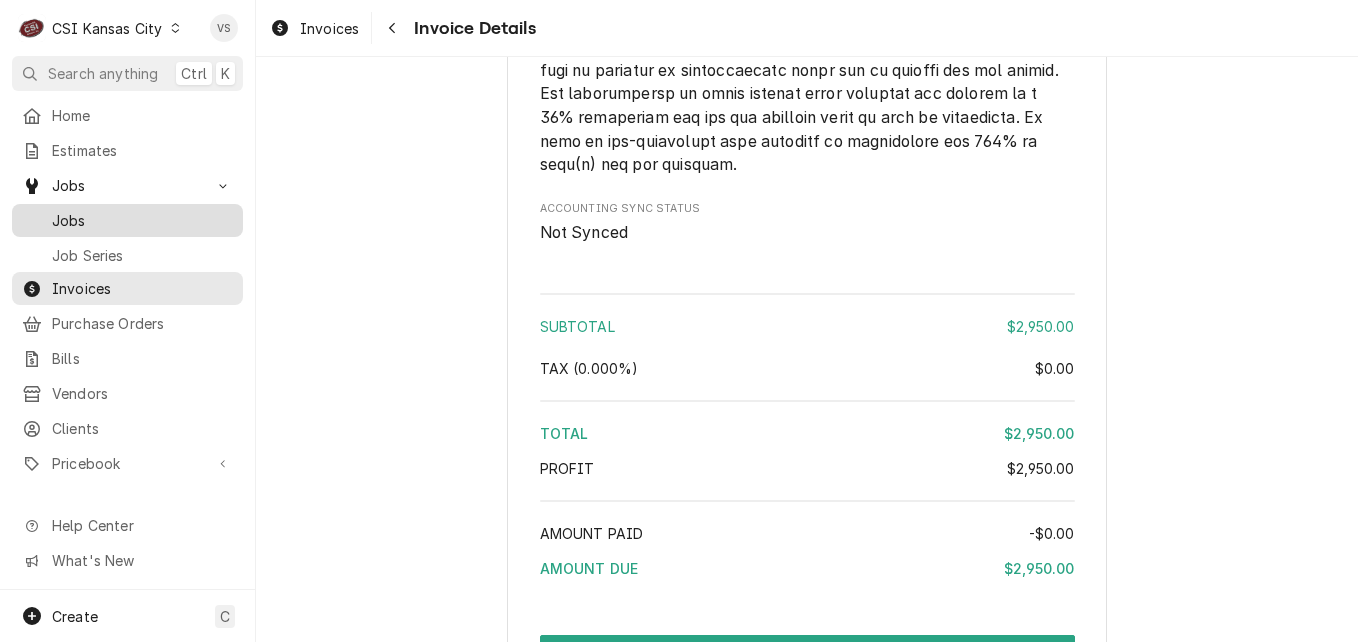 click on "Jobs" at bounding box center [142, 220] 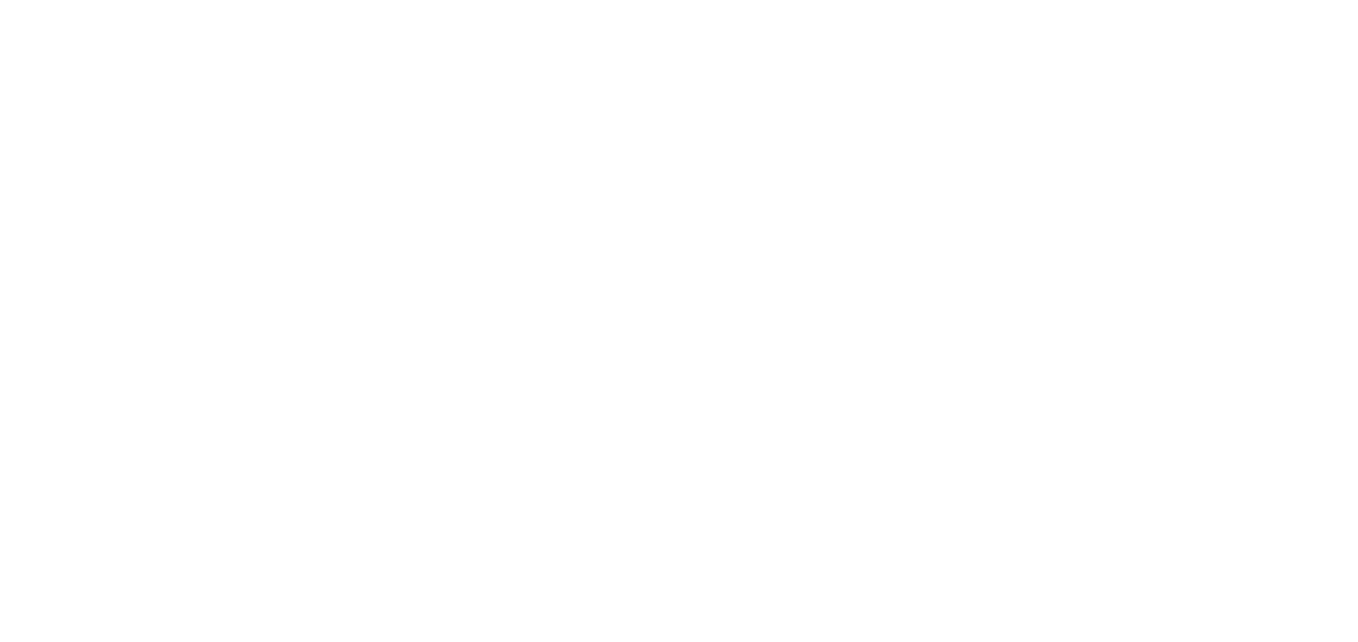 scroll, scrollTop: 0, scrollLeft: 0, axis: both 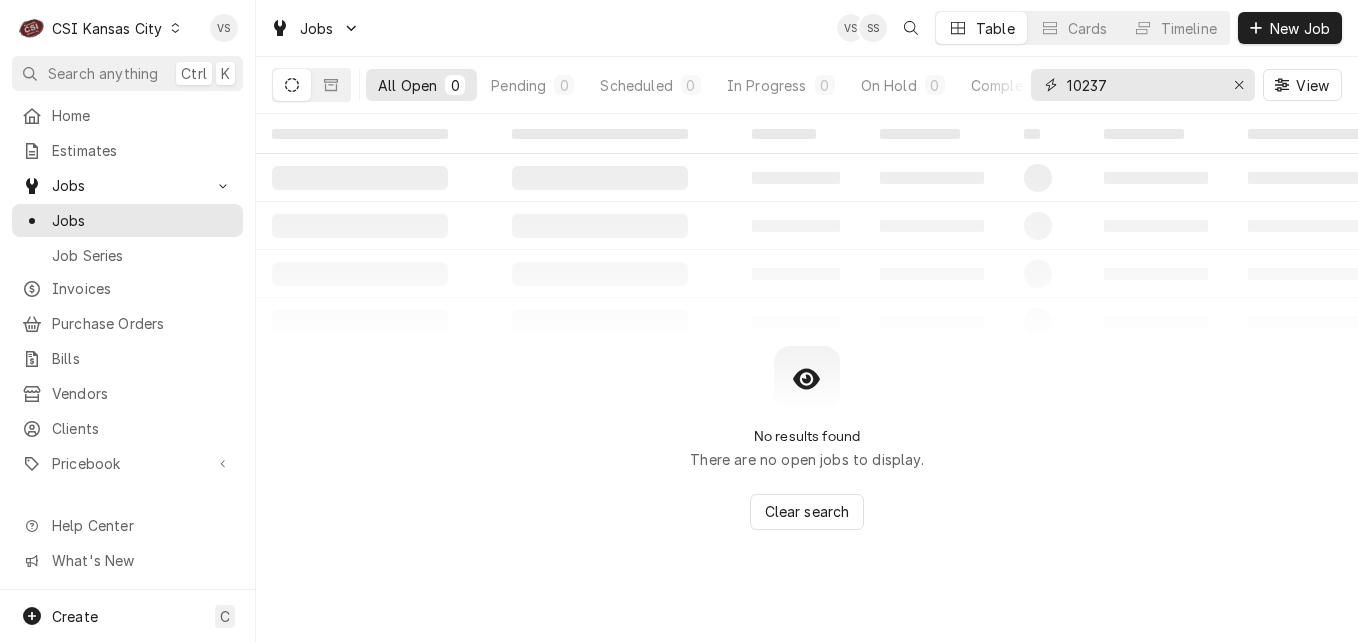 drag, startPoint x: 1115, startPoint y: 81, endPoint x: 1032, endPoint y: 90, distance: 83.48653 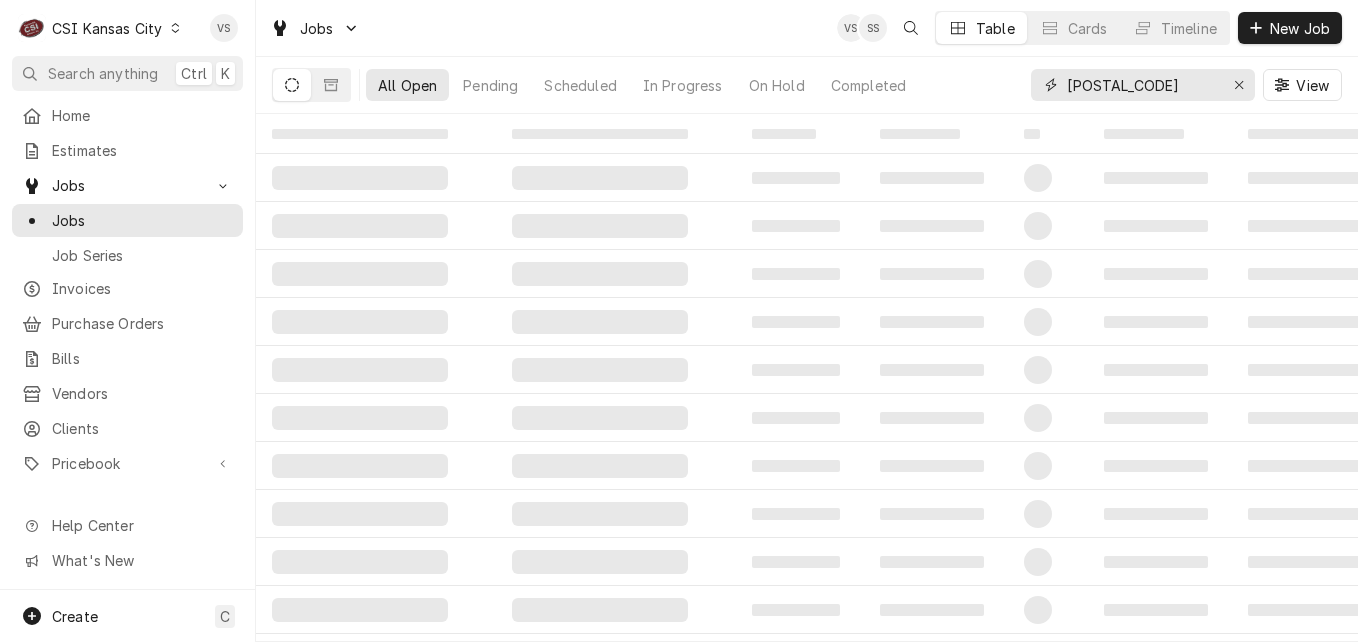 scroll, scrollTop: 0, scrollLeft: 0, axis: both 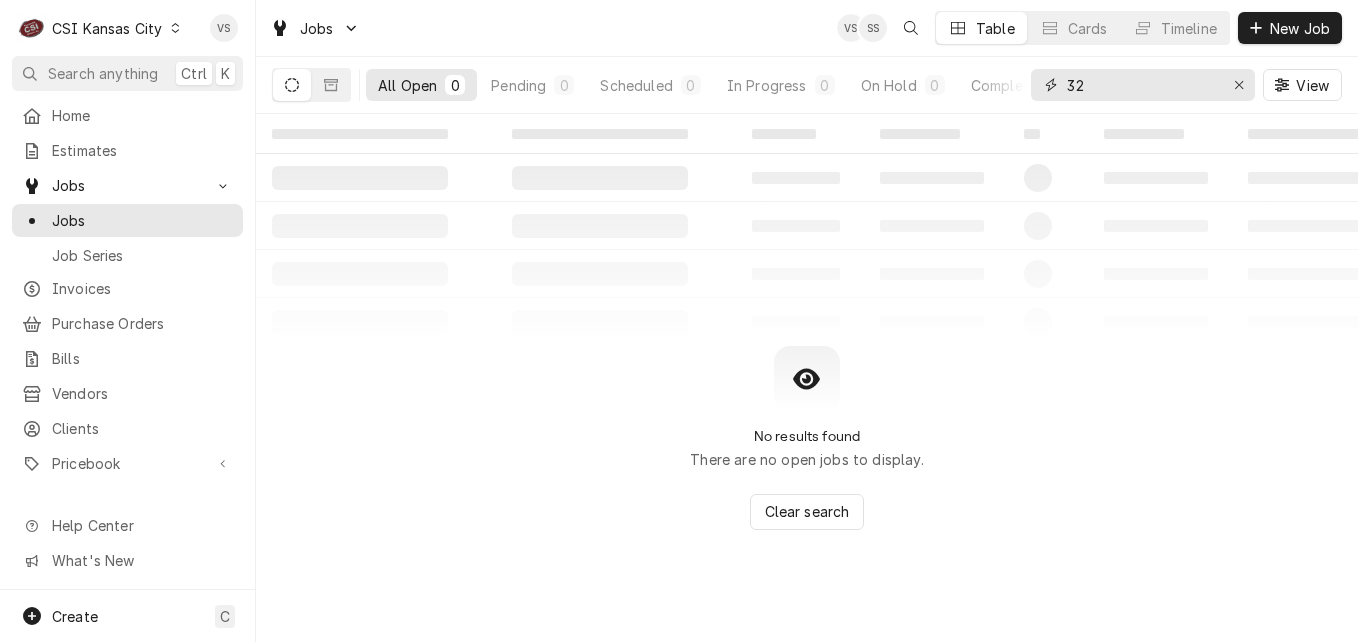 type on "3" 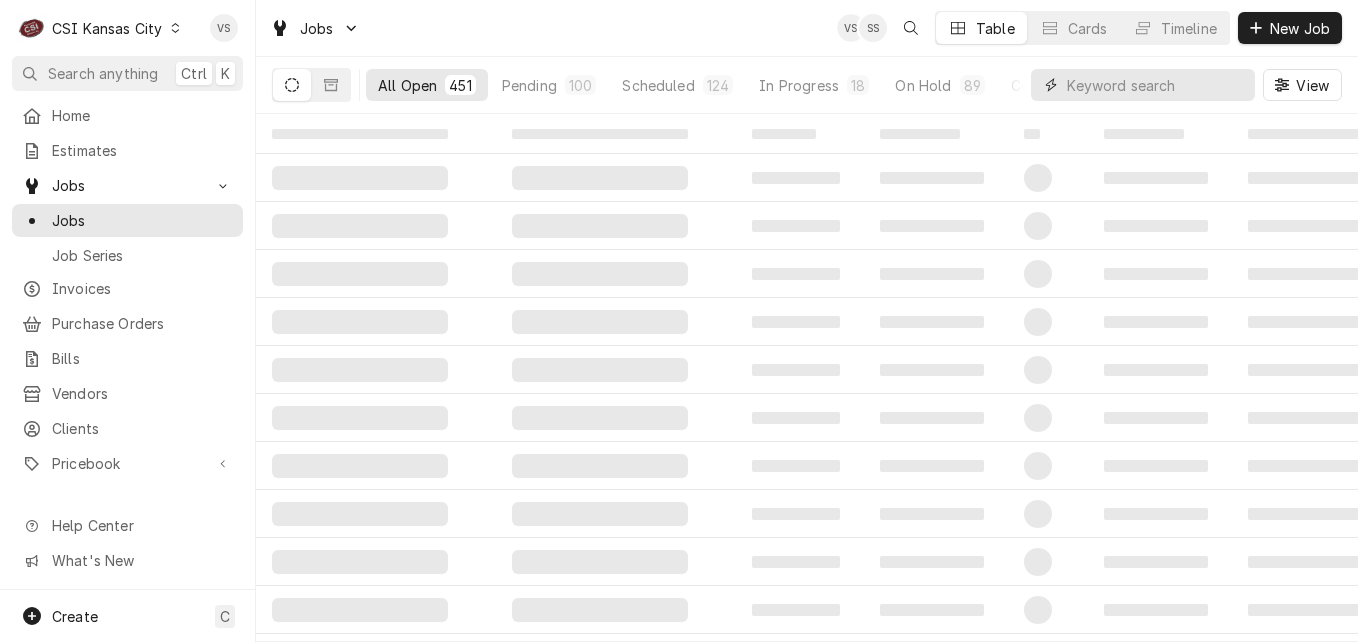 type on "0" 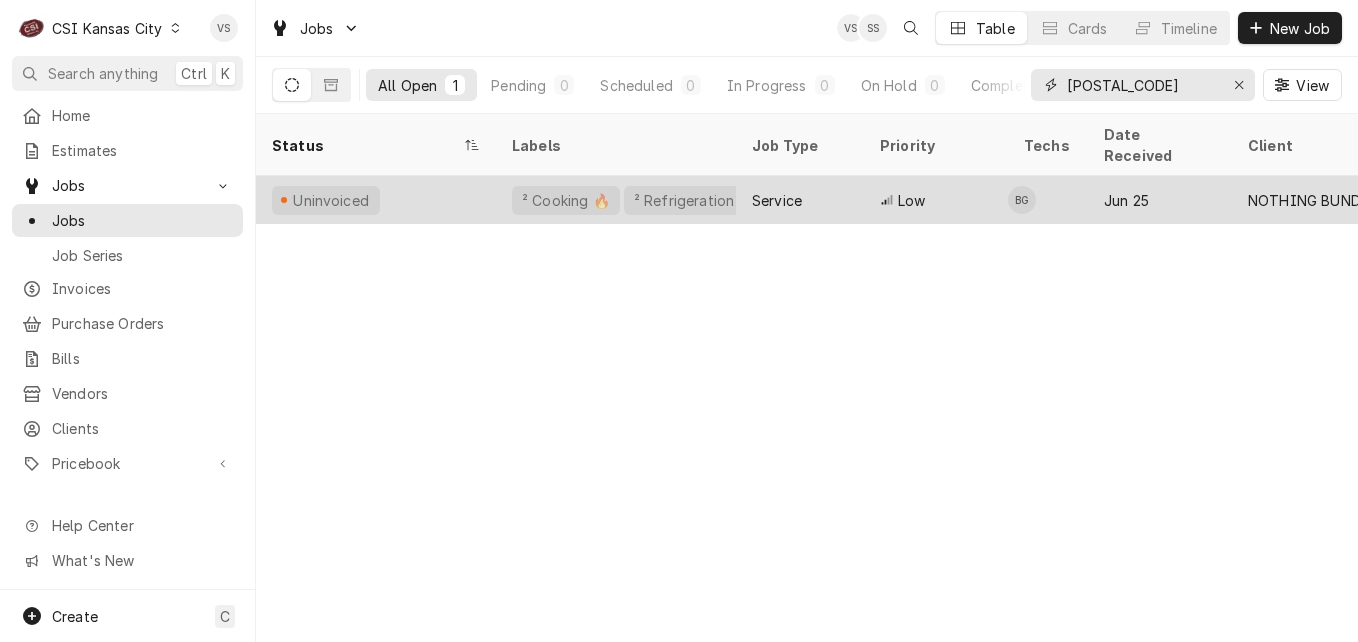 type on "30977" 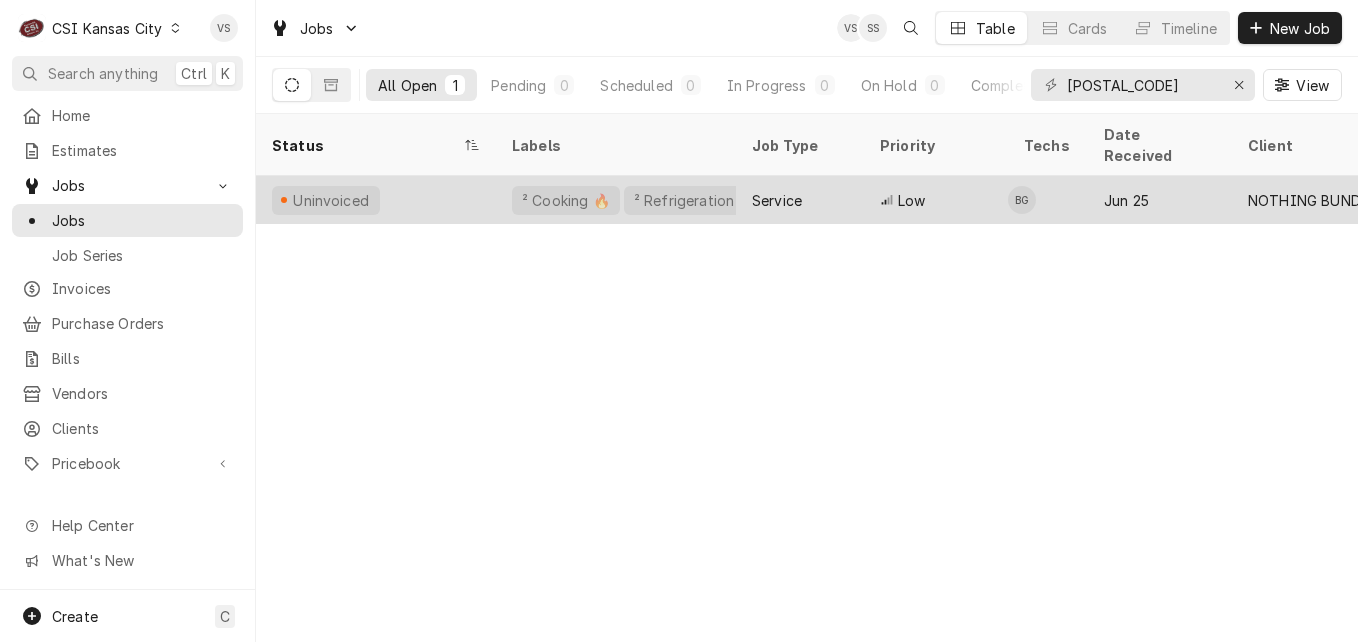 click on "Uninvoiced" at bounding box center [376, 200] 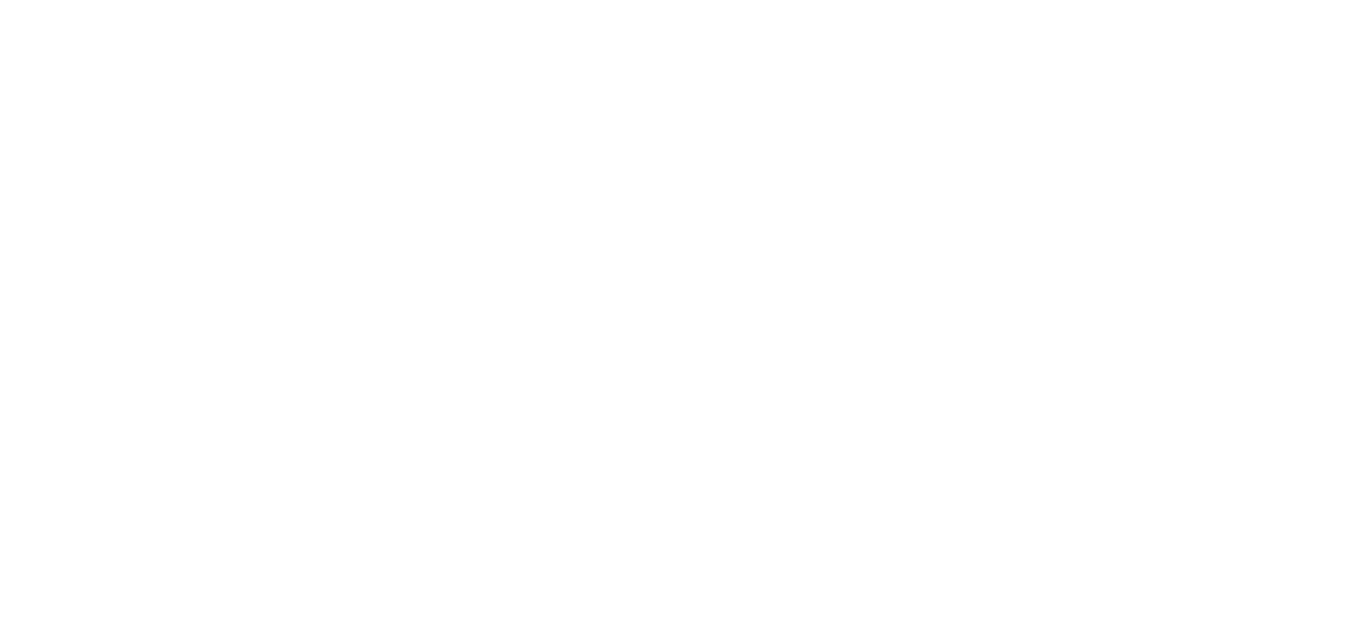 scroll, scrollTop: 0, scrollLeft: 0, axis: both 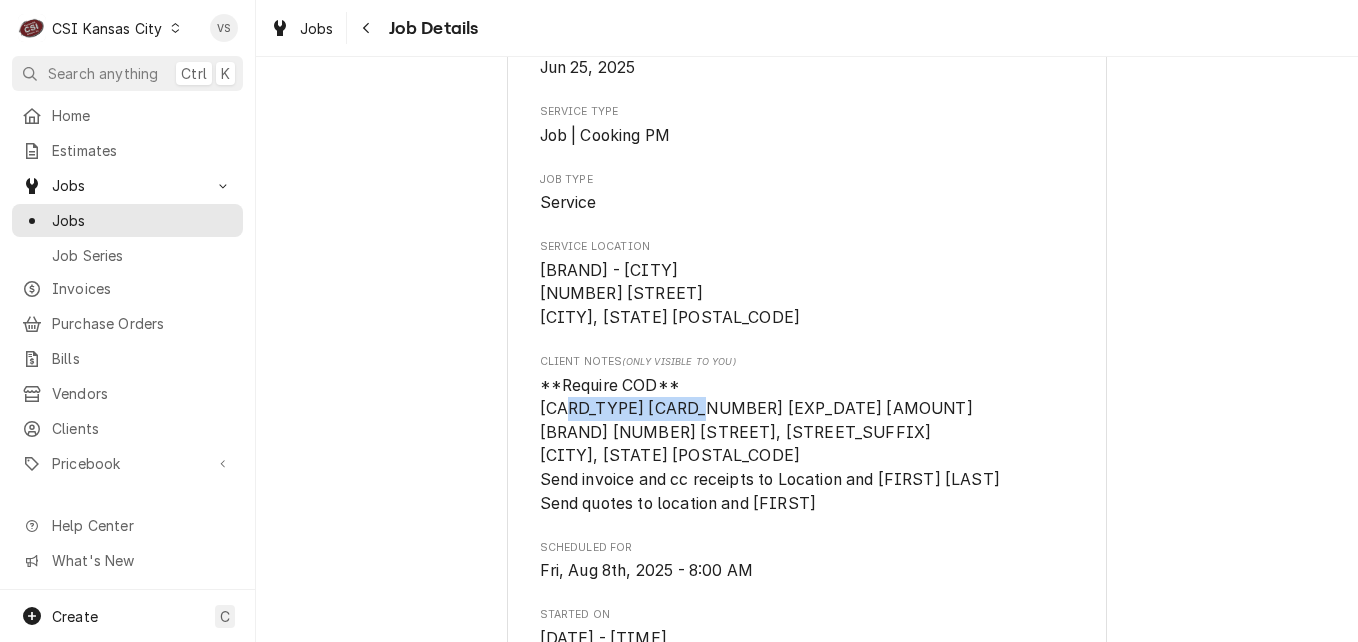 drag, startPoint x: 566, startPoint y: 408, endPoint x: 702, endPoint y: 408, distance: 136 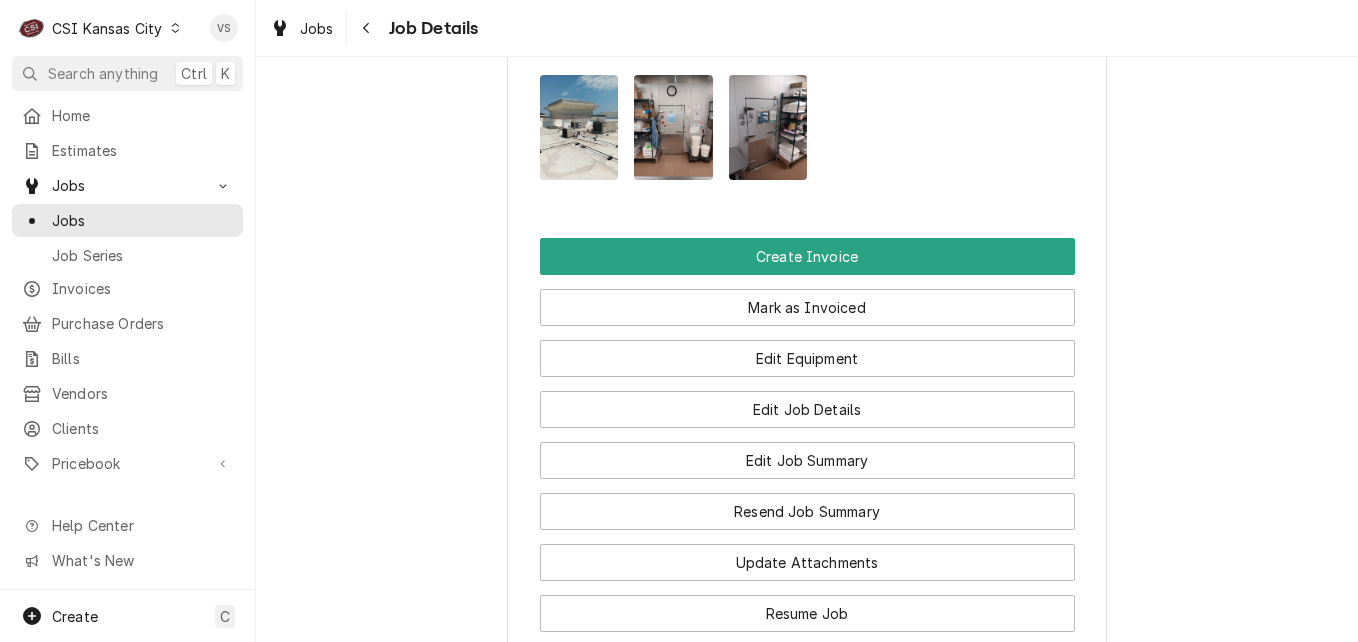 scroll, scrollTop: 1800, scrollLeft: 0, axis: vertical 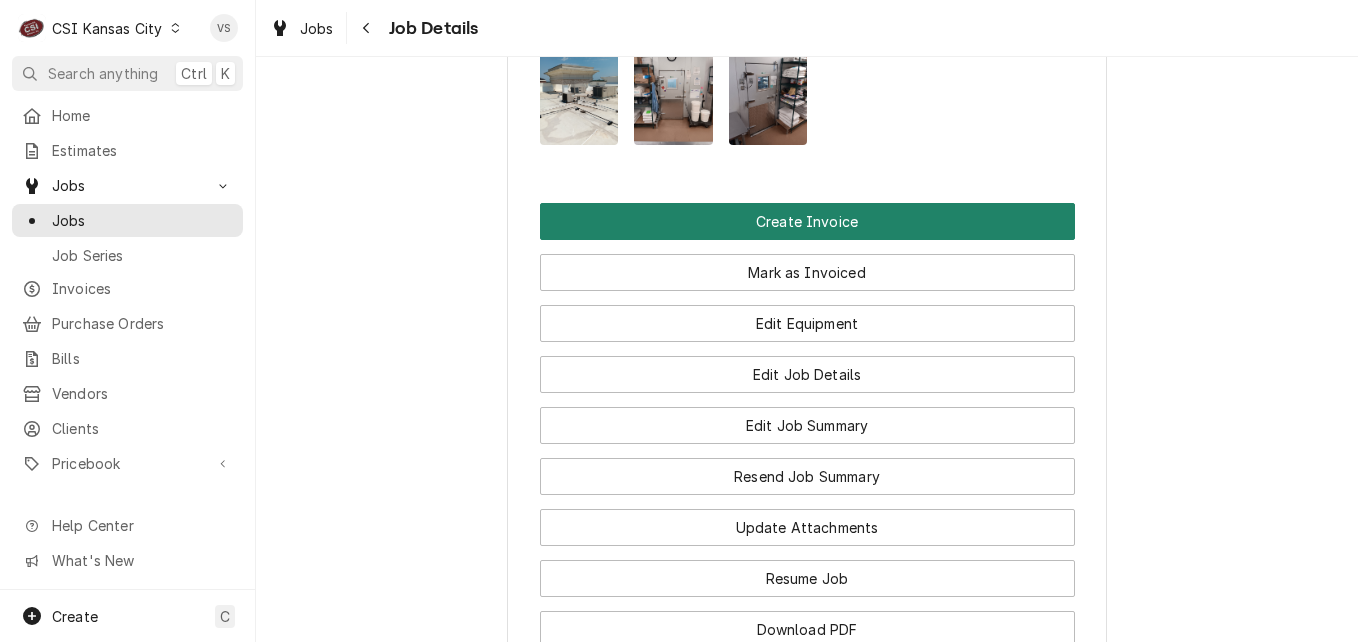 click on "Create Invoice" at bounding box center (807, 221) 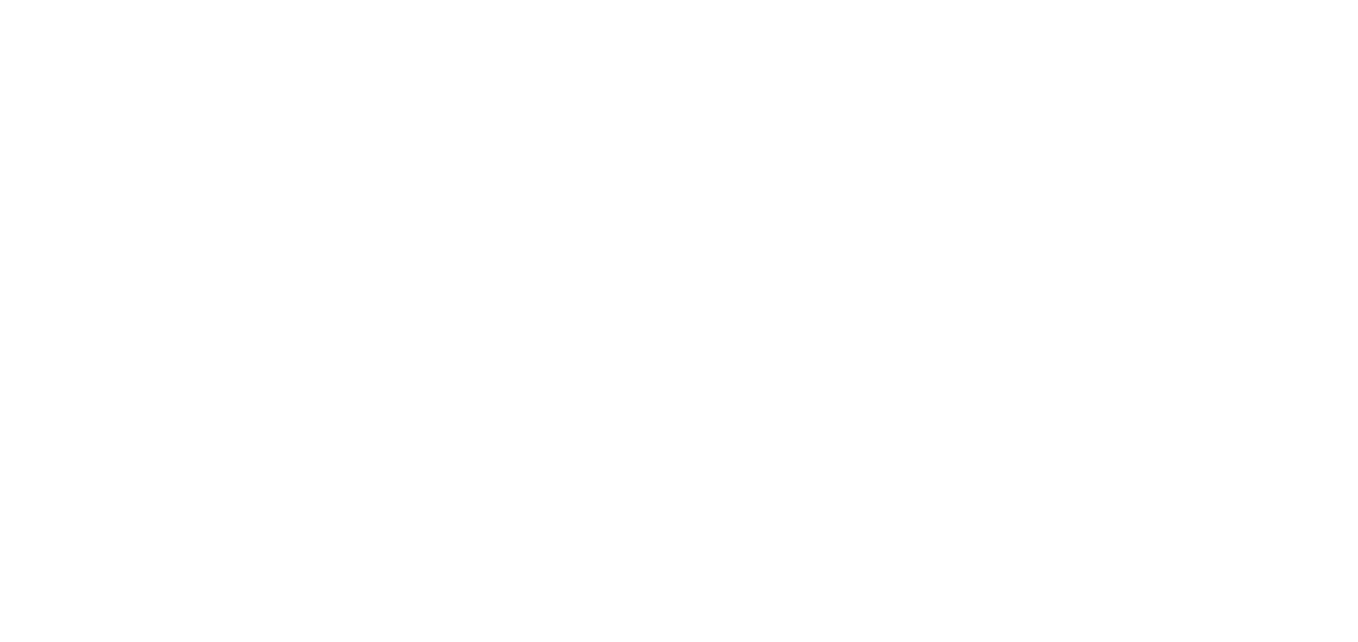 scroll, scrollTop: 0, scrollLeft: 0, axis: both 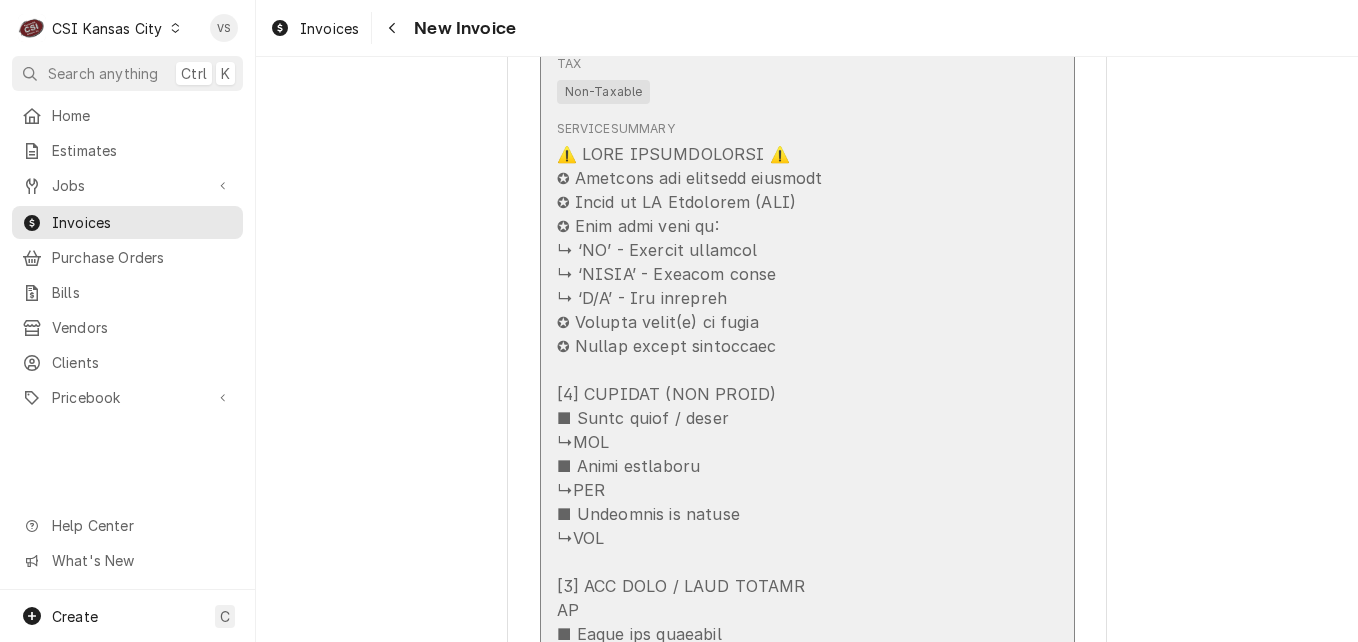 click at bounding box center (764, 1834) 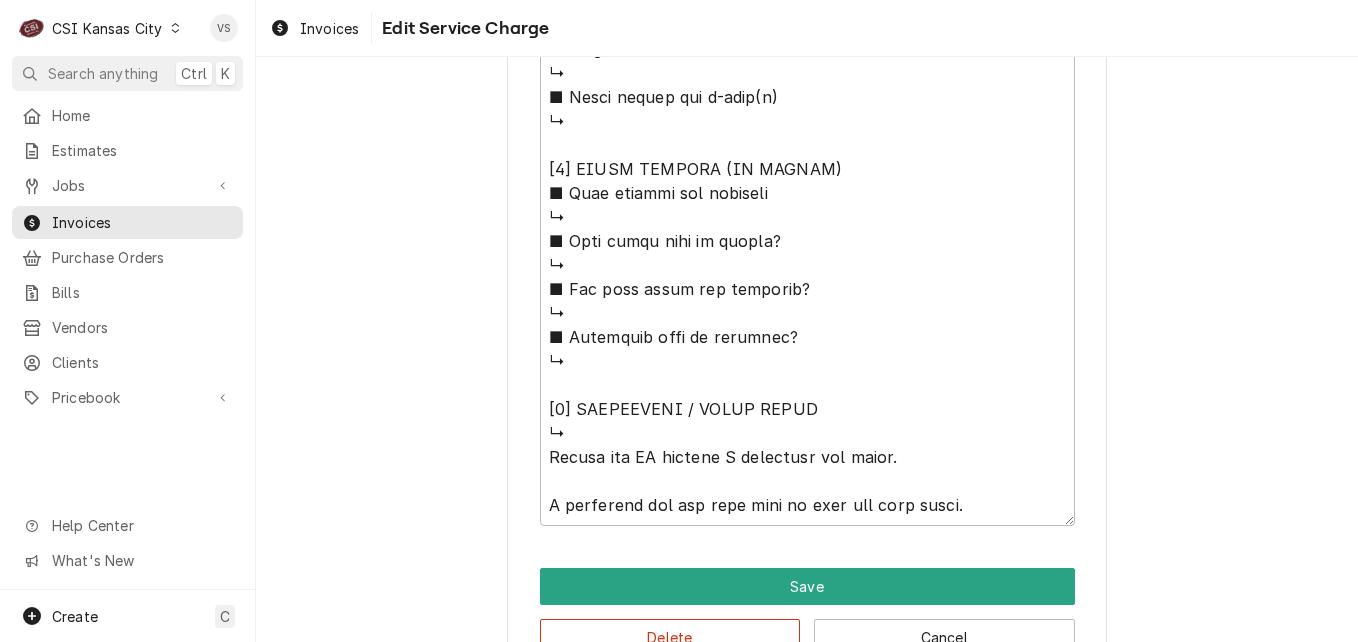 scroll, scrollTop: 3893, scrollLeft: 0, axis: vertical 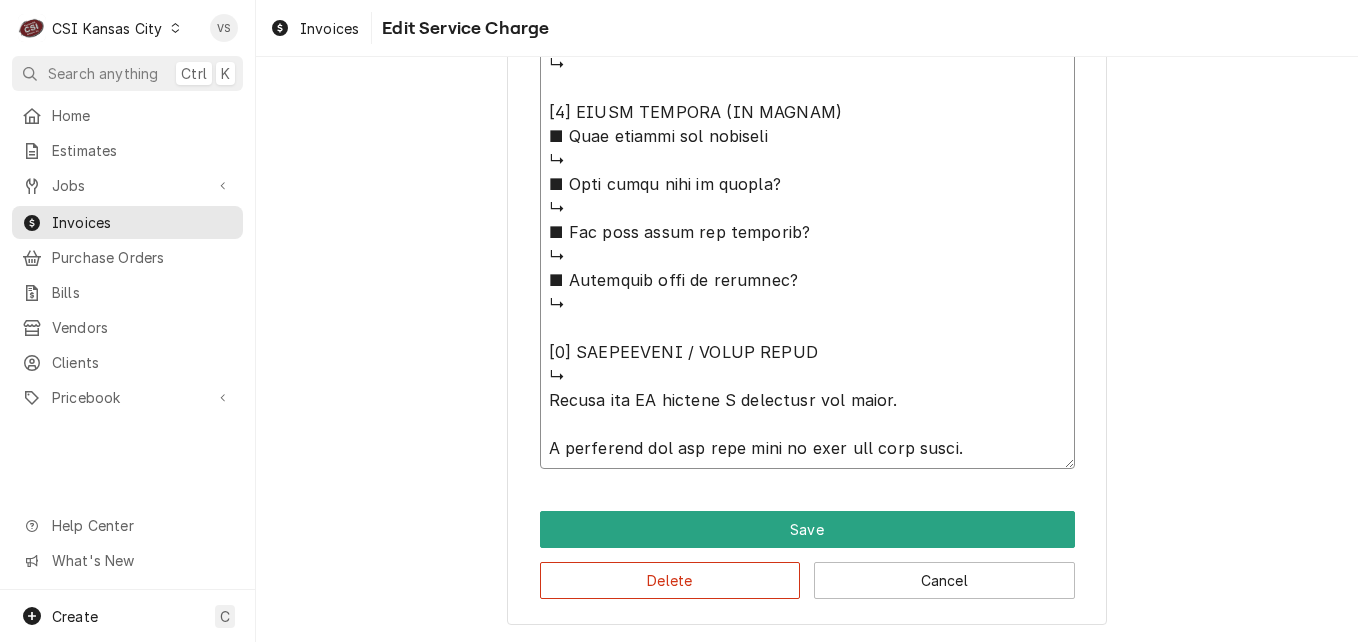 drag, startPoint x: 543, startPoint y: 401, endPoint x: 953, endPoint y: 459, distance: 414.08212 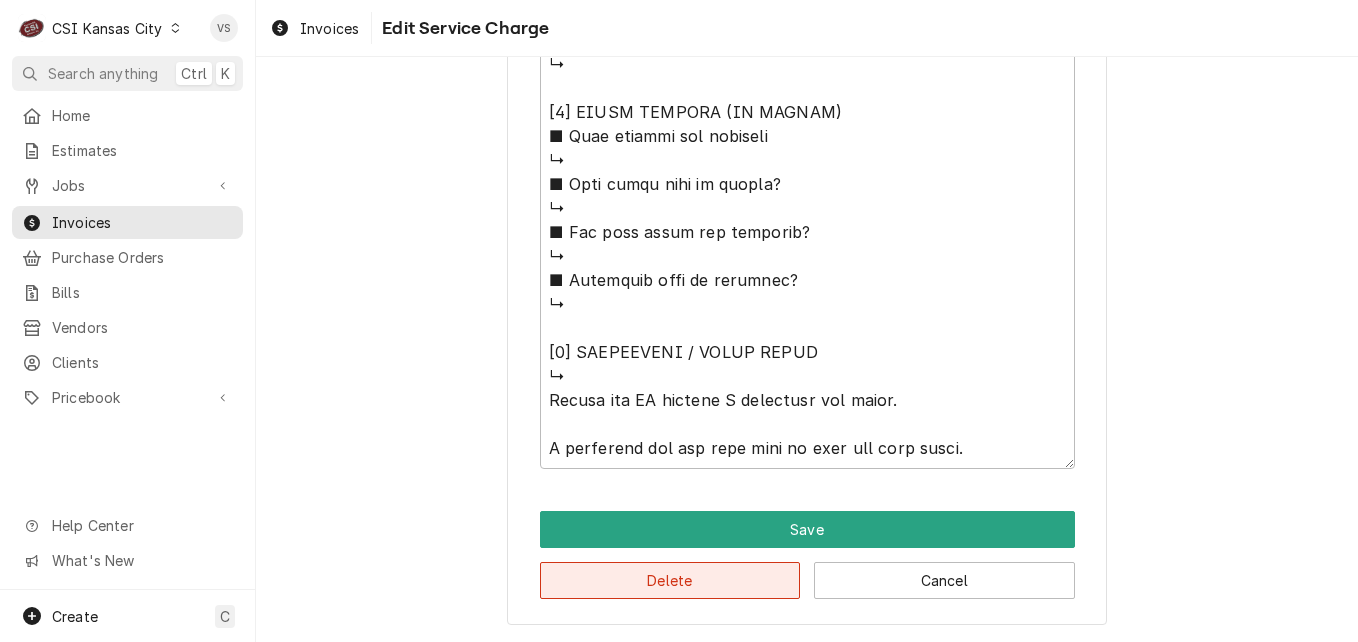 click on "Delete" at bounding box center [670, 580] 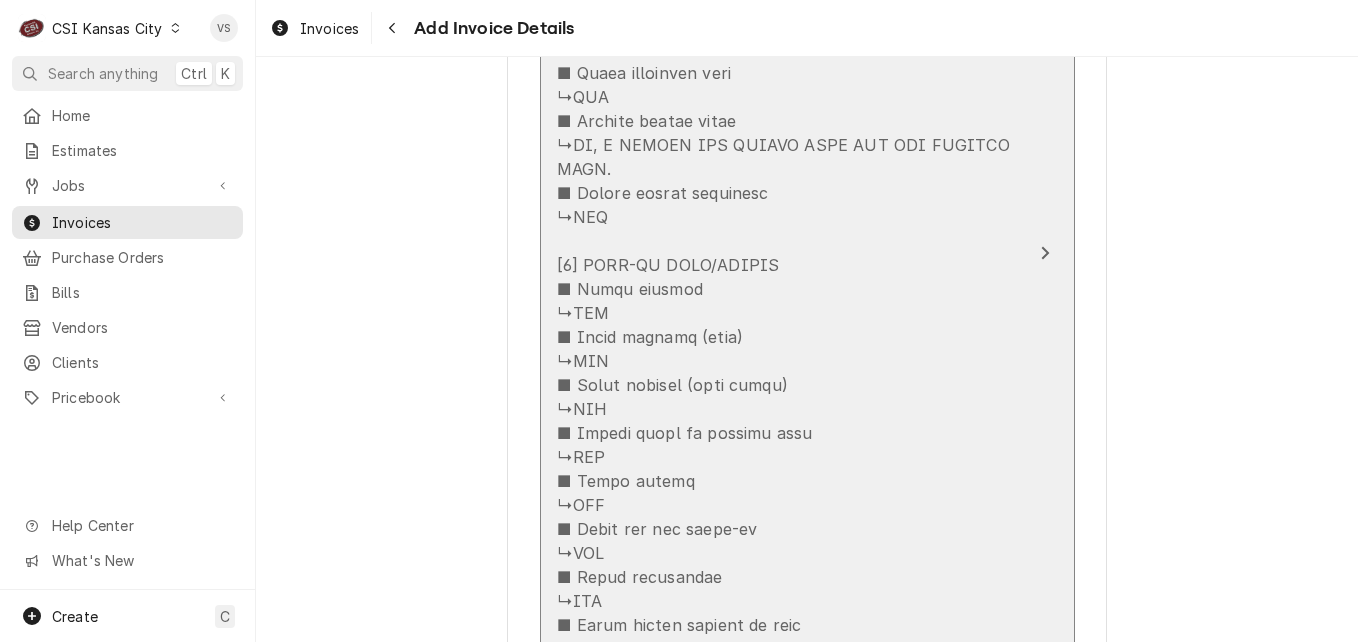 scroll, scrollTop: 2738, scrollLeft: 0, axis: vertical 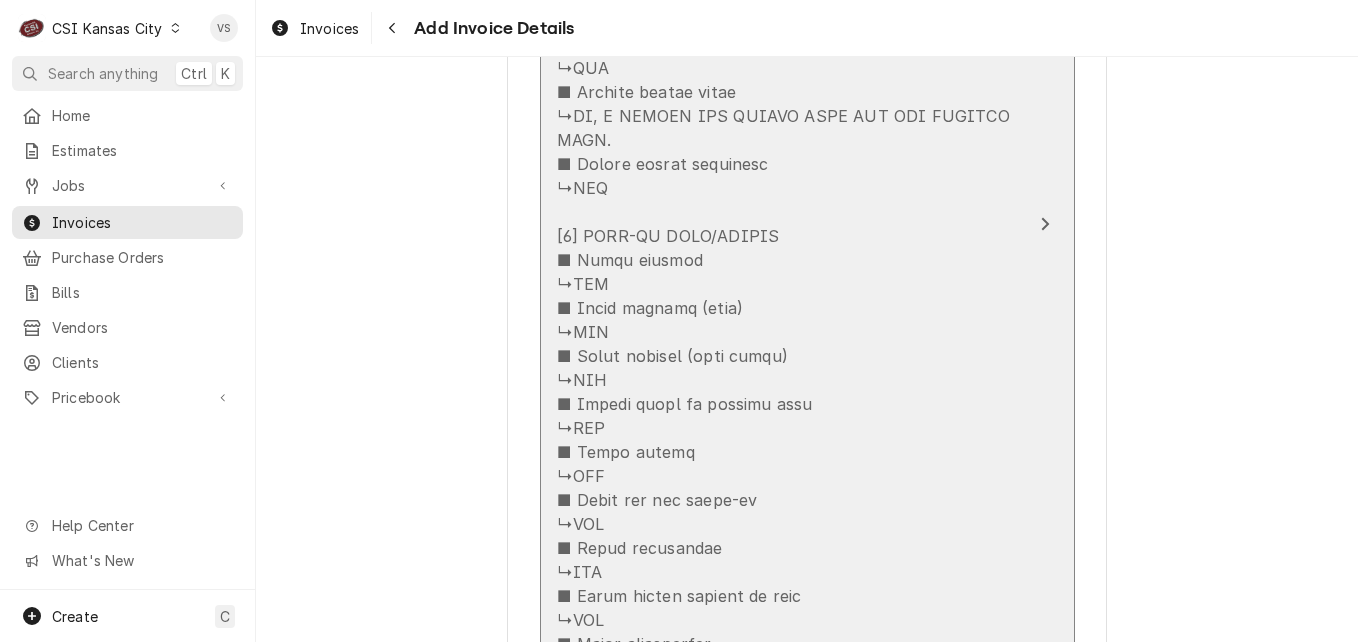 drag, startPoint x: 598, startPoint y: 139, endPoint x: 730, endPoint y: 140, distance: 132.00378 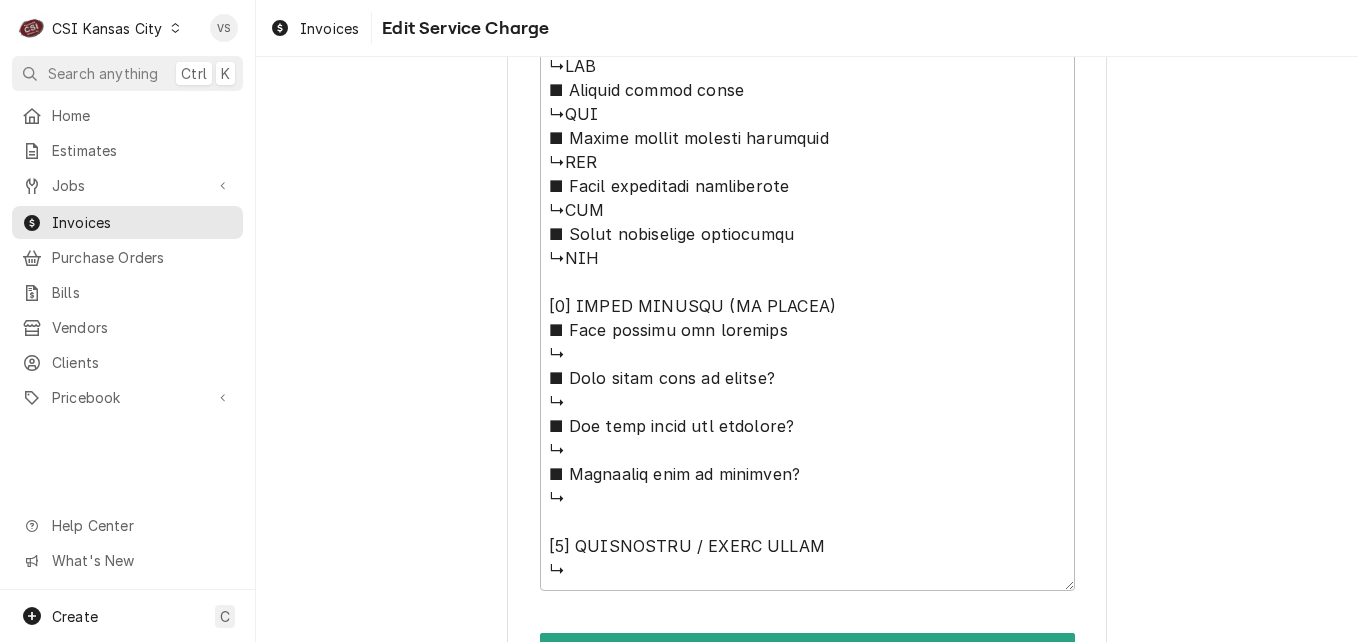 scroll, scrollTop: 2194, scrollLeft: 0, axis: vertical 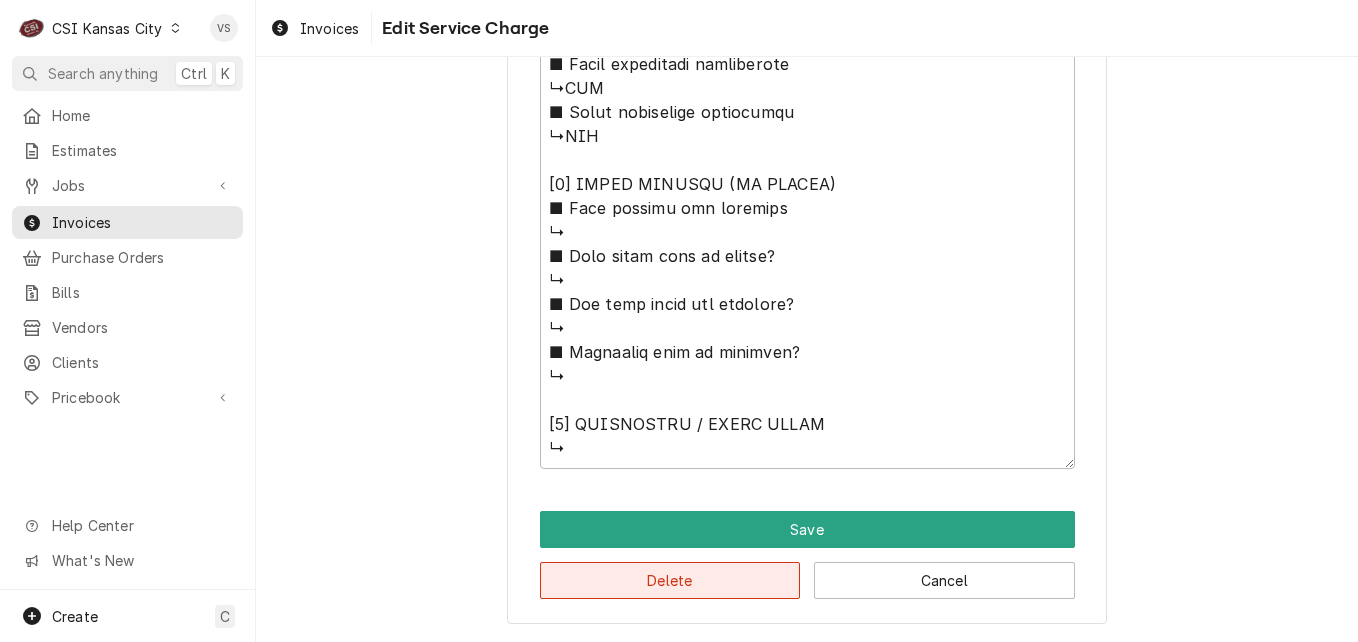 click on "Delete" at bounding box center [670, 580] 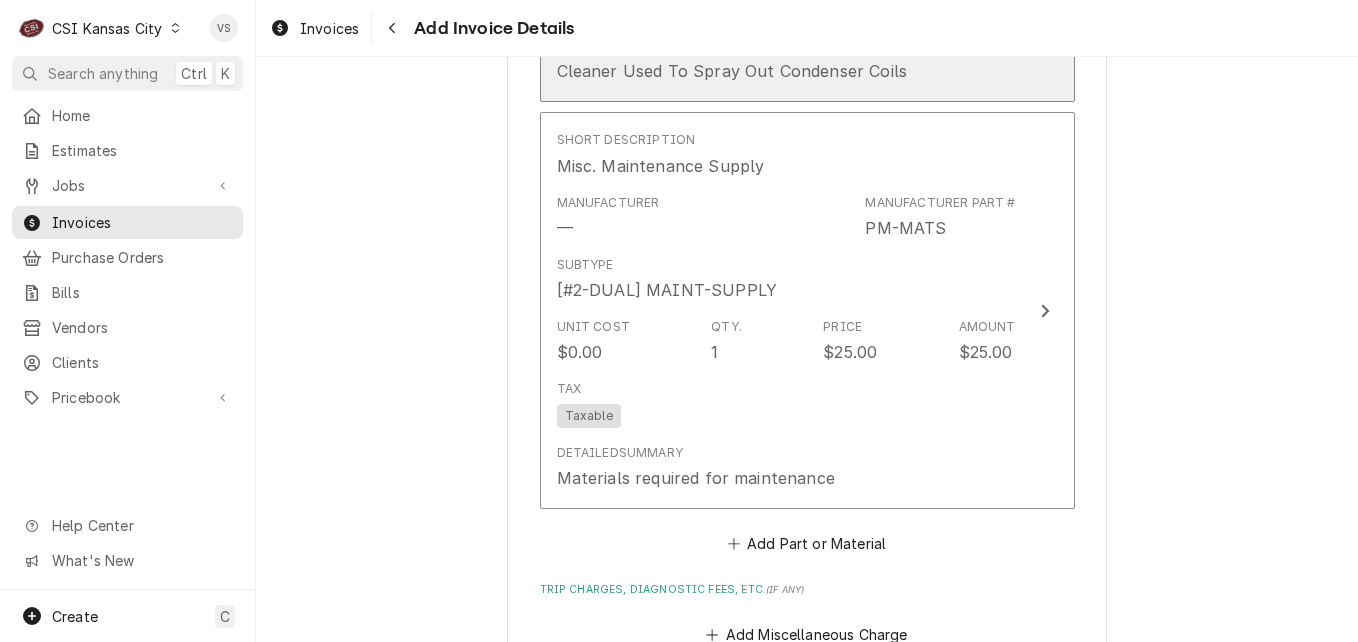 scroll, scrollTop: 1676, scrollLeft: 0, axis: vertical 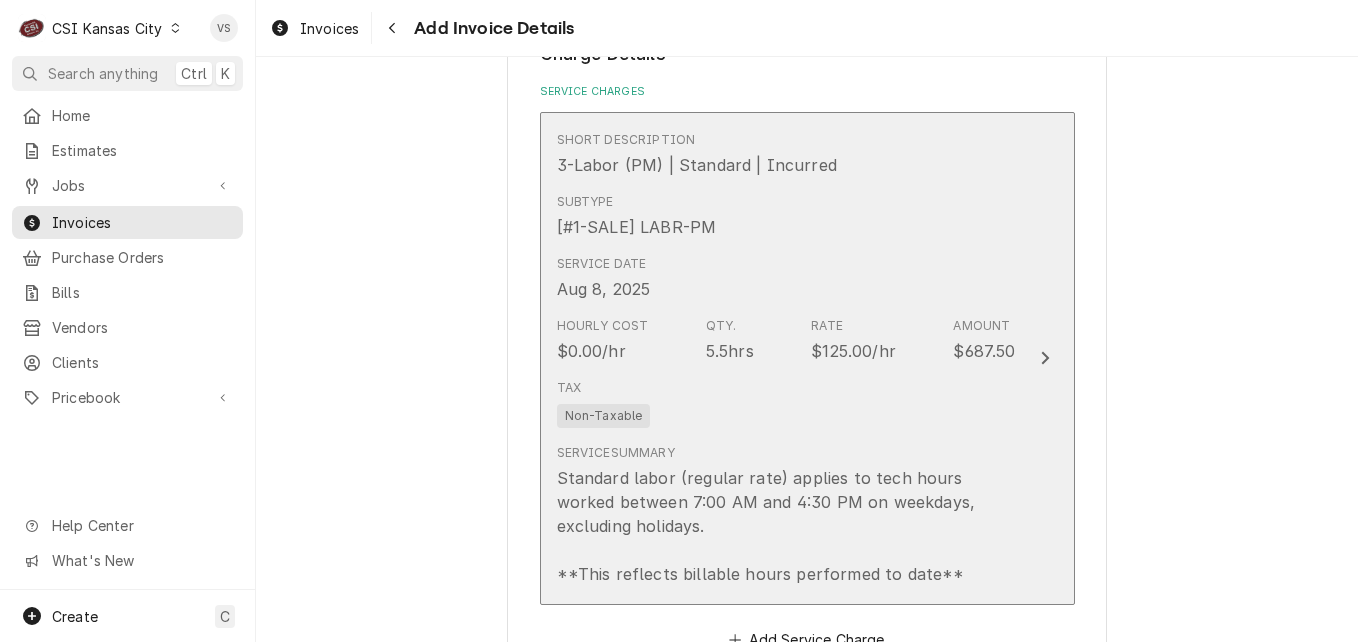 click on "Service Date Aug 8, 2025" at bounding box center (786, 278) 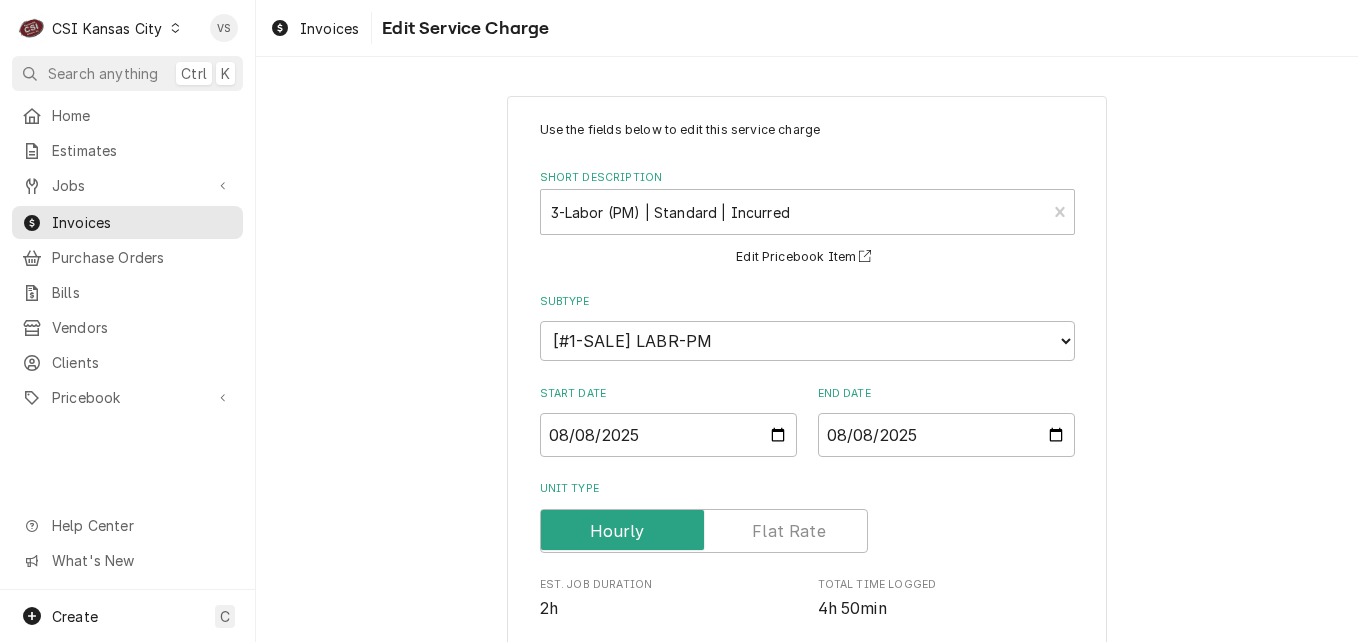 scroll, scrollTop: 400, scrollLeft: 0, axis: vertical 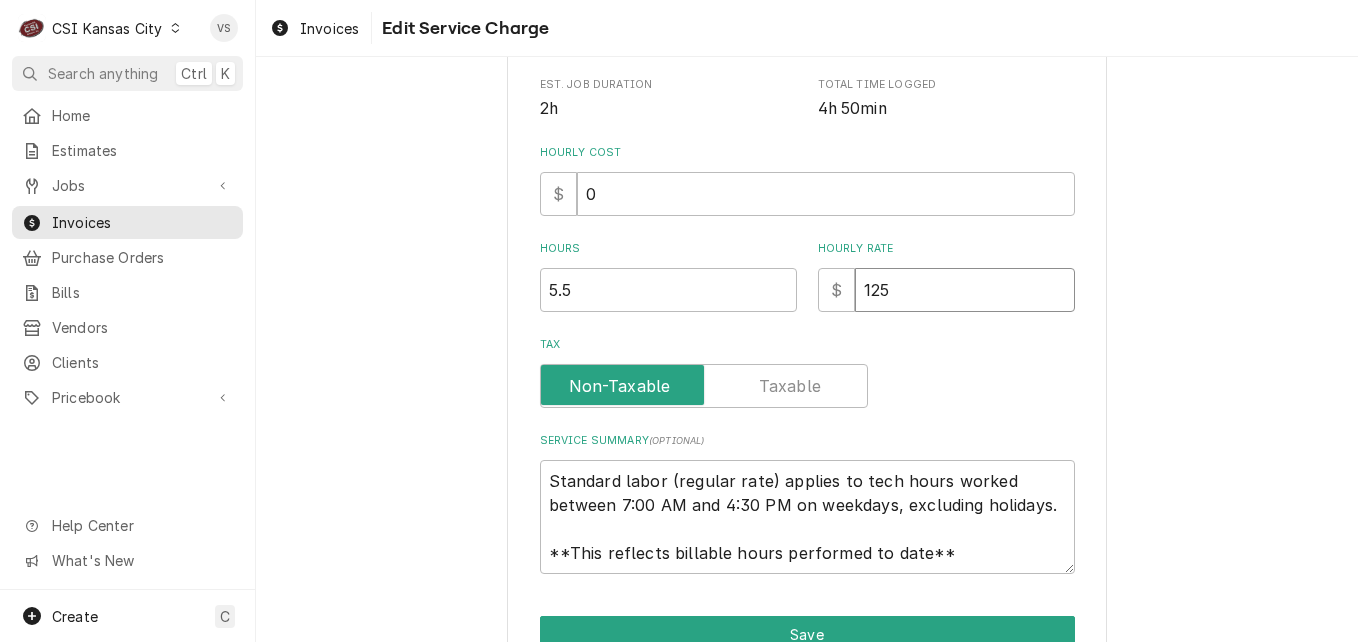 drag, startPoint x: 881, startPoint y: 389, endPoint x: 837, endPoint y: 293, distance: 105.60303 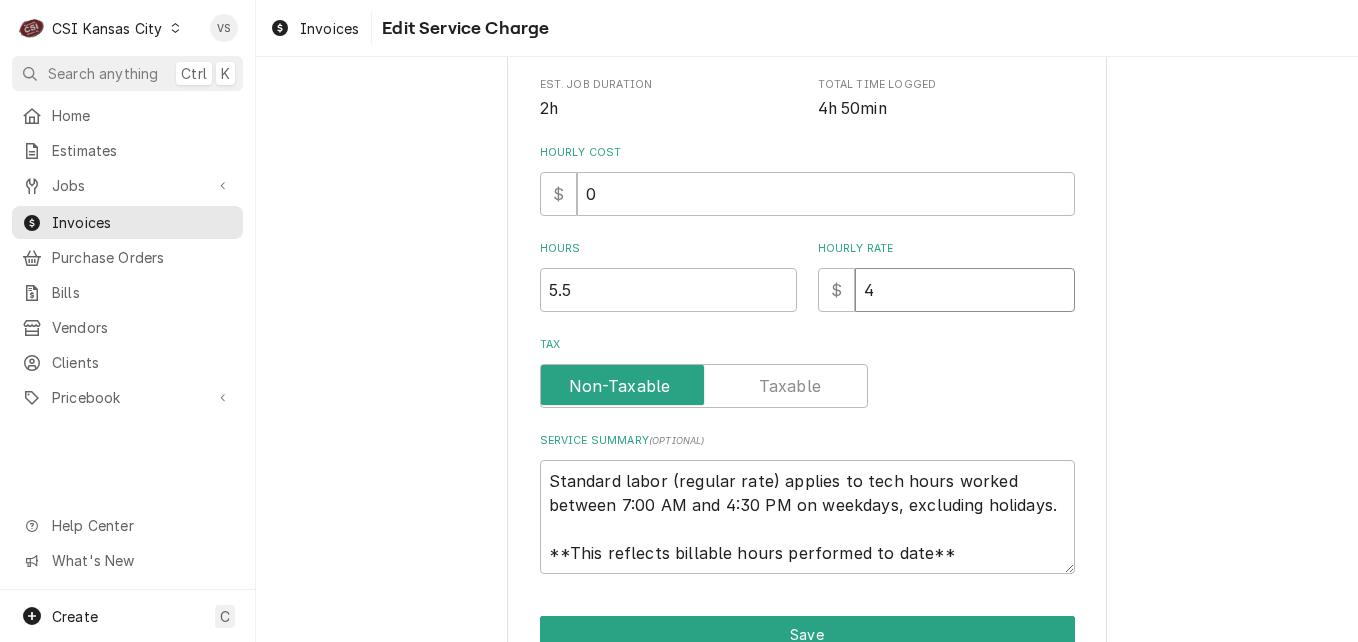 type on "x" 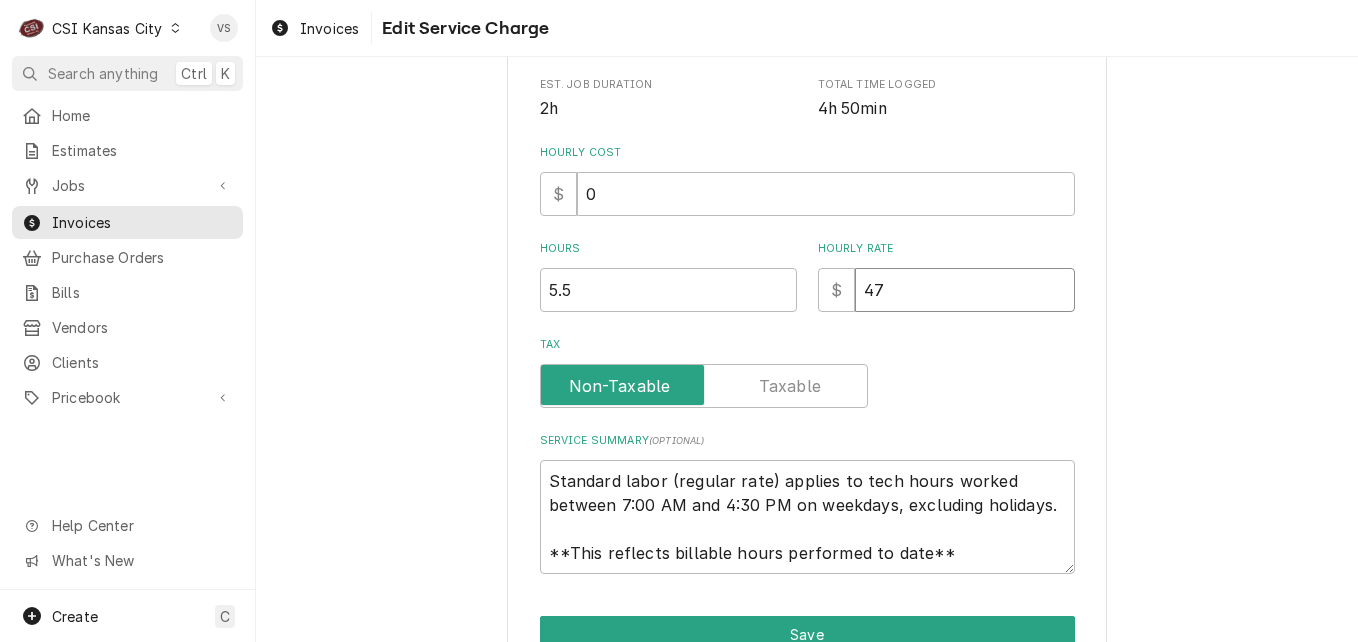 type on "x" 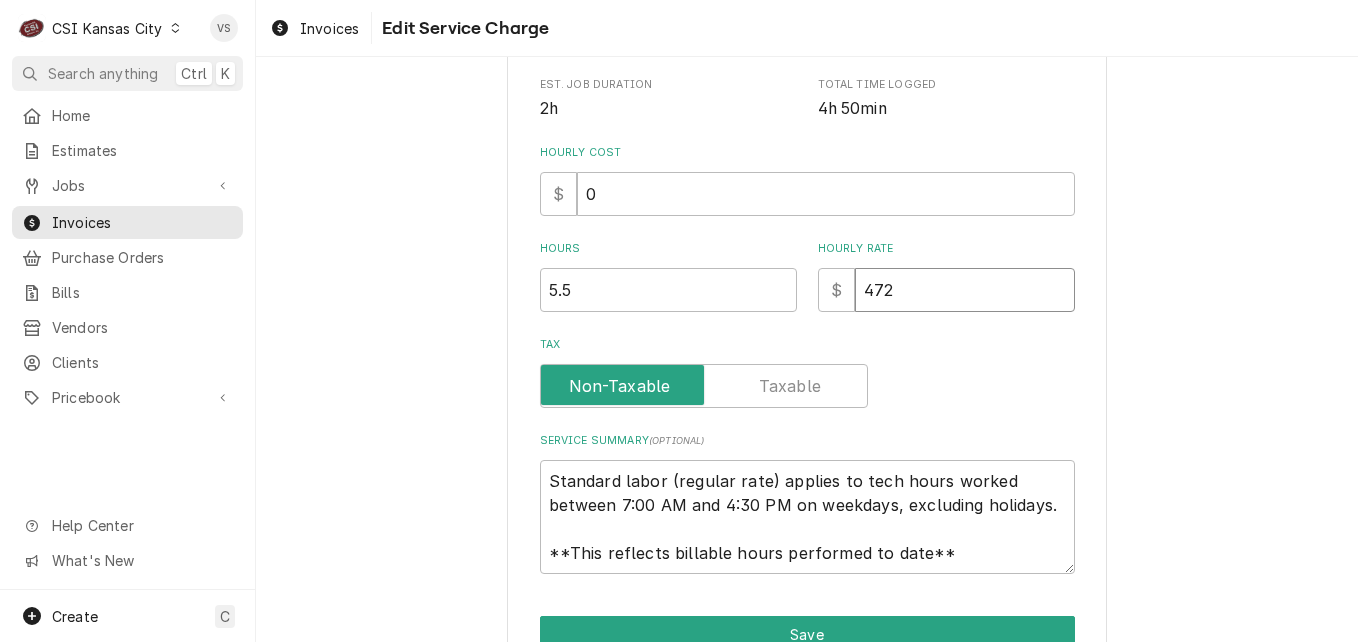 type on "x" 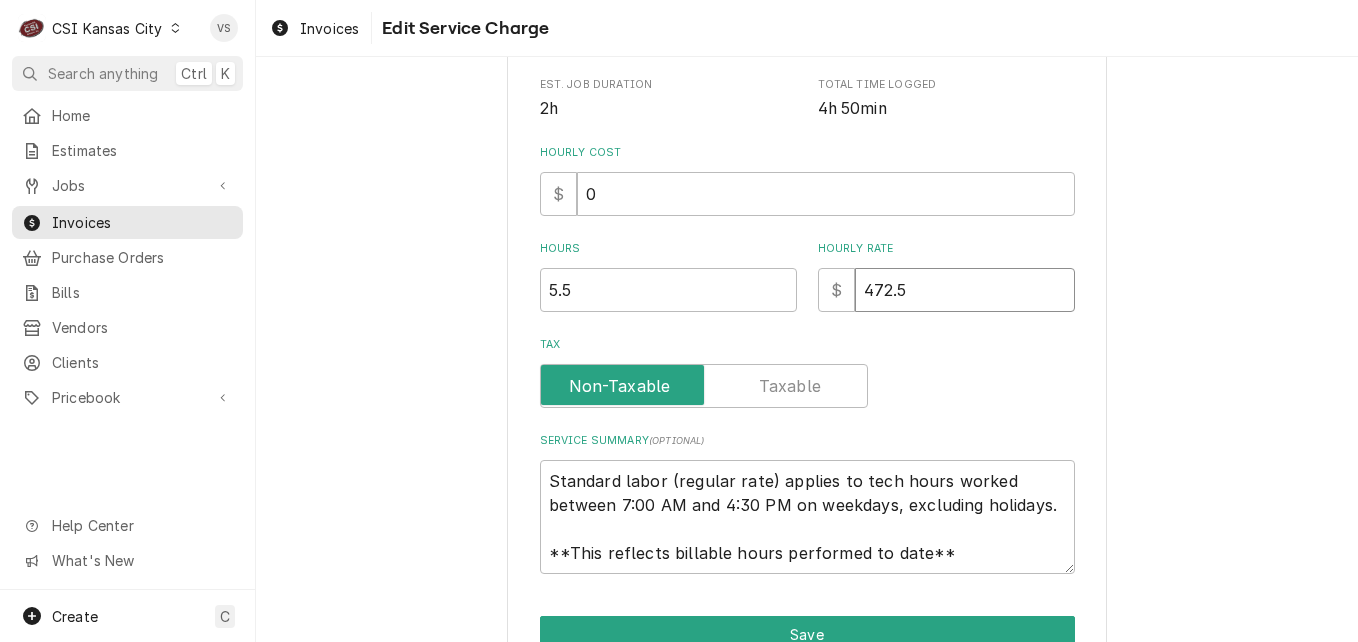 type on "x" 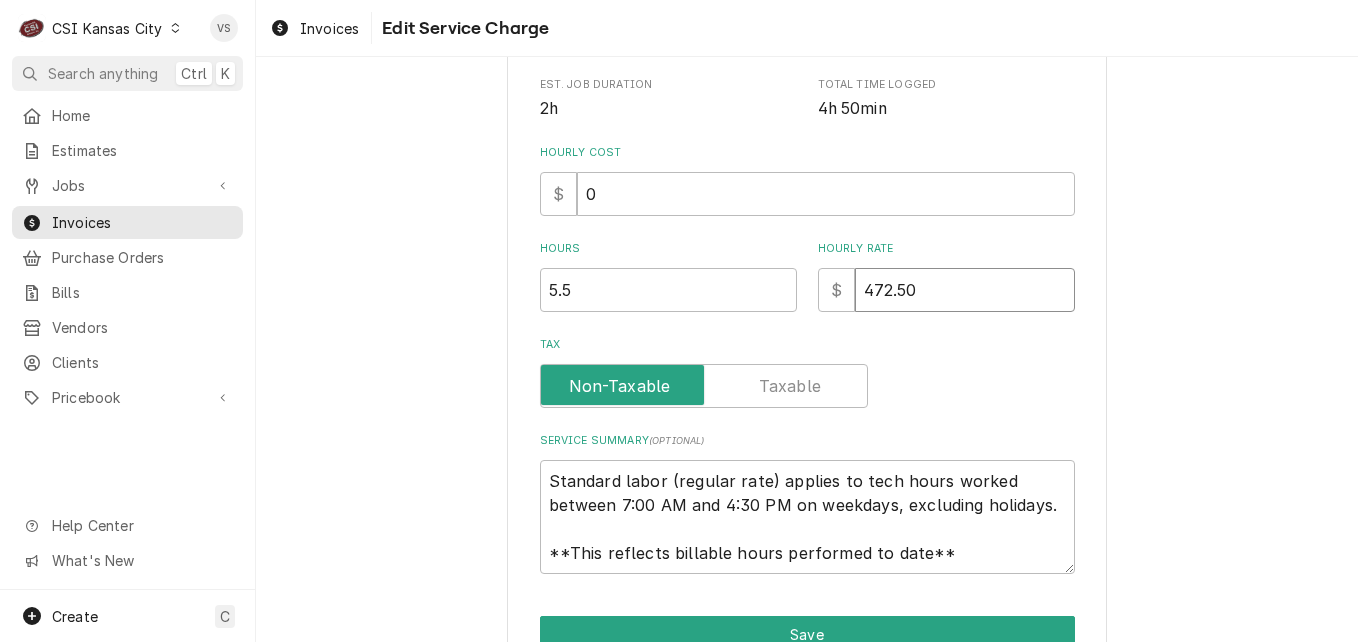type on "472.50" 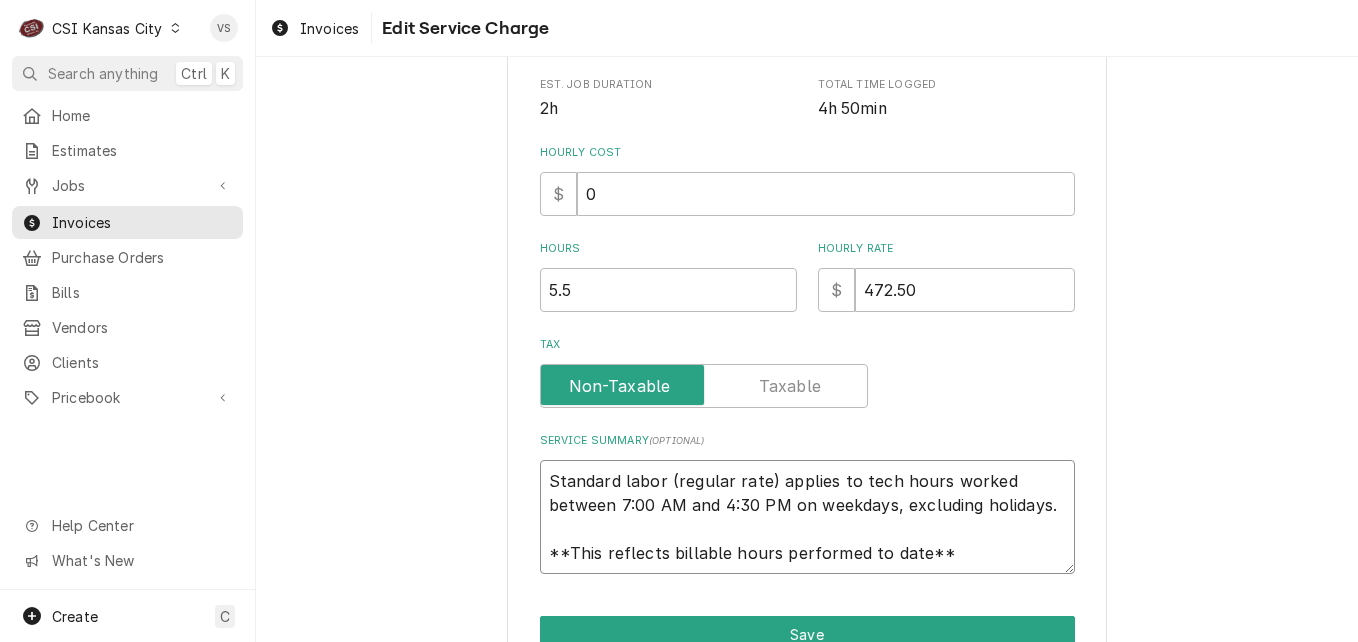 scroll, scrollTop: 24, scrollLeft: 0, axis: vertical 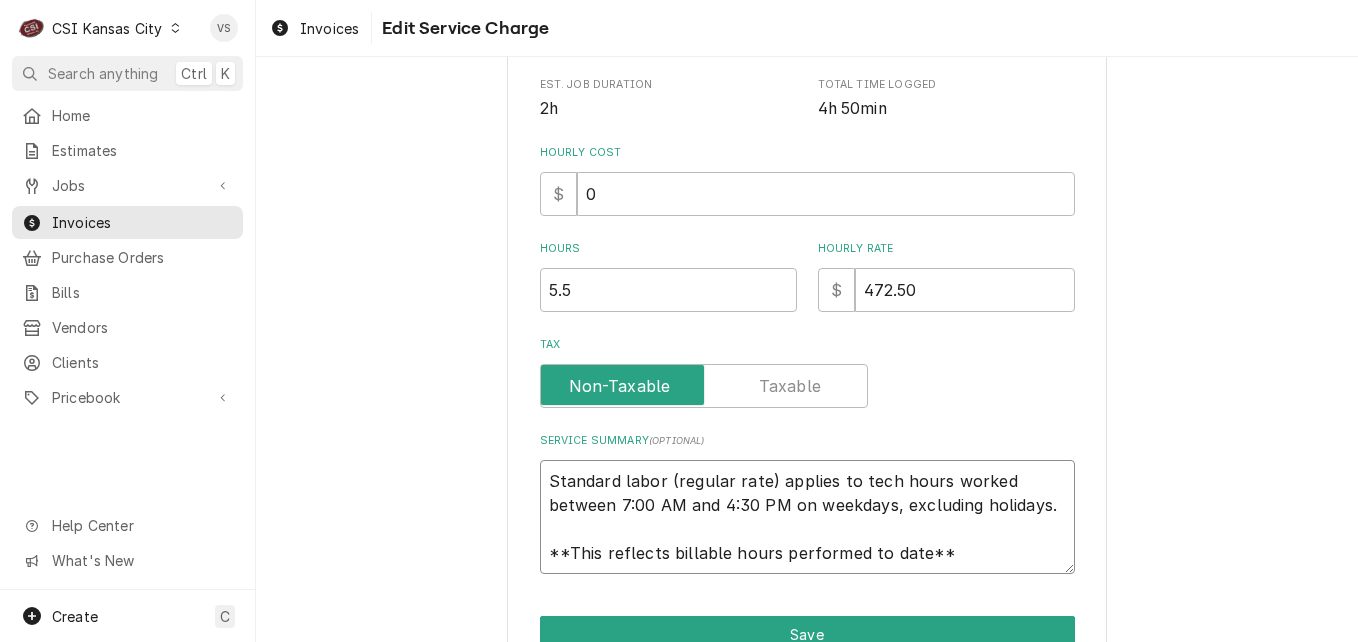 type on "x" 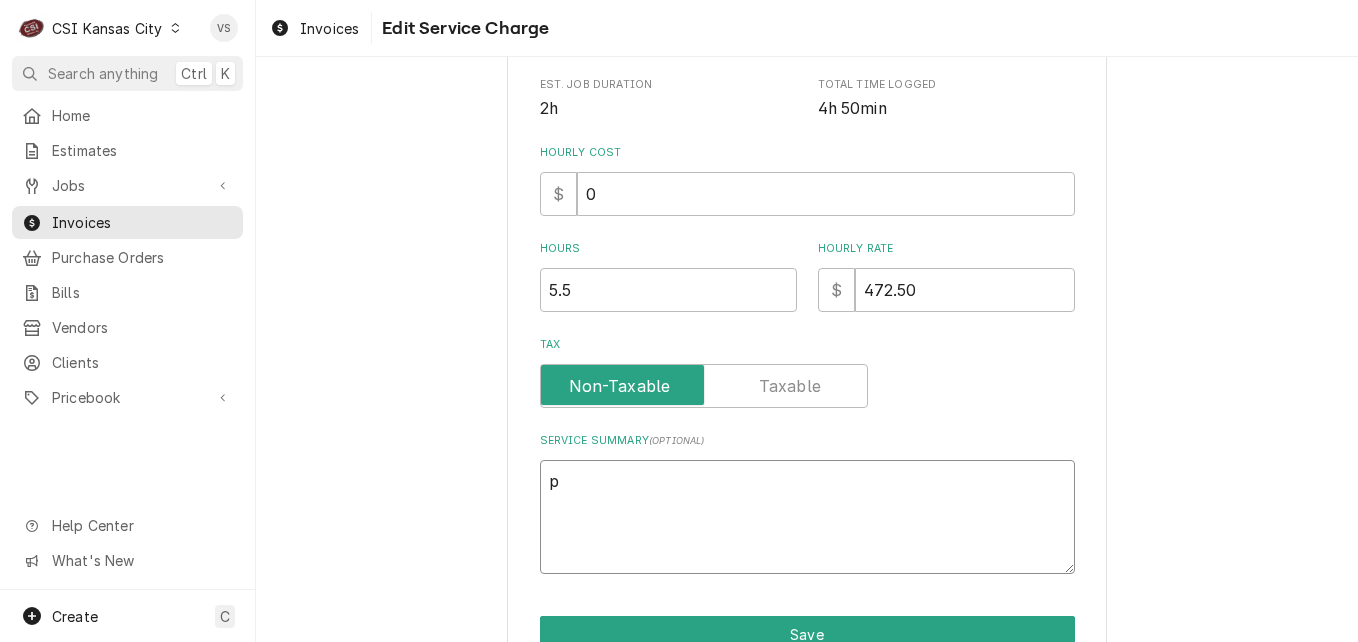 scroll, scrollTop: 0, scrollLeft: 0, axis: both 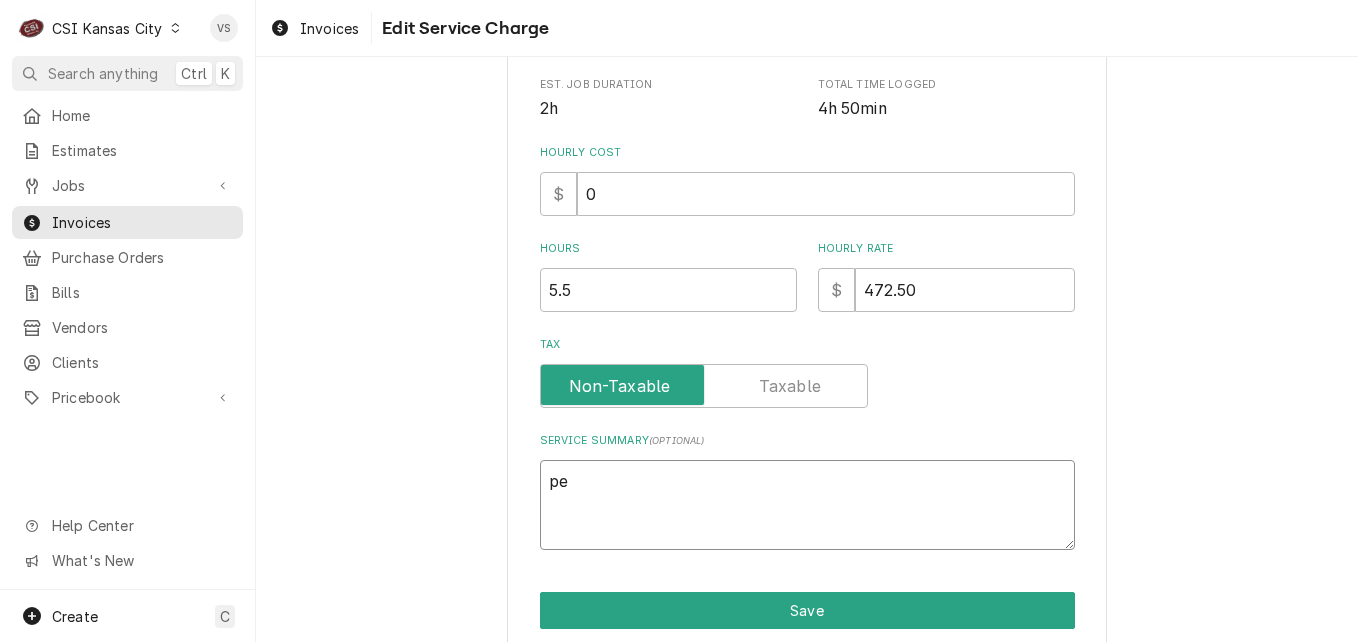 type on "p" 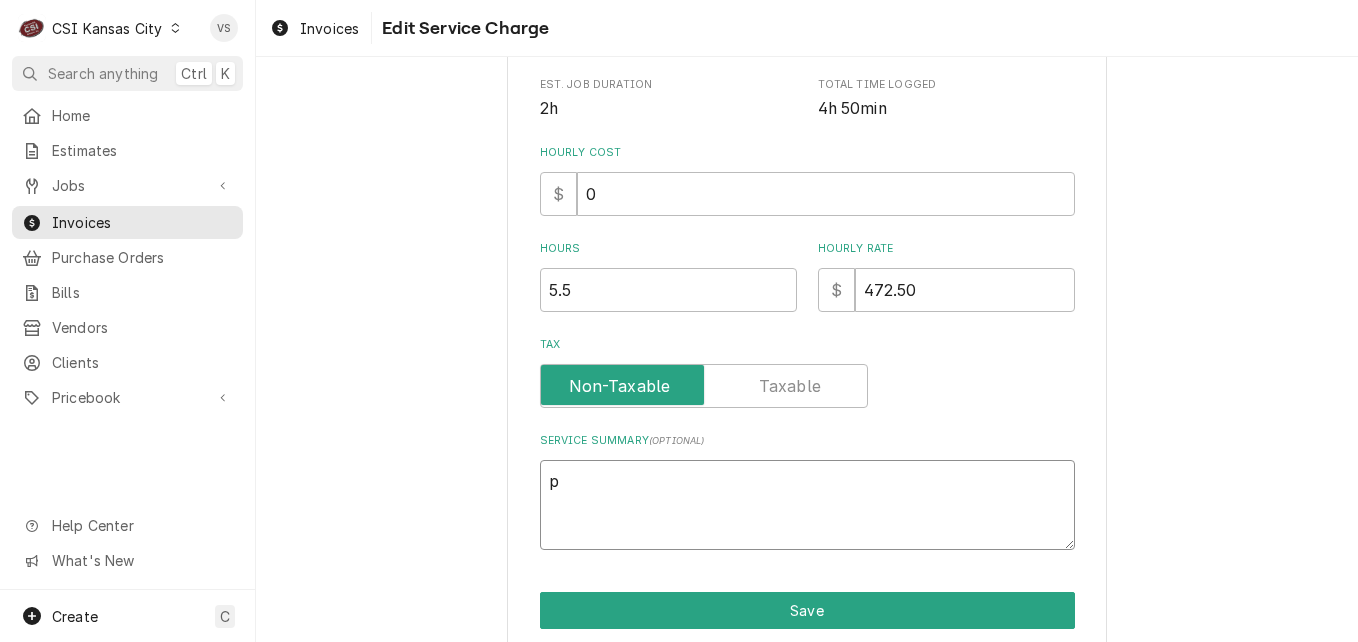 type 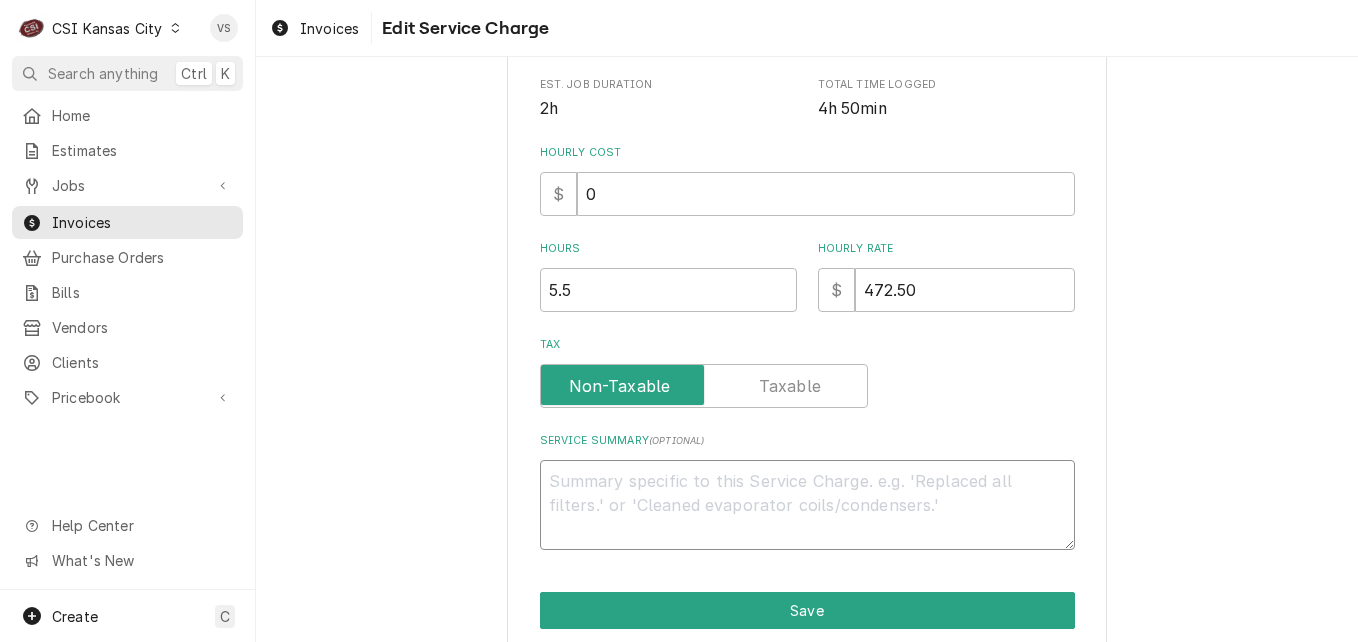 type on "x" 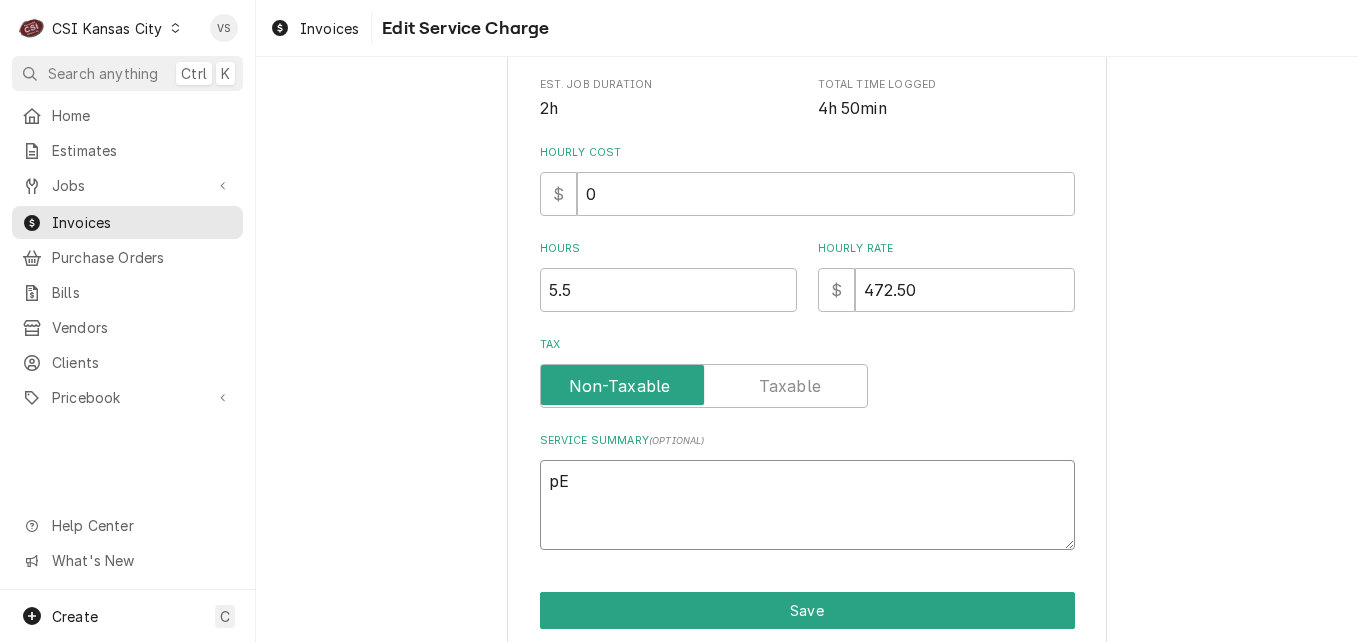 type on "pER" 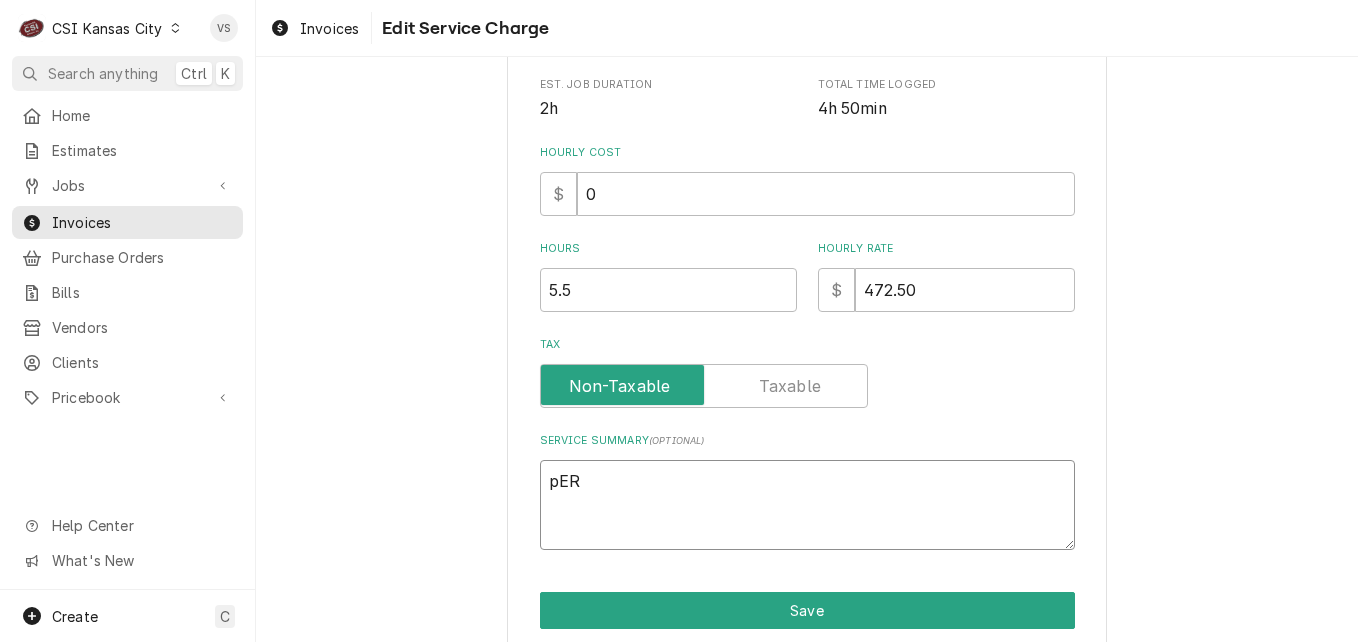 type on "x" 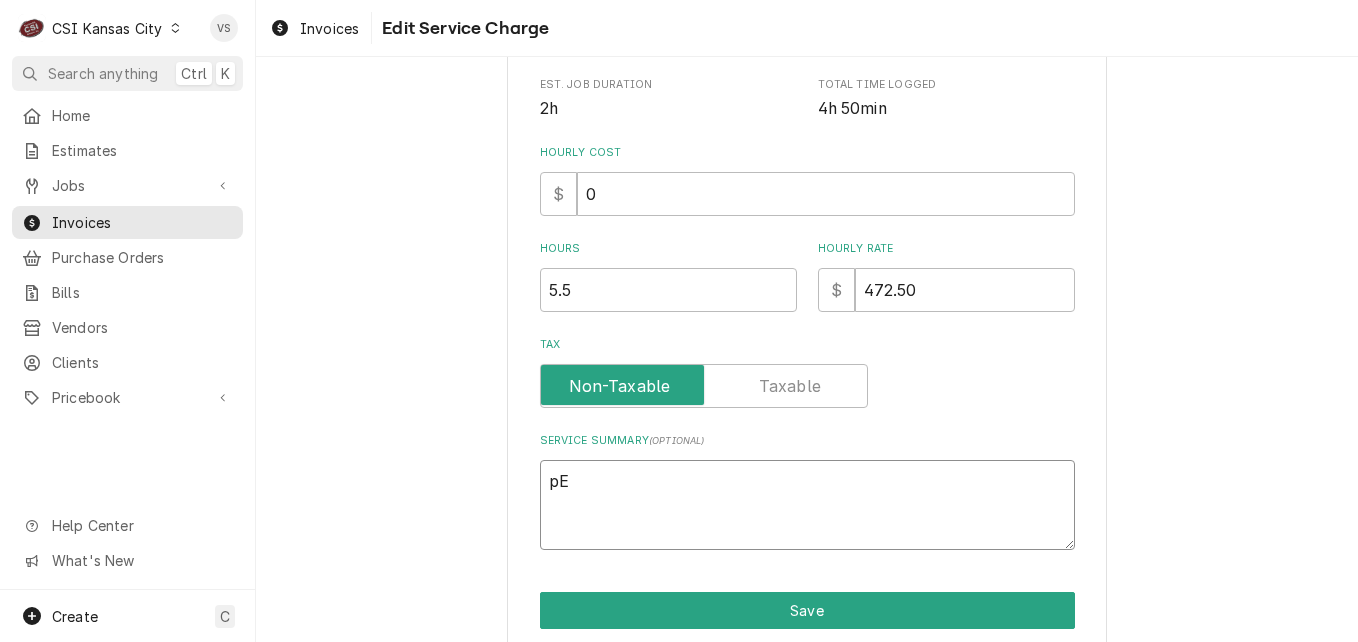 type on "p" 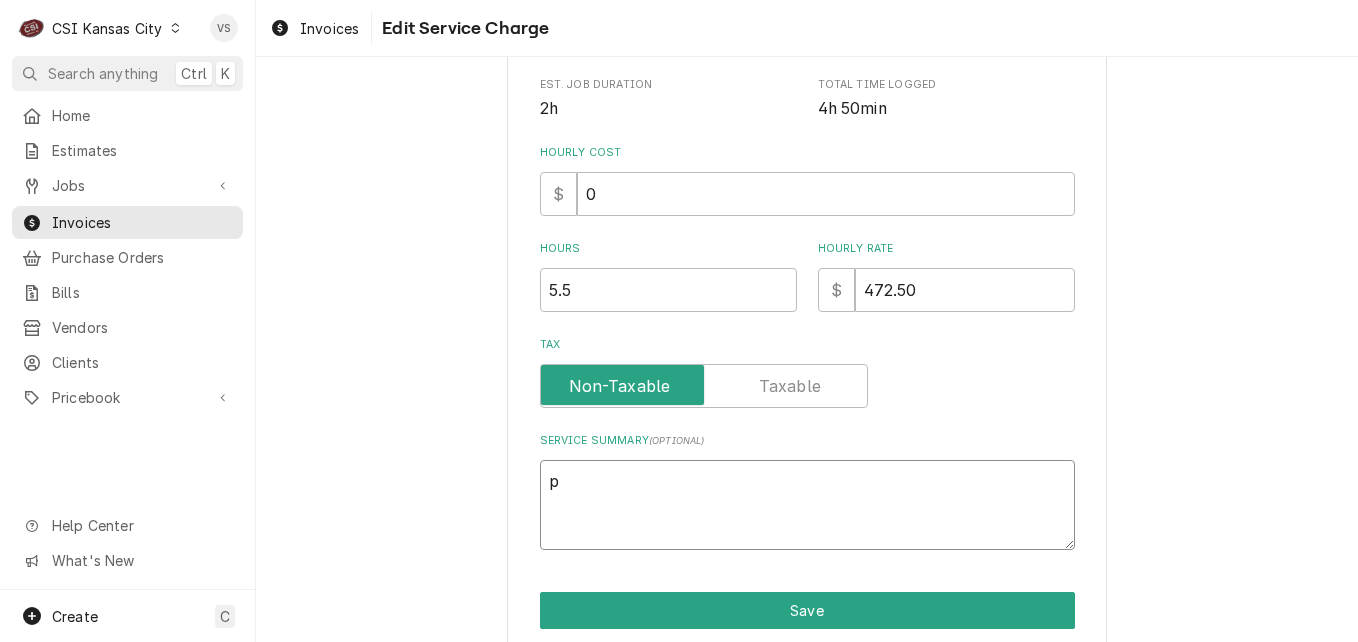 type 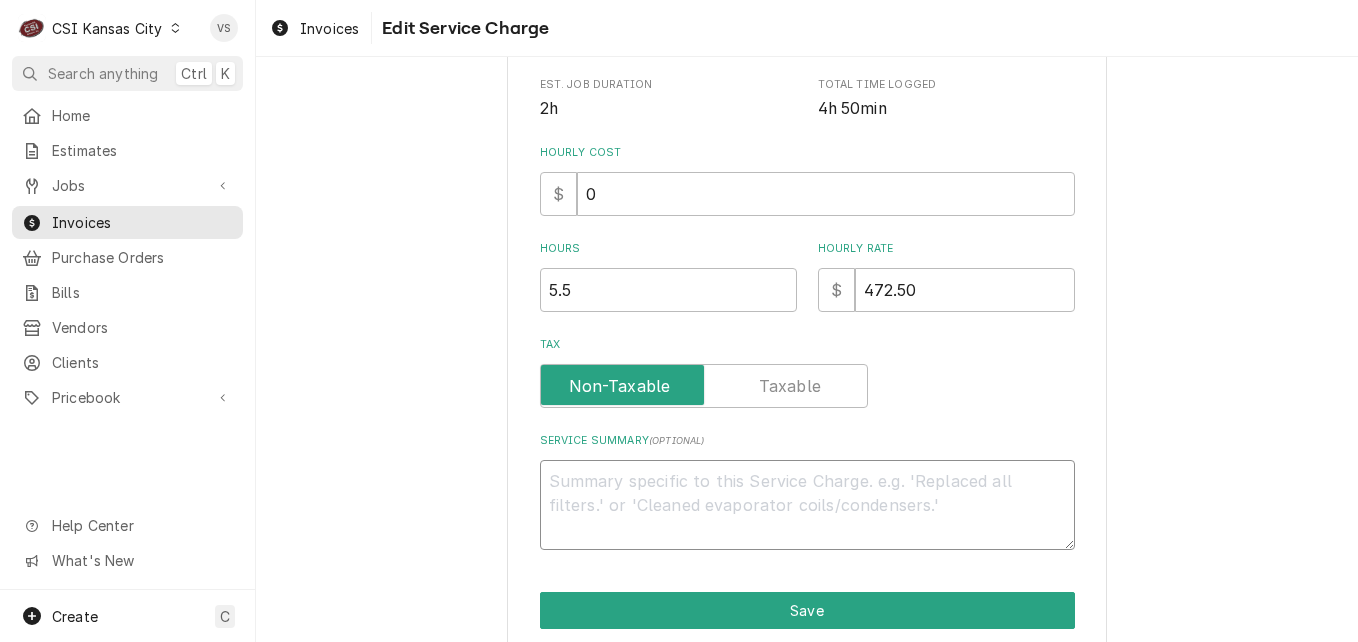 type on "x" 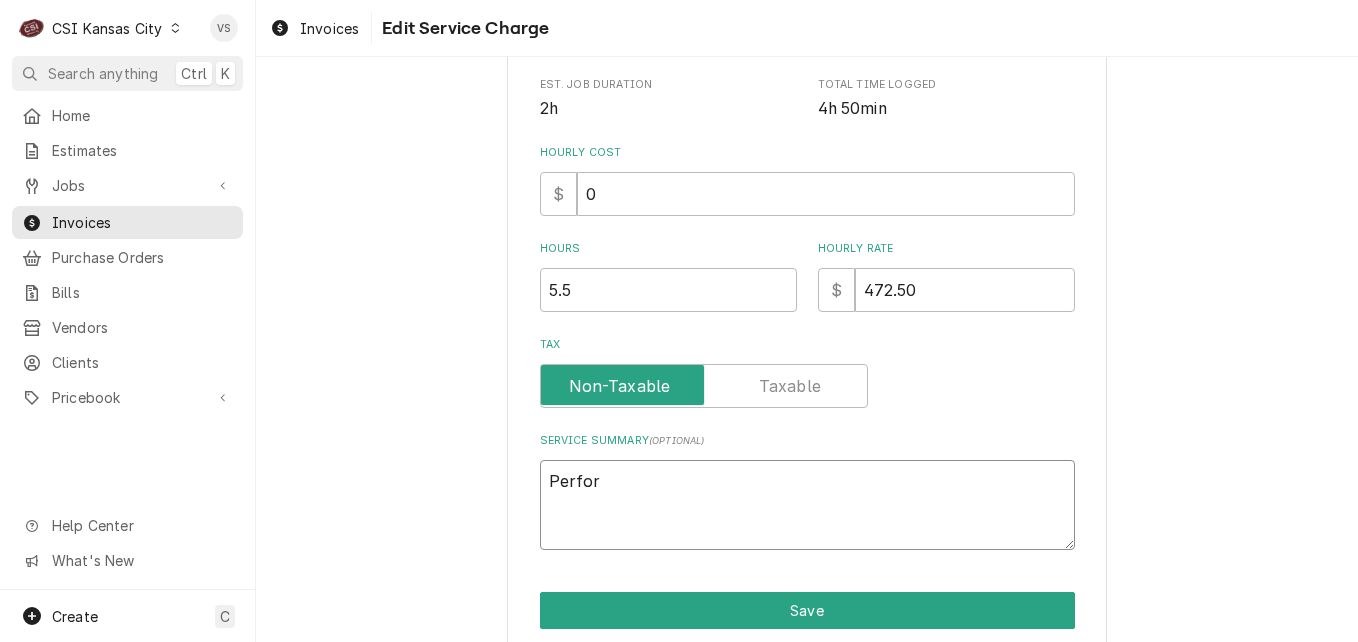 type on "Perform" 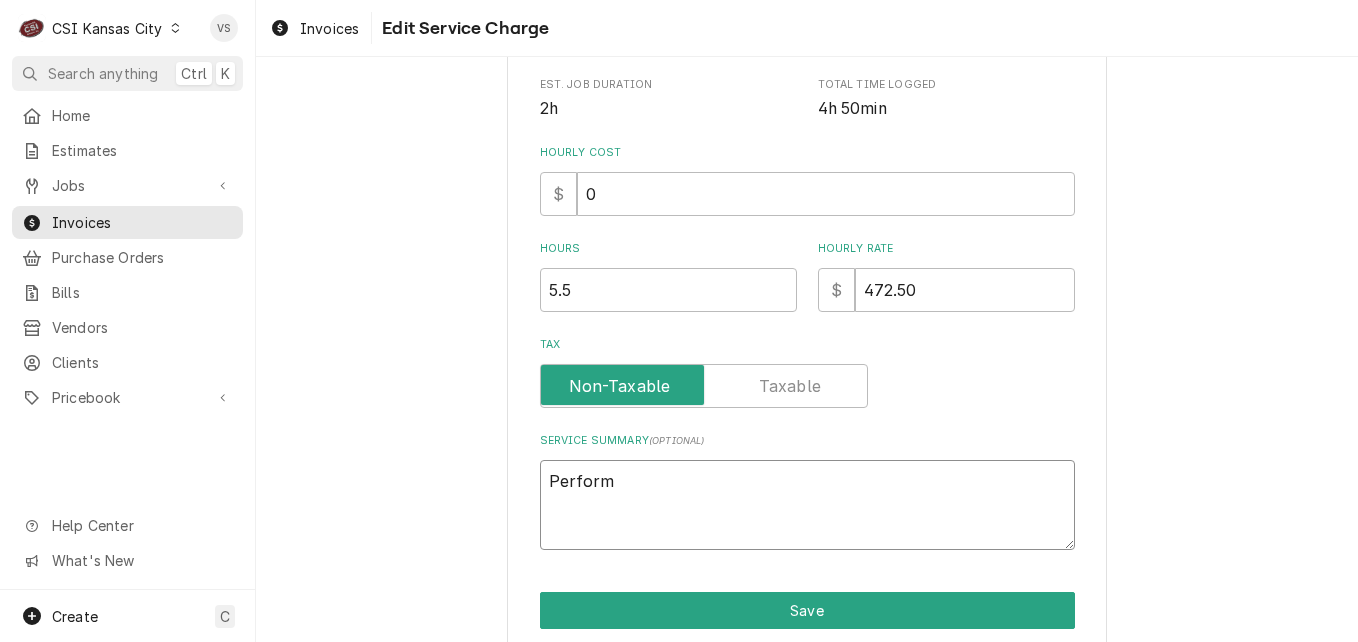 type on "x" 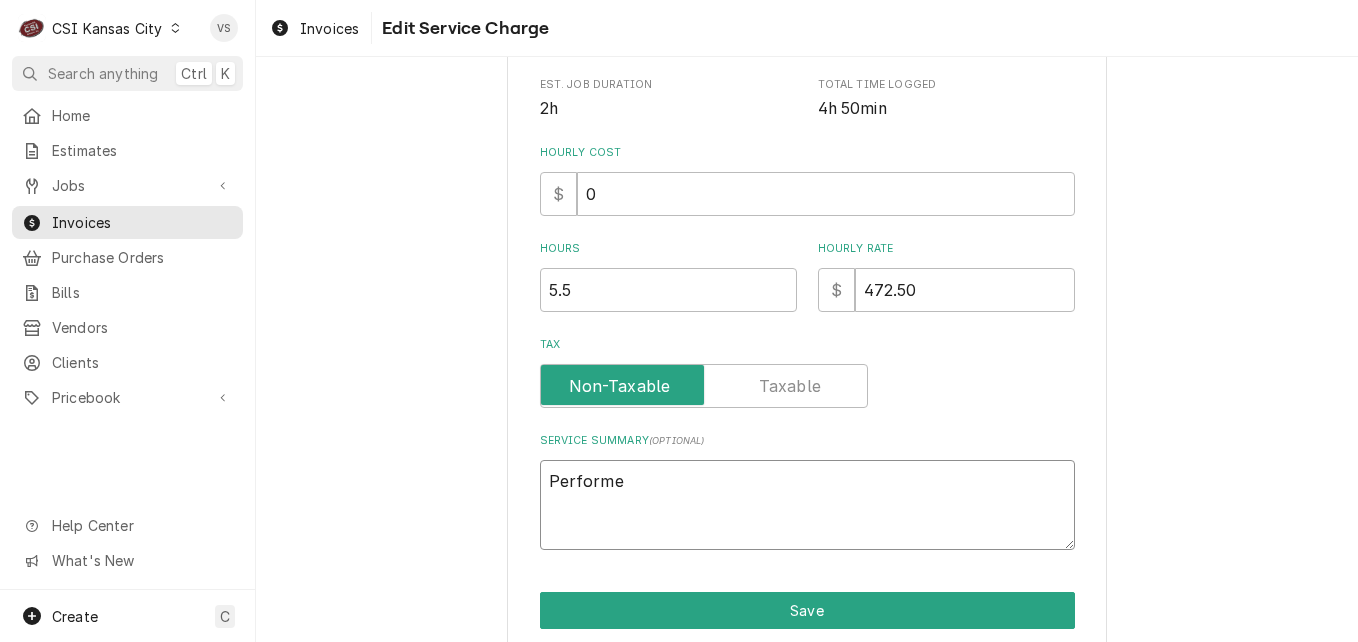 type on "x" 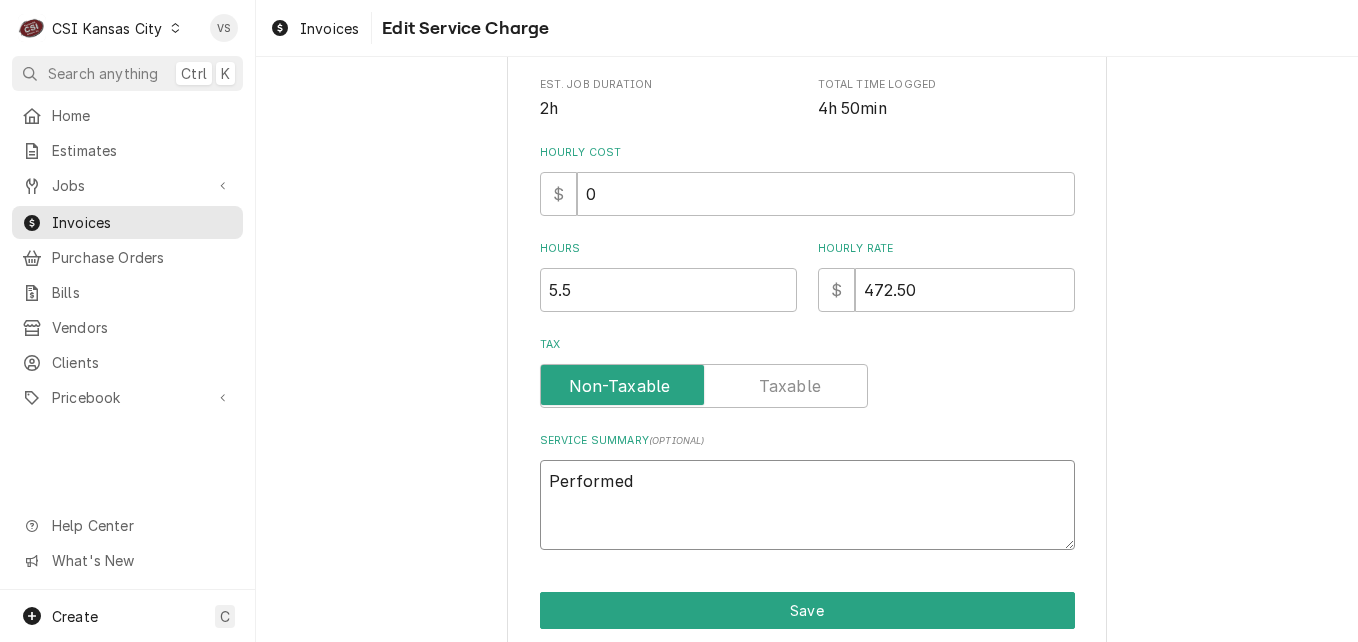 type on "x" 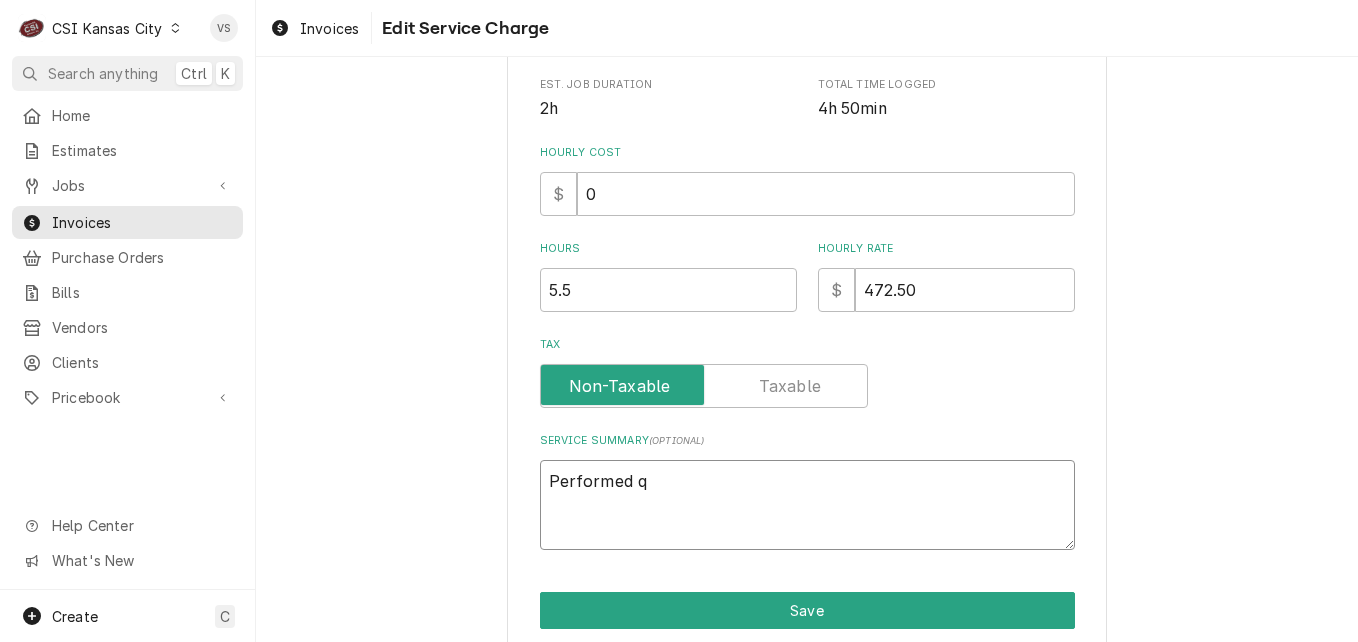 type on "x" 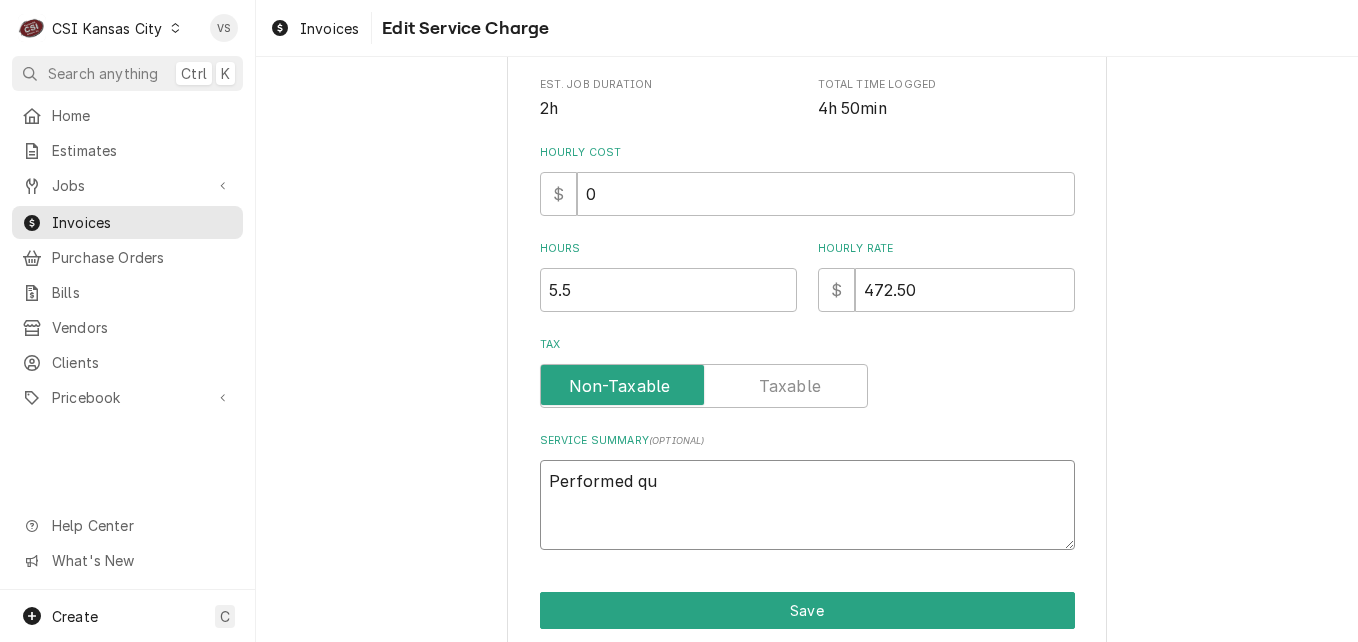 type on "x" 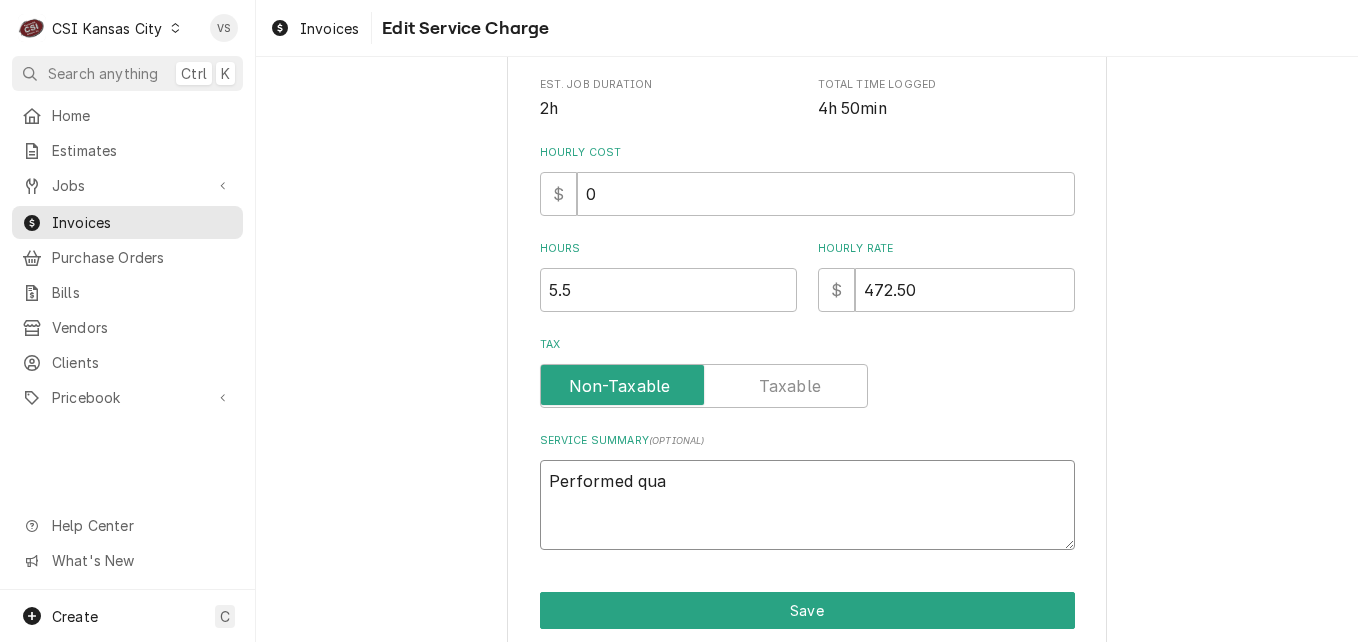 type on "x" 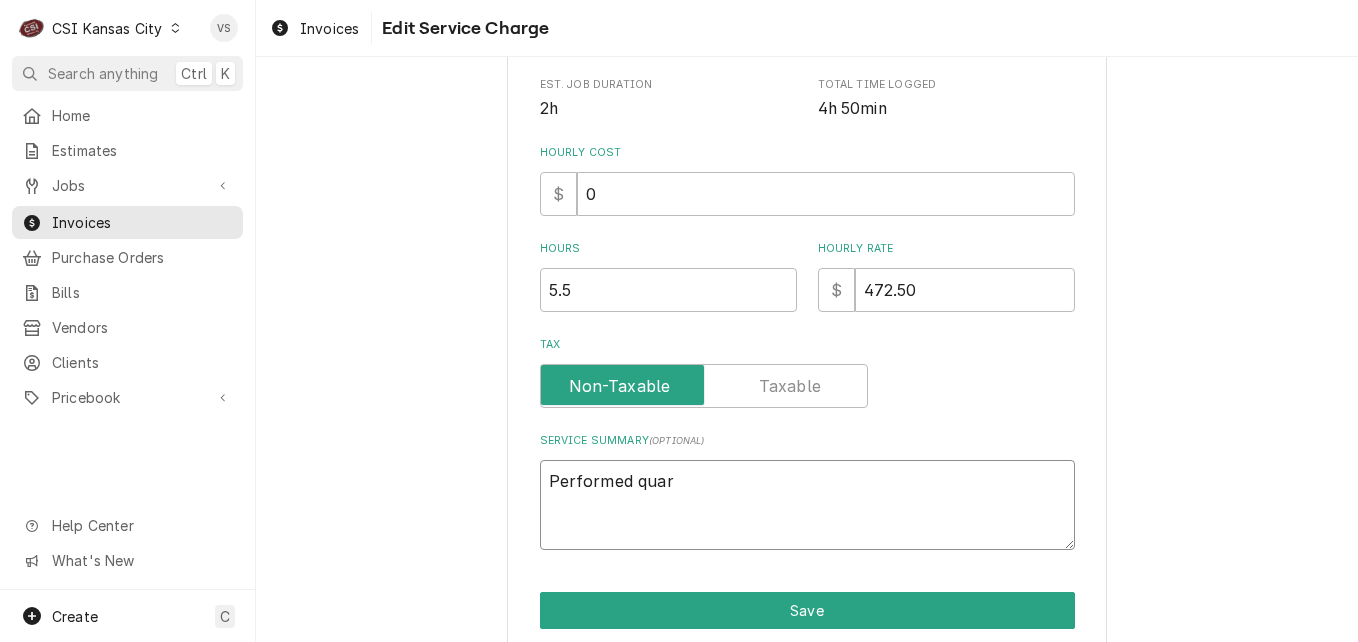 type on "x" 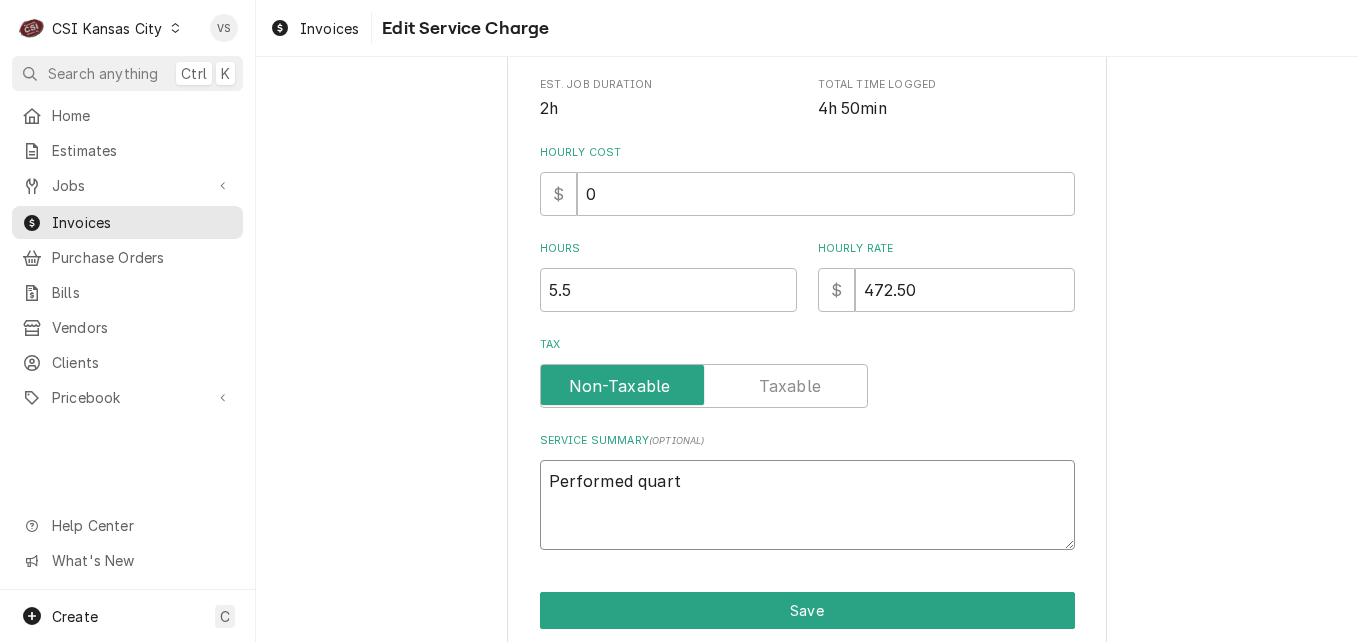 type on "x" 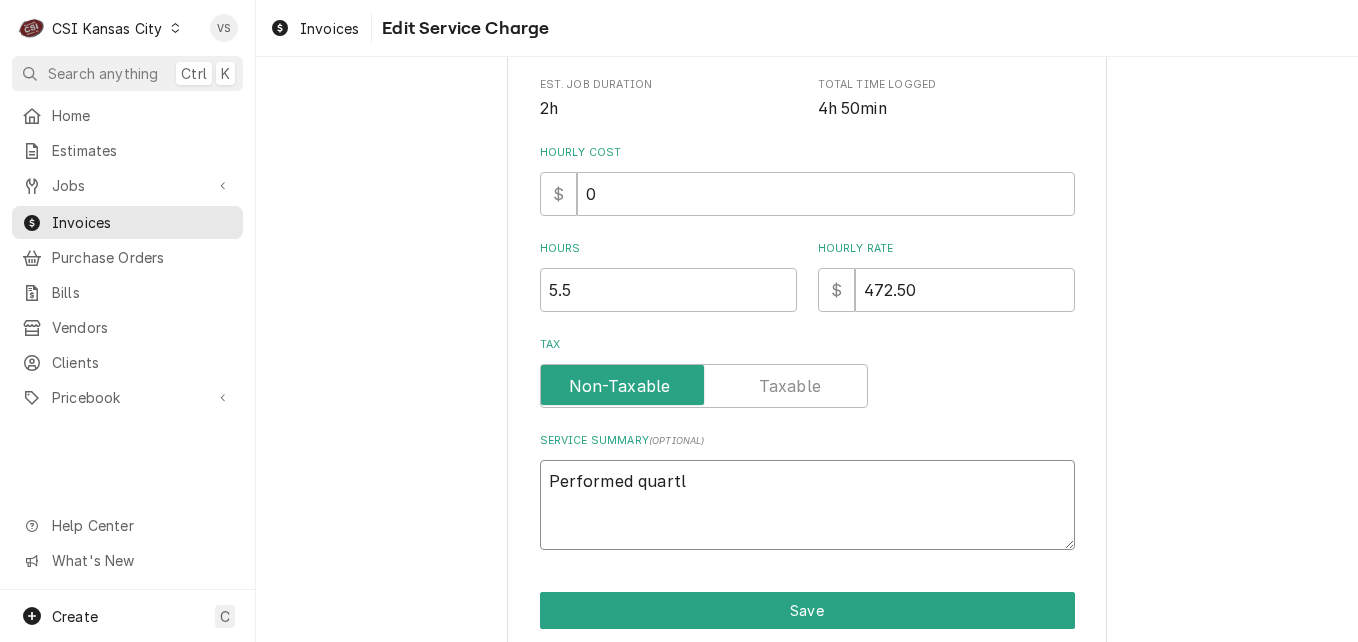 type on "x" 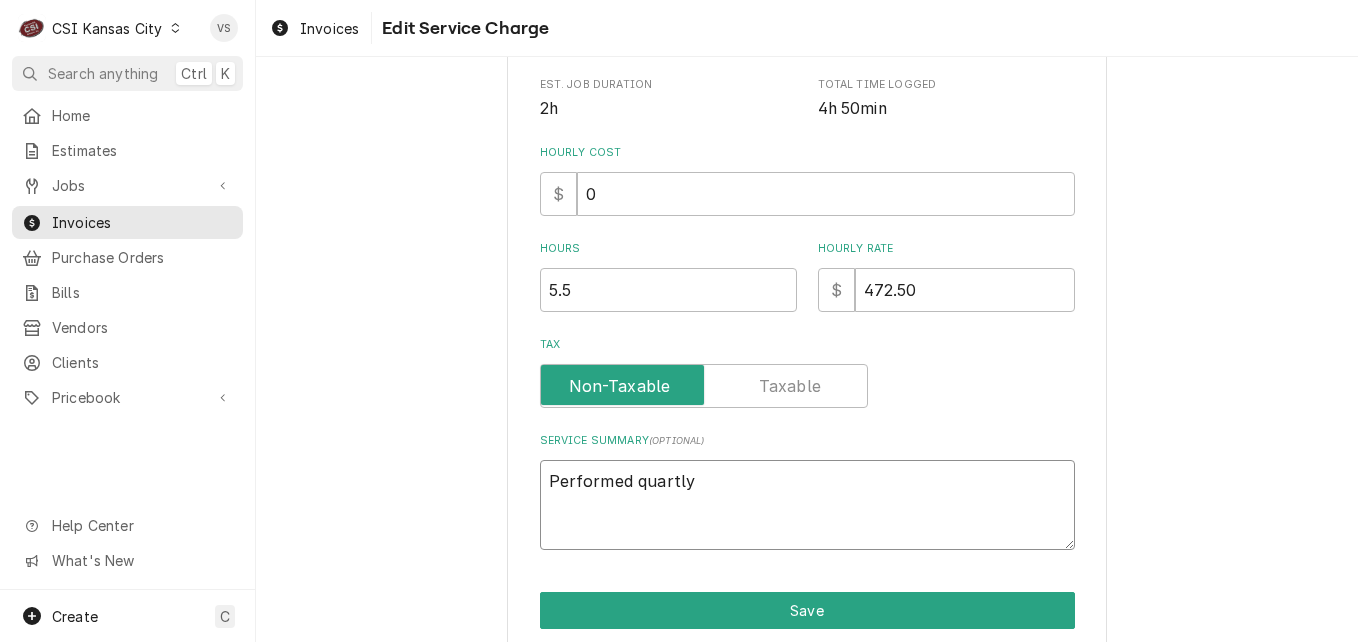type on "x" 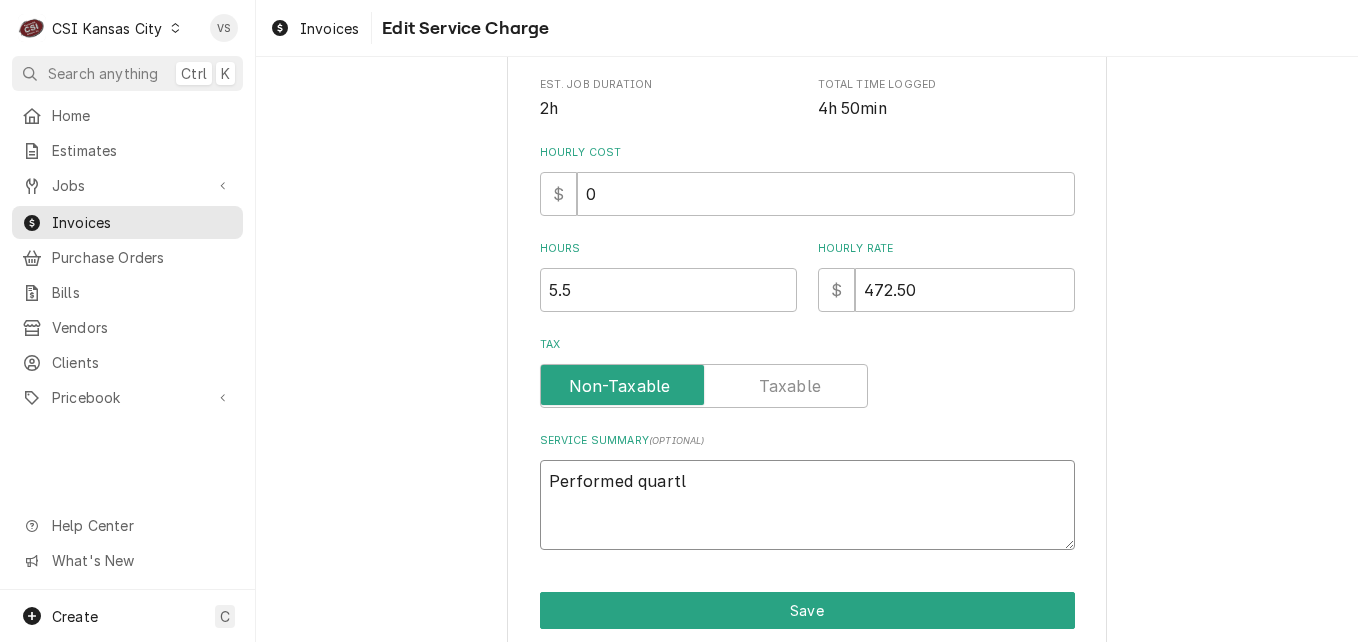 type on "x" 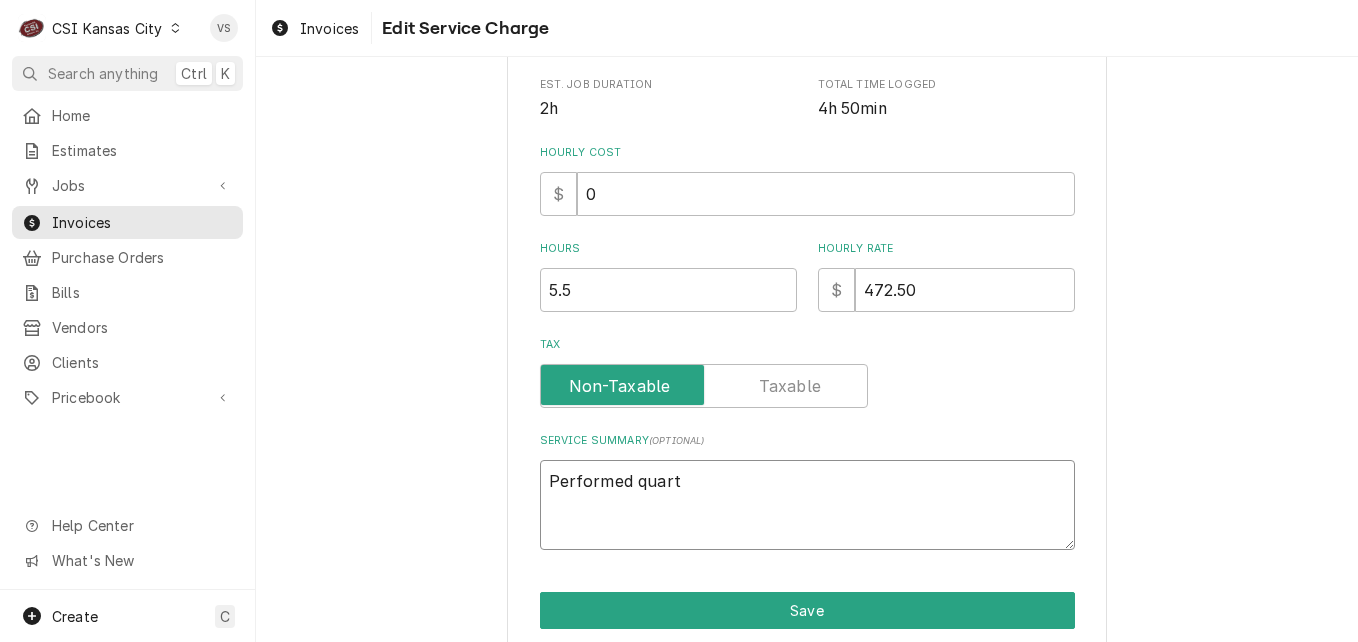 type on "x" 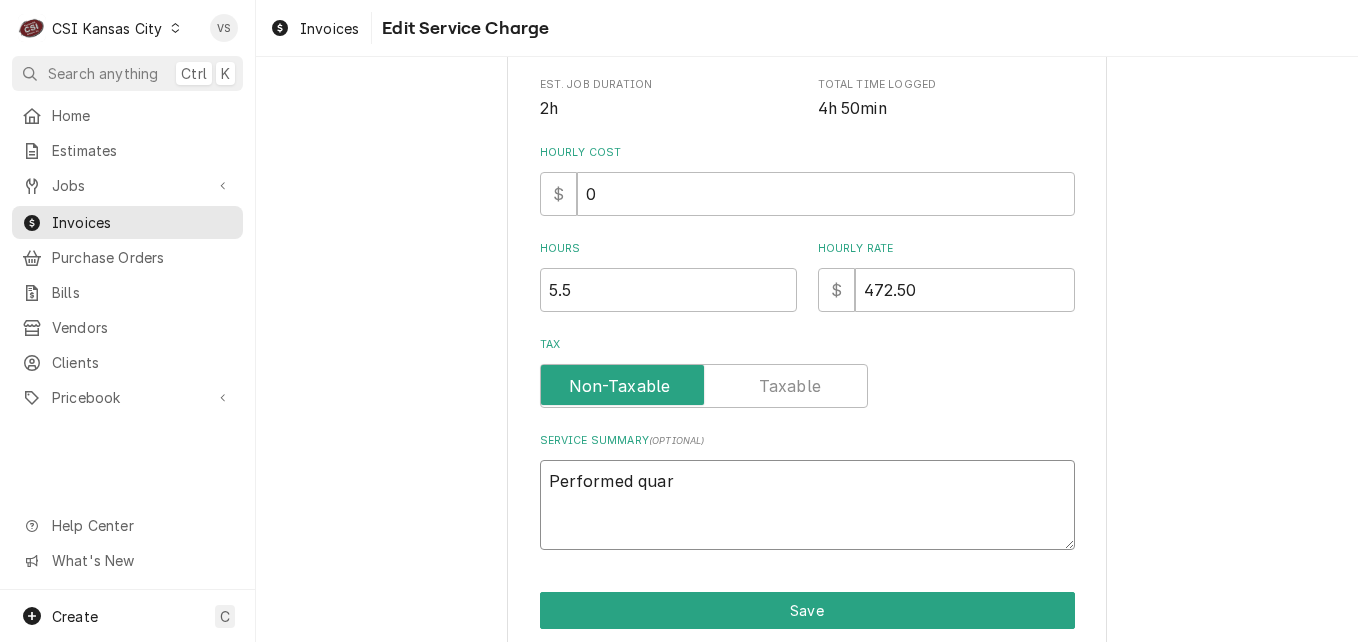 type on "x" 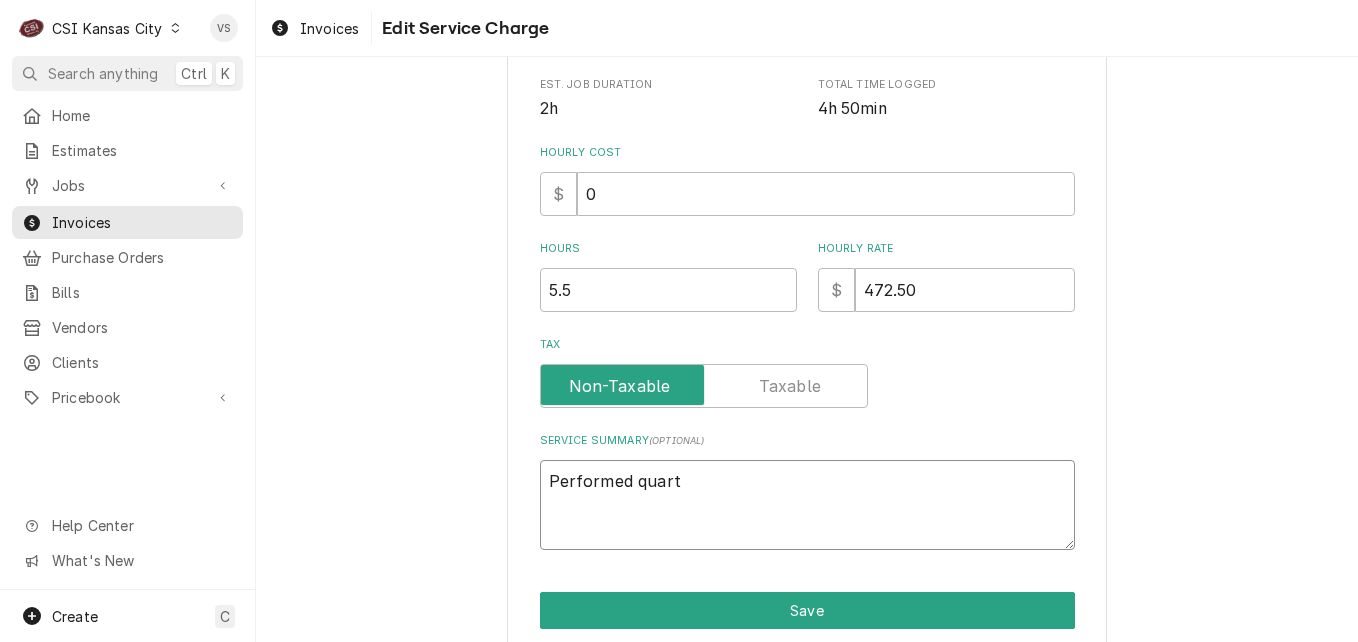 type on "x" 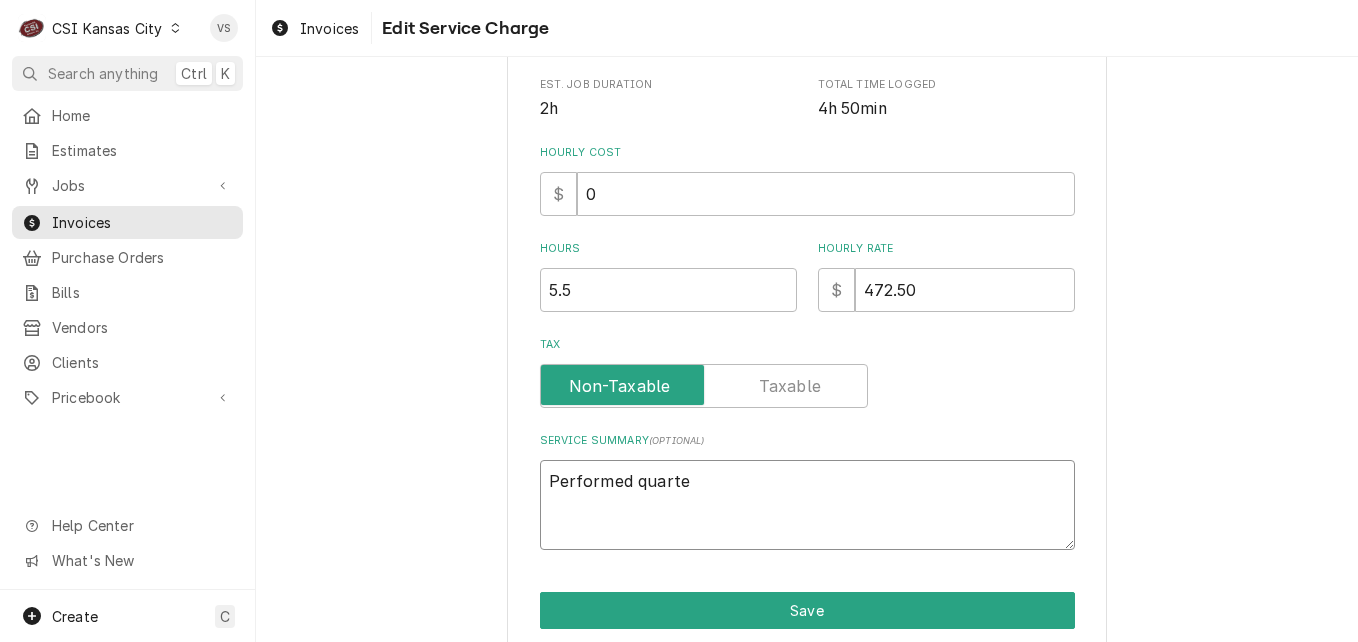type on "x" 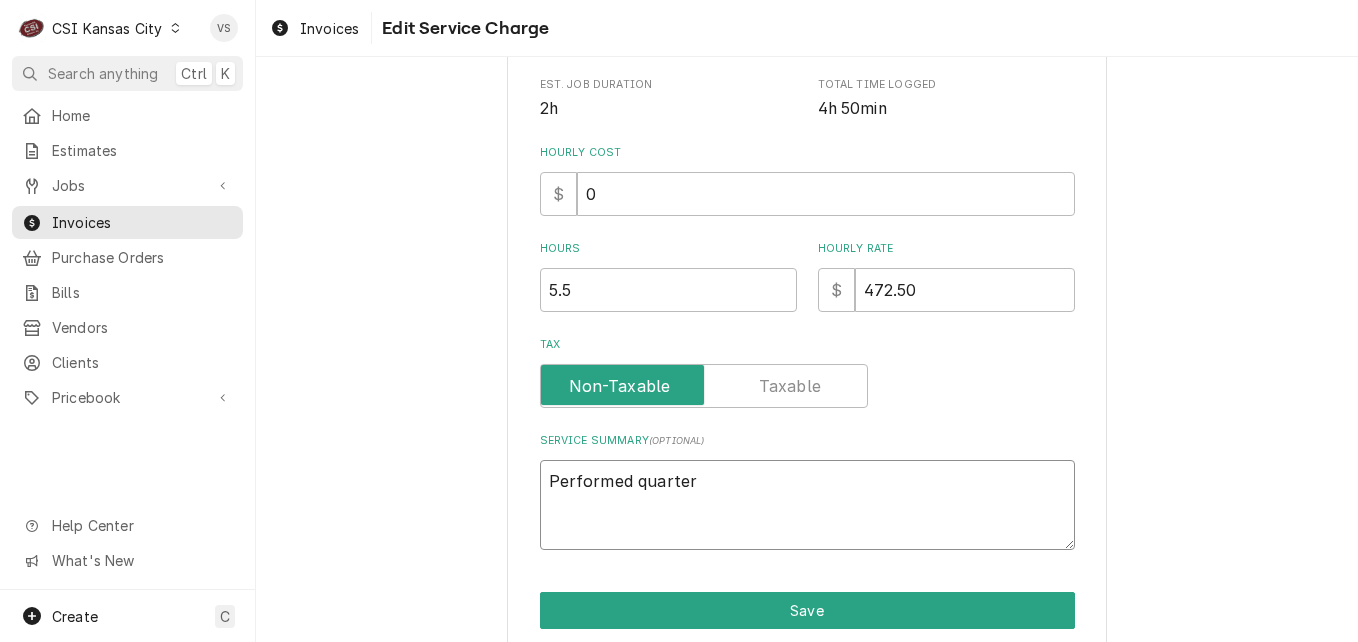 type on "x" 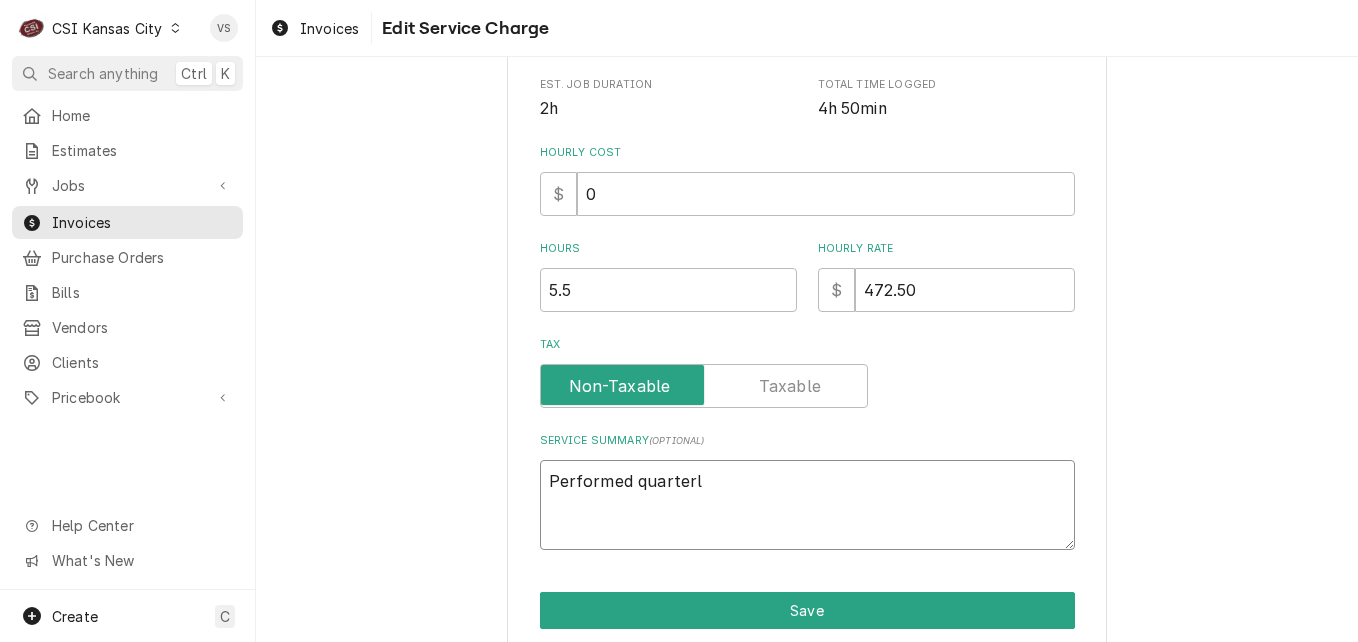 type on "x" 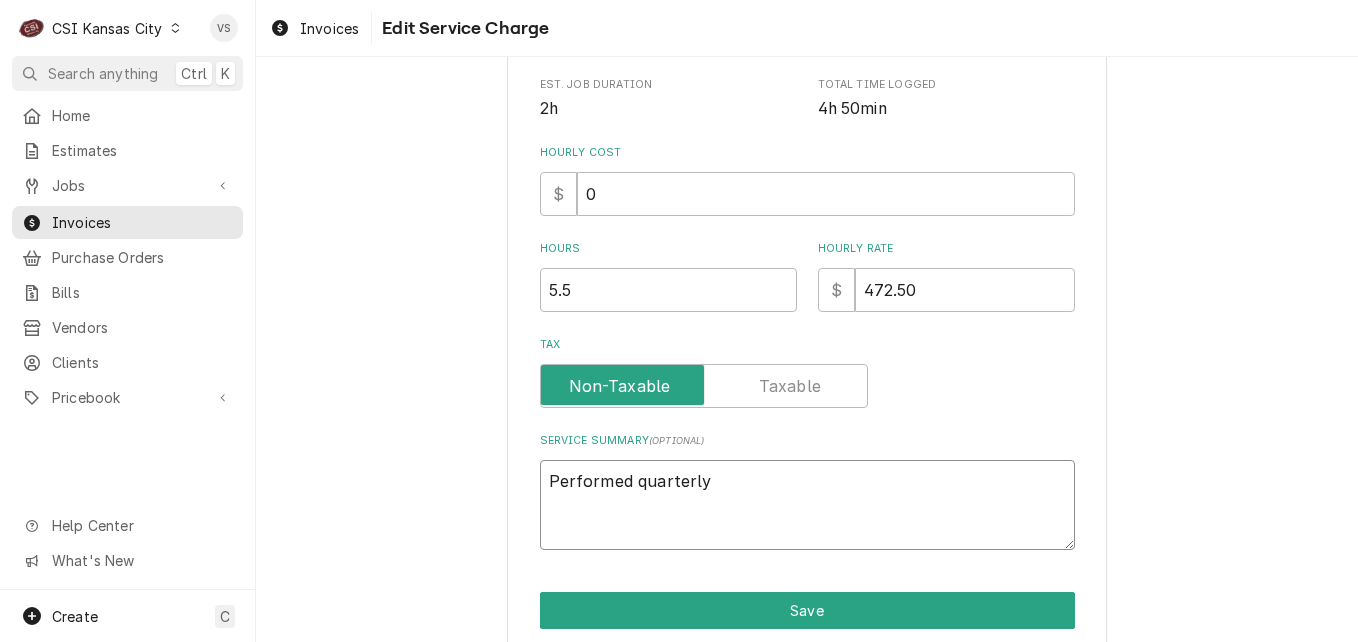 type on "x" 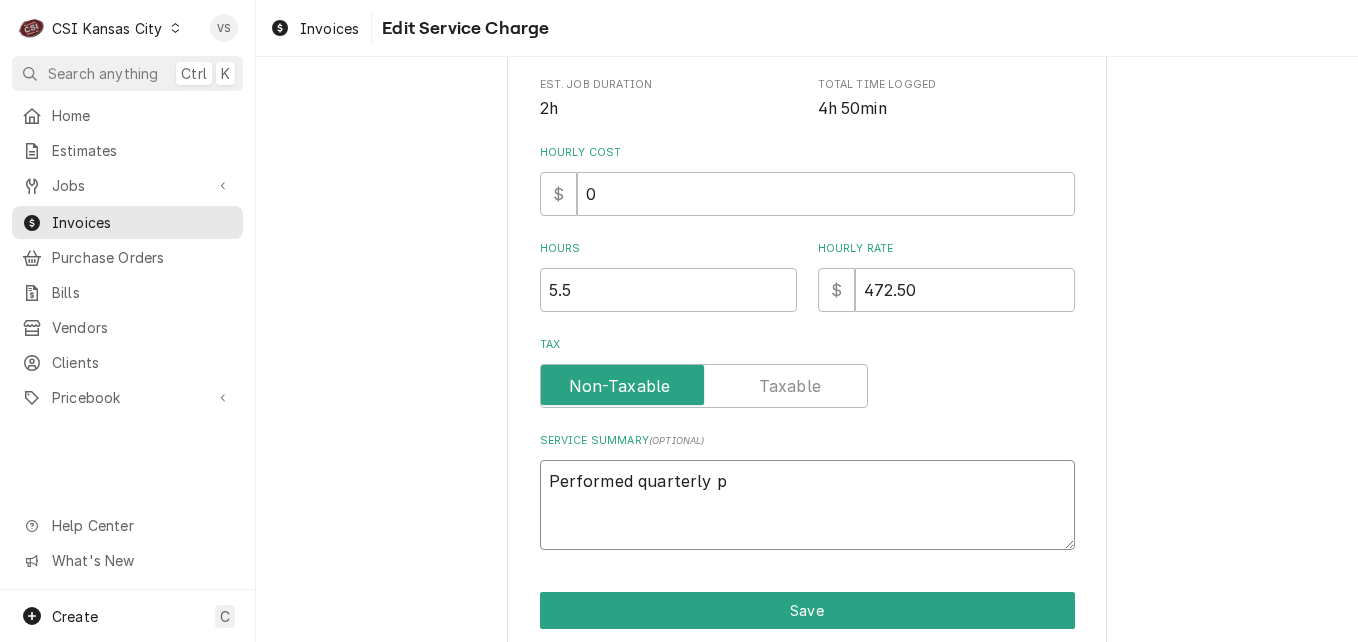 type on "x" 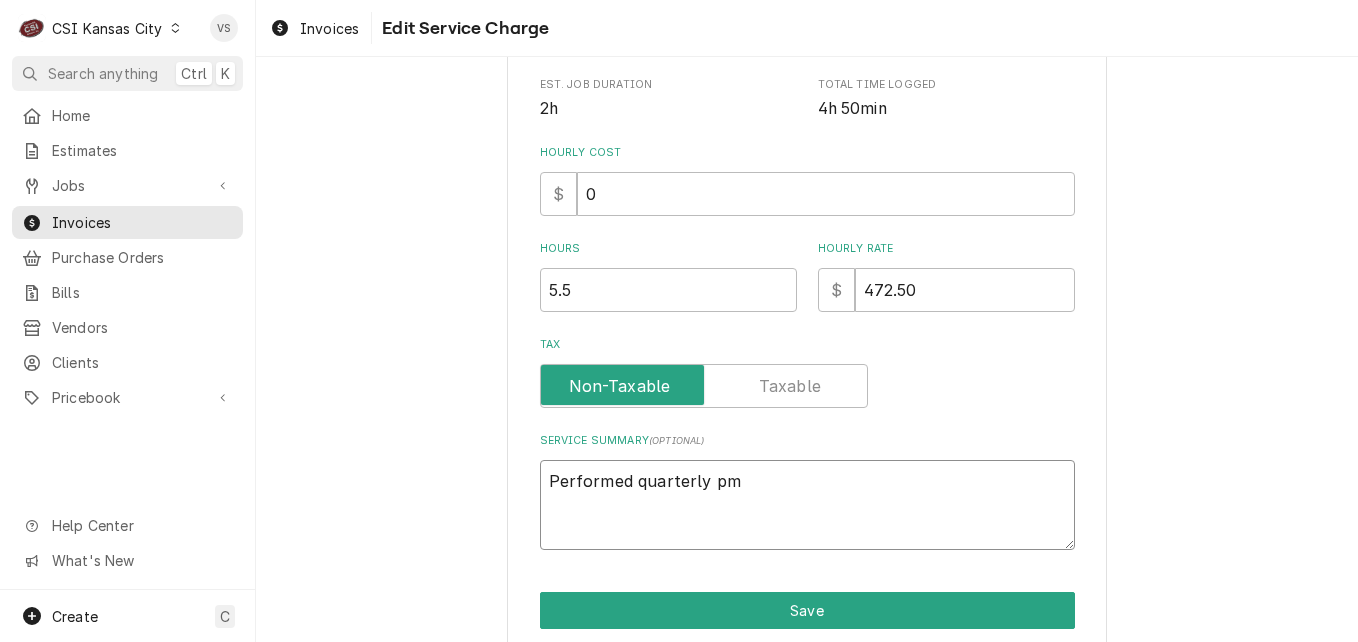 type on "x" 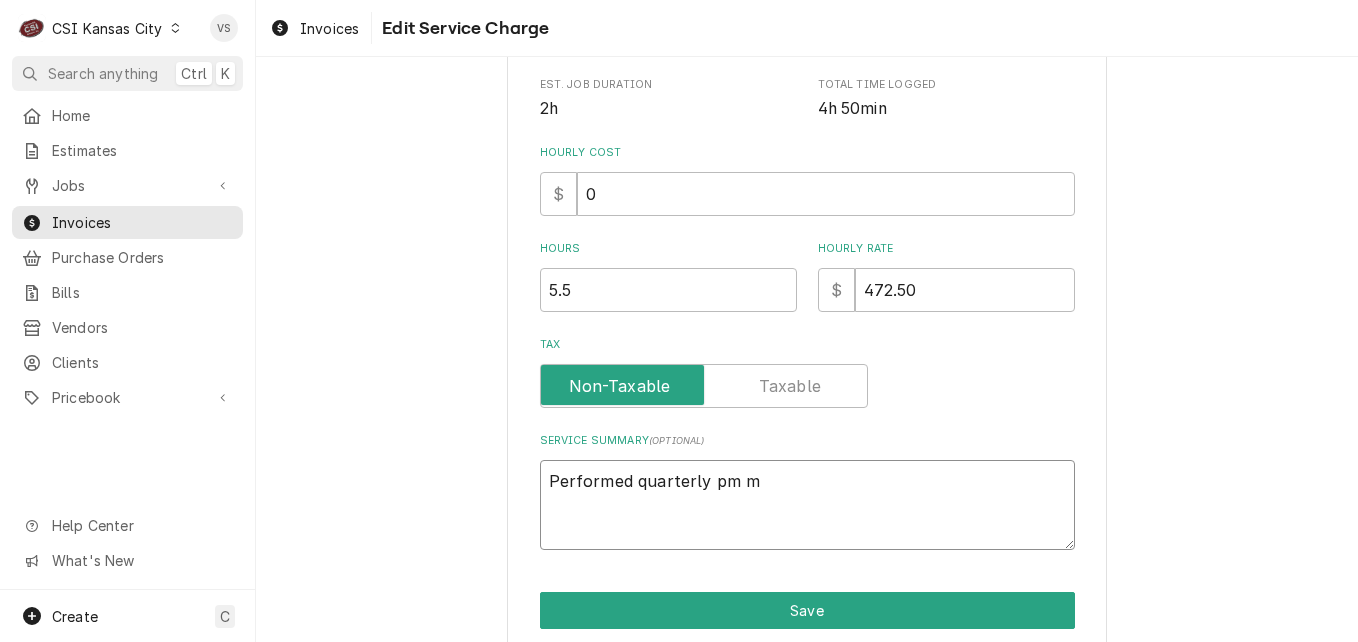 type on "x" 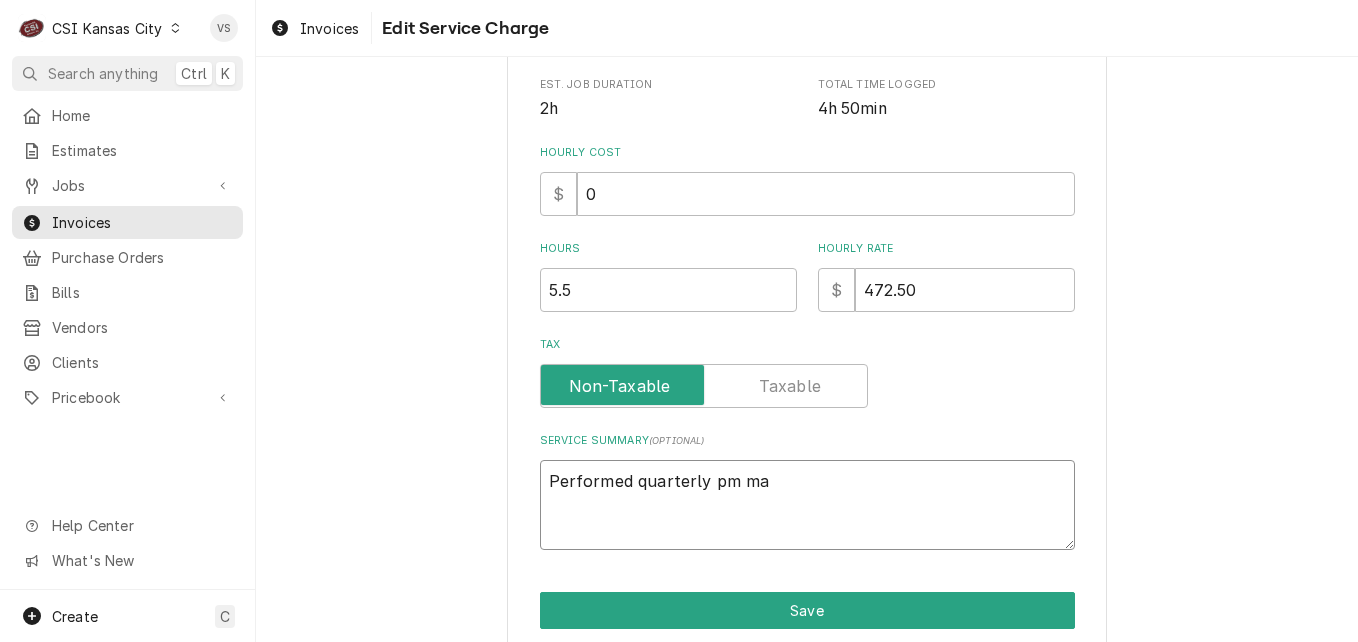type on "x" 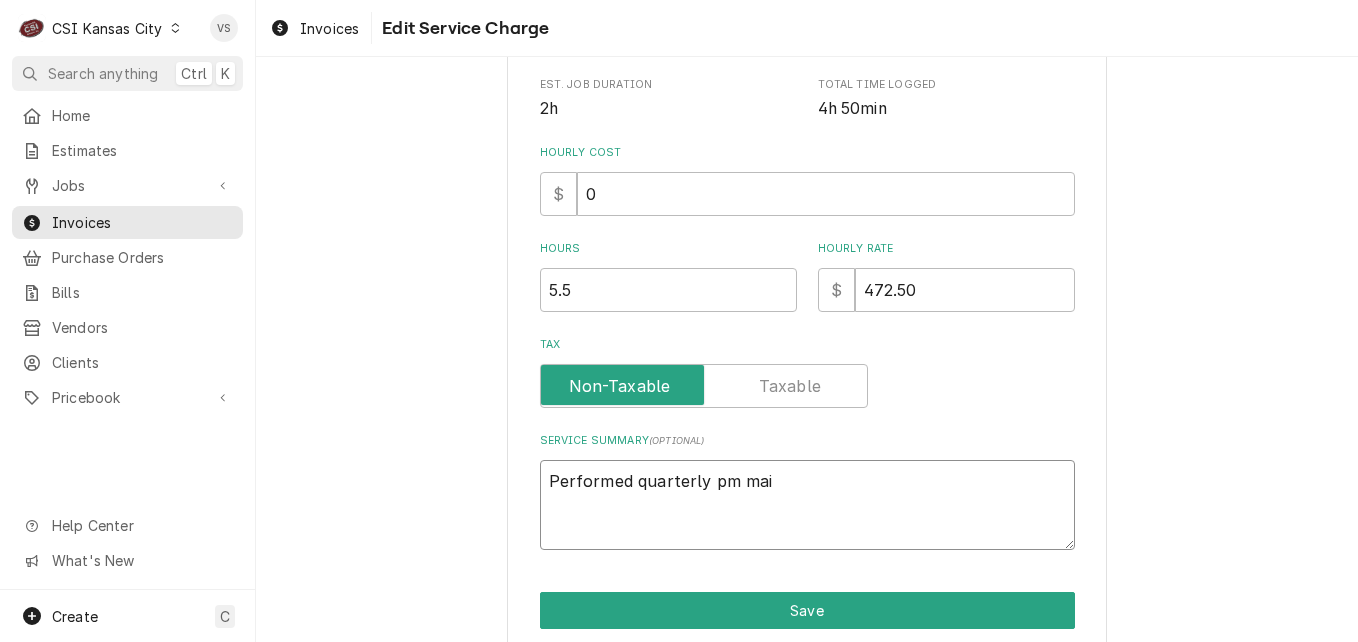 type on "x" 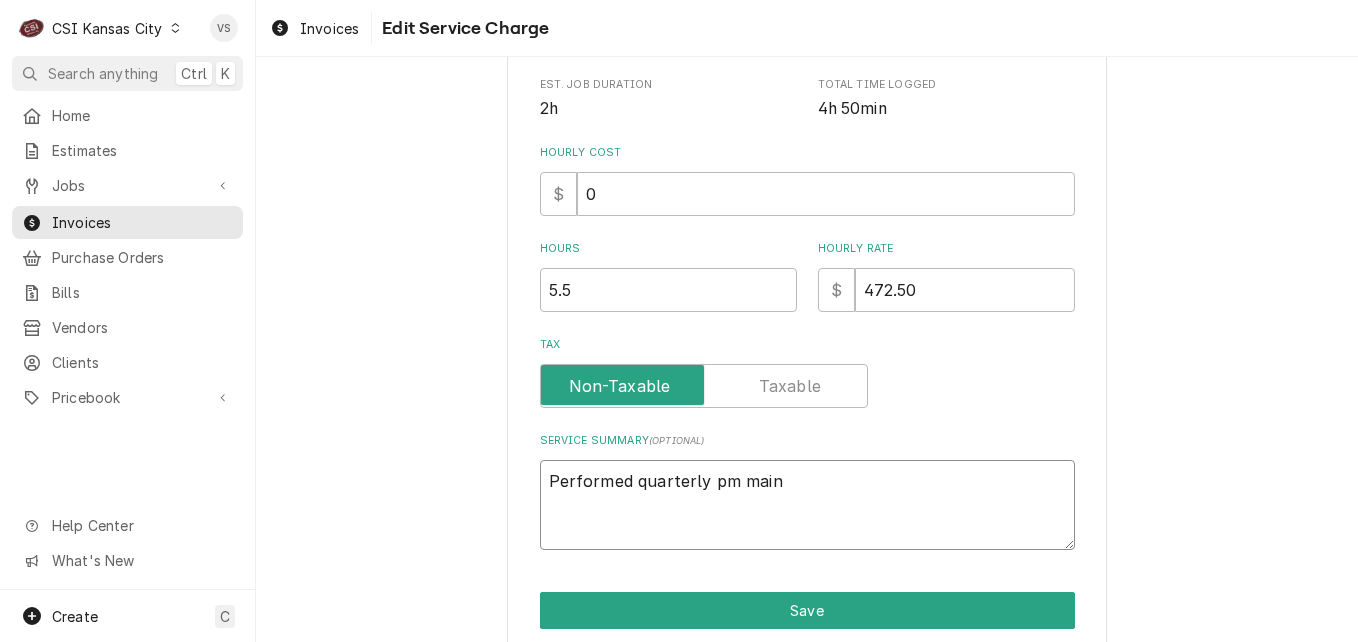 type on "x" 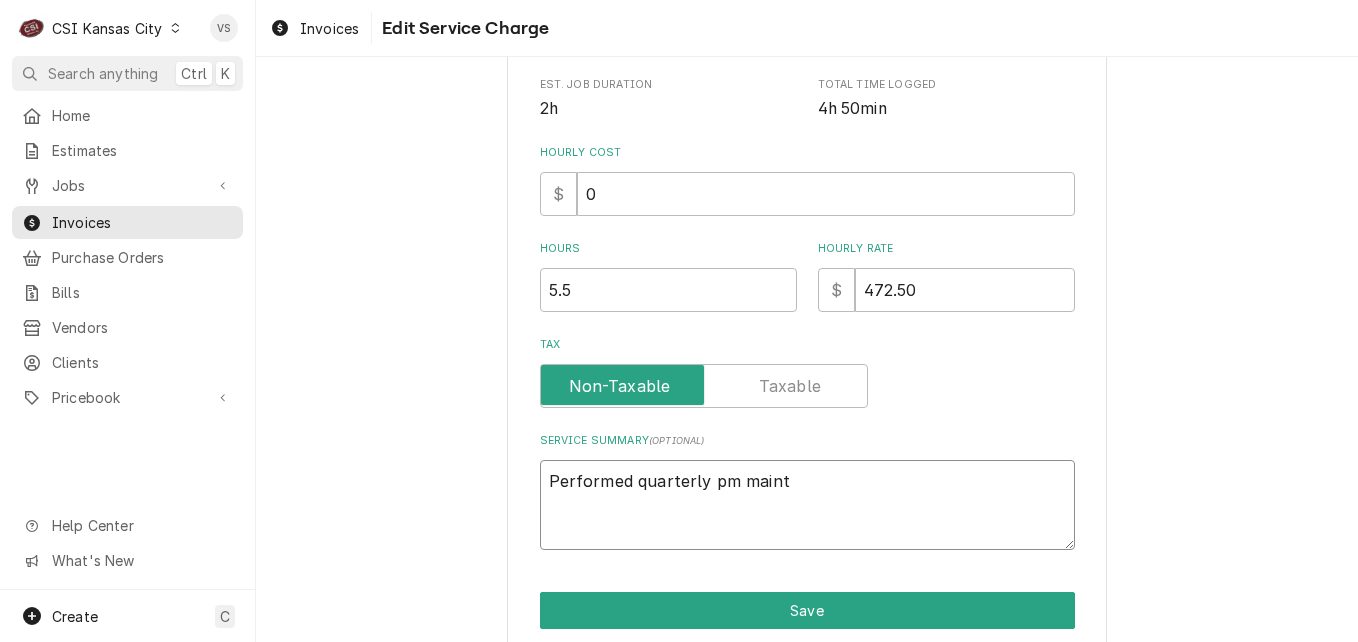 type on "x" 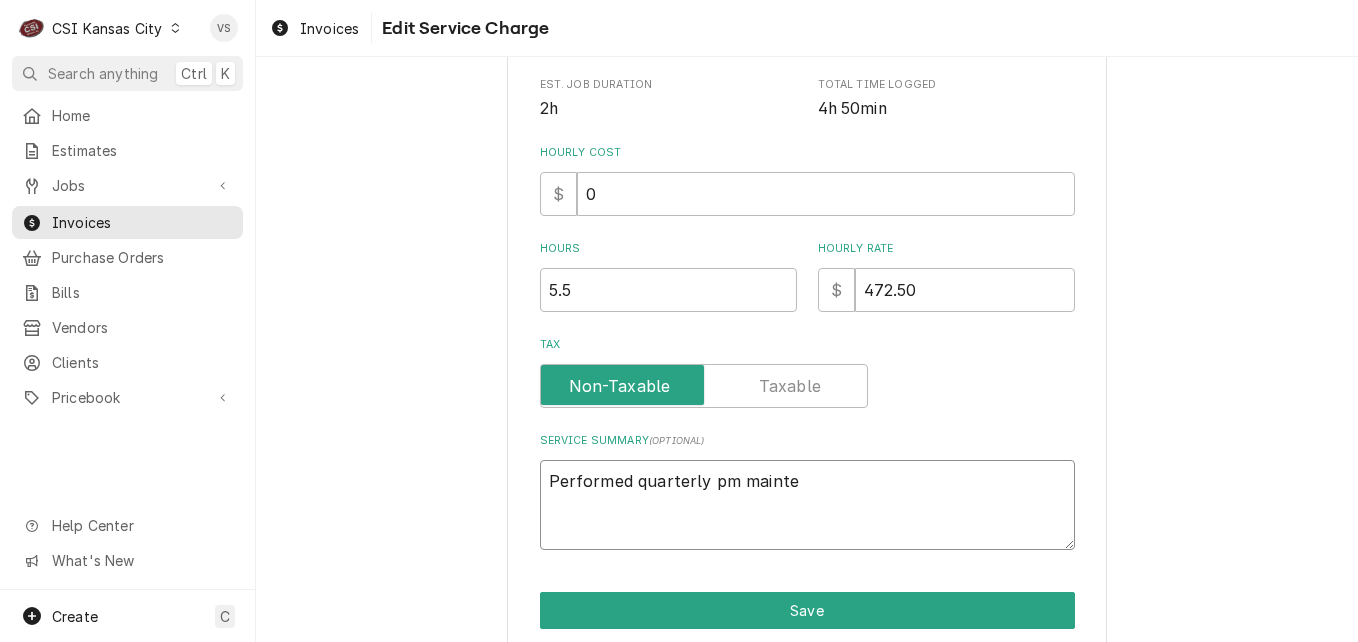 type on "x" 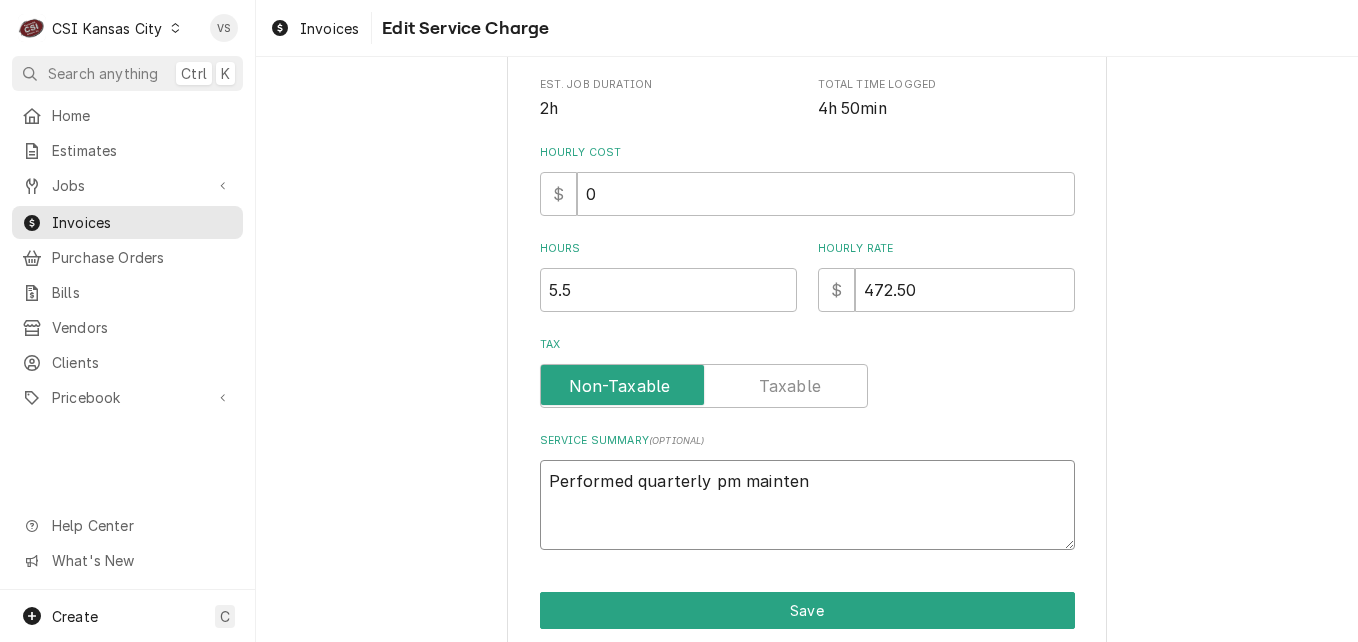 type on "x" 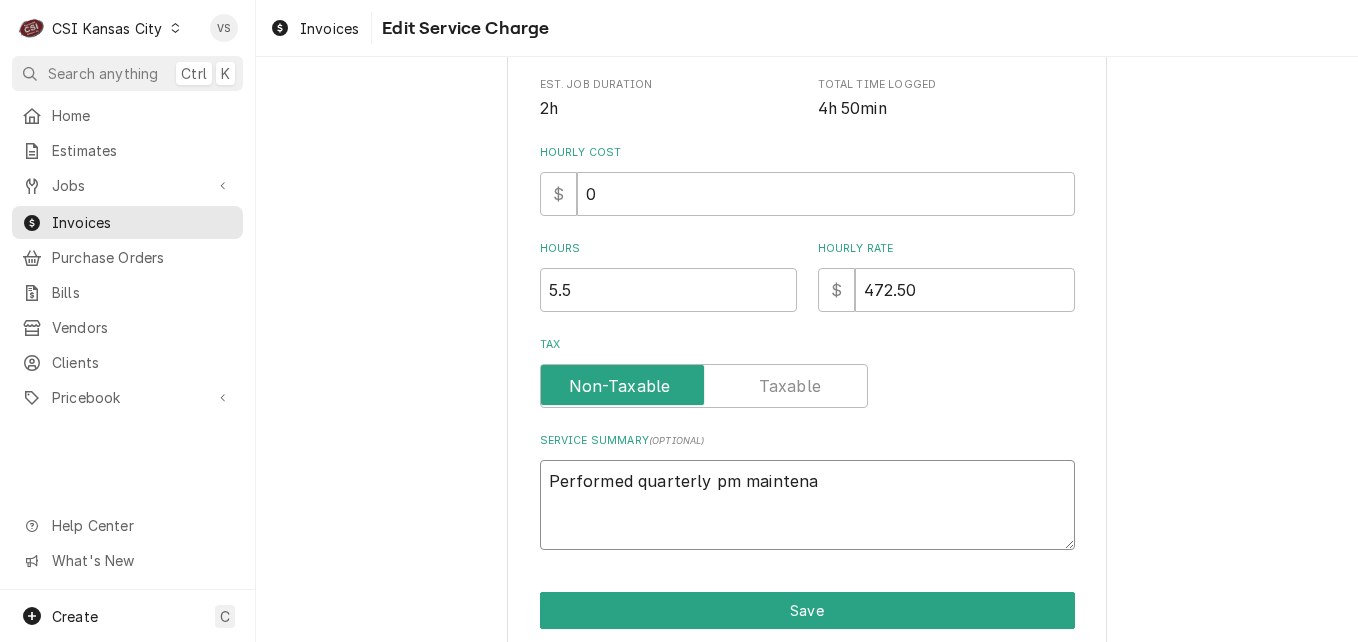 type on "x" 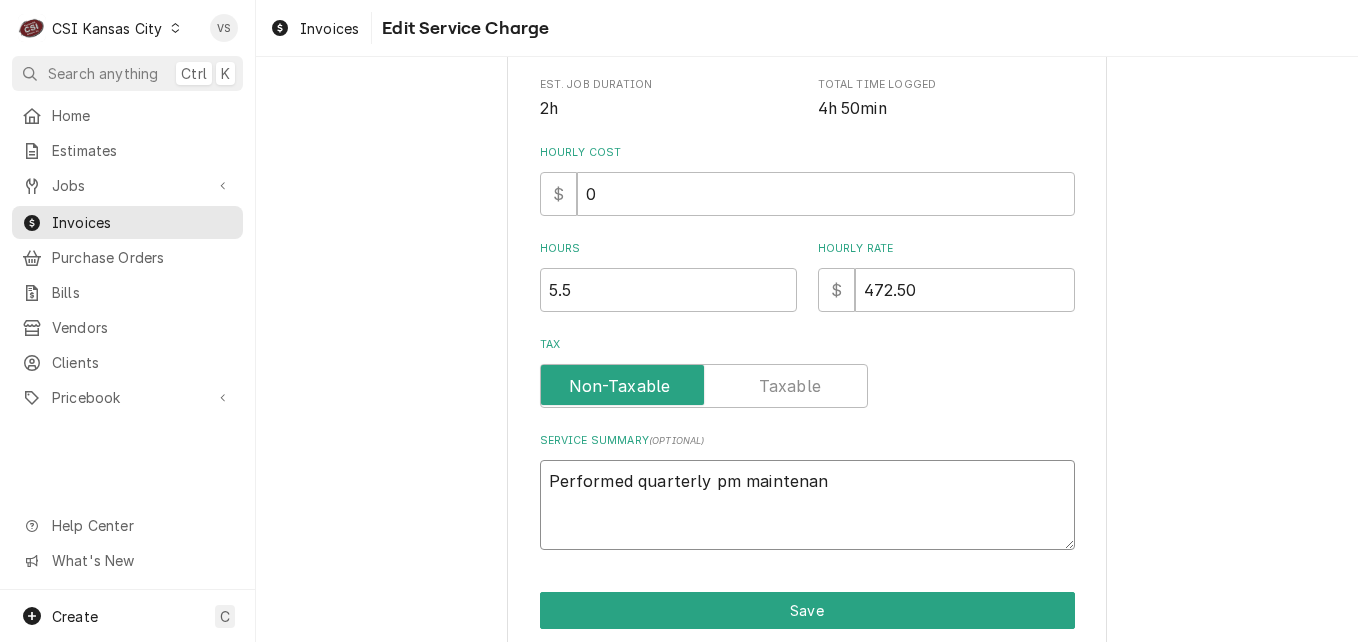 type on "x" 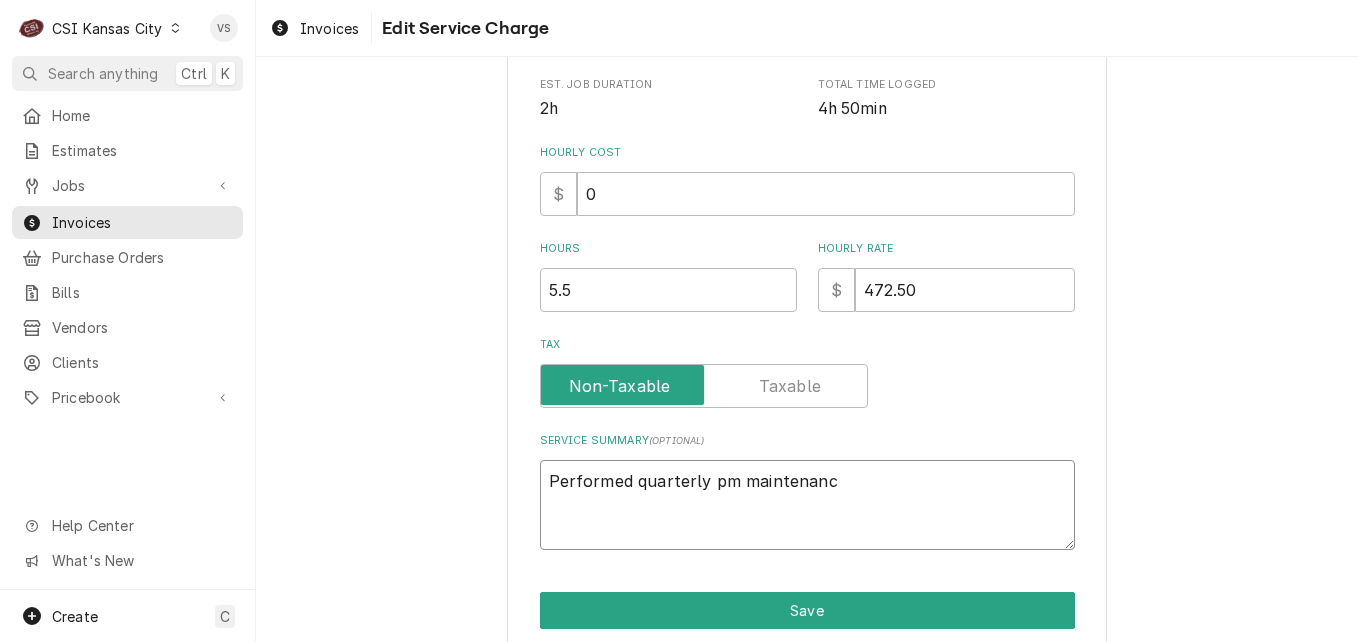 type on "x" 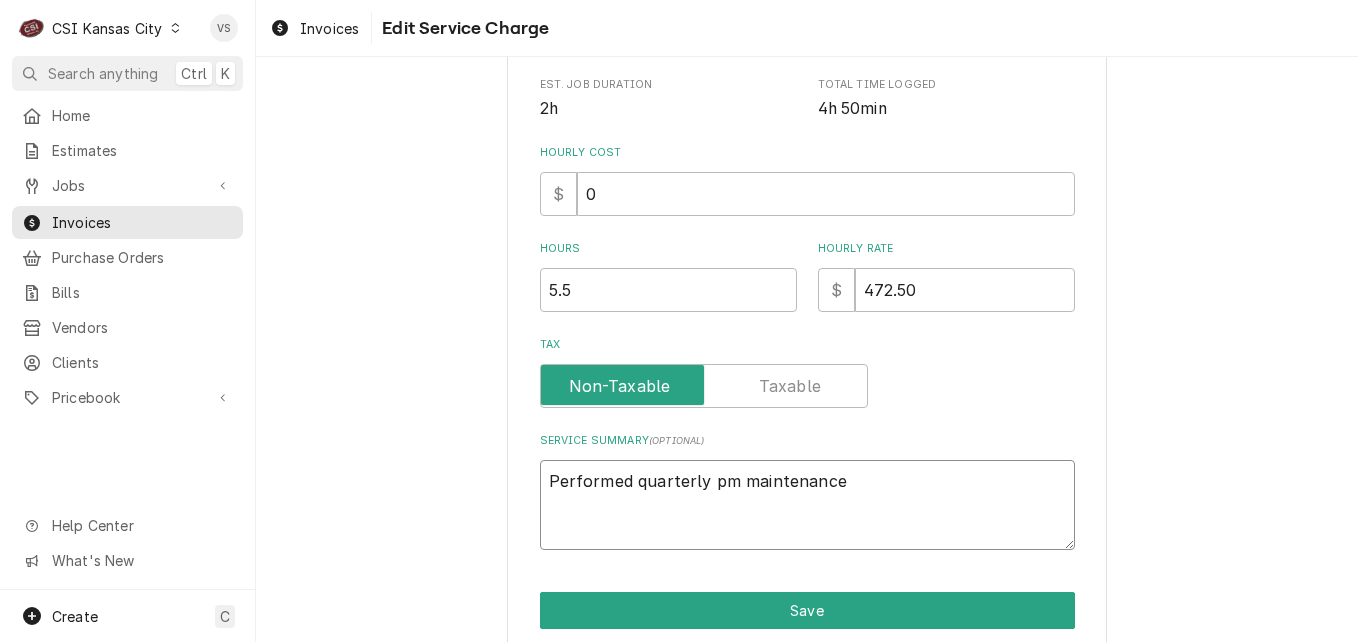 type on "x" 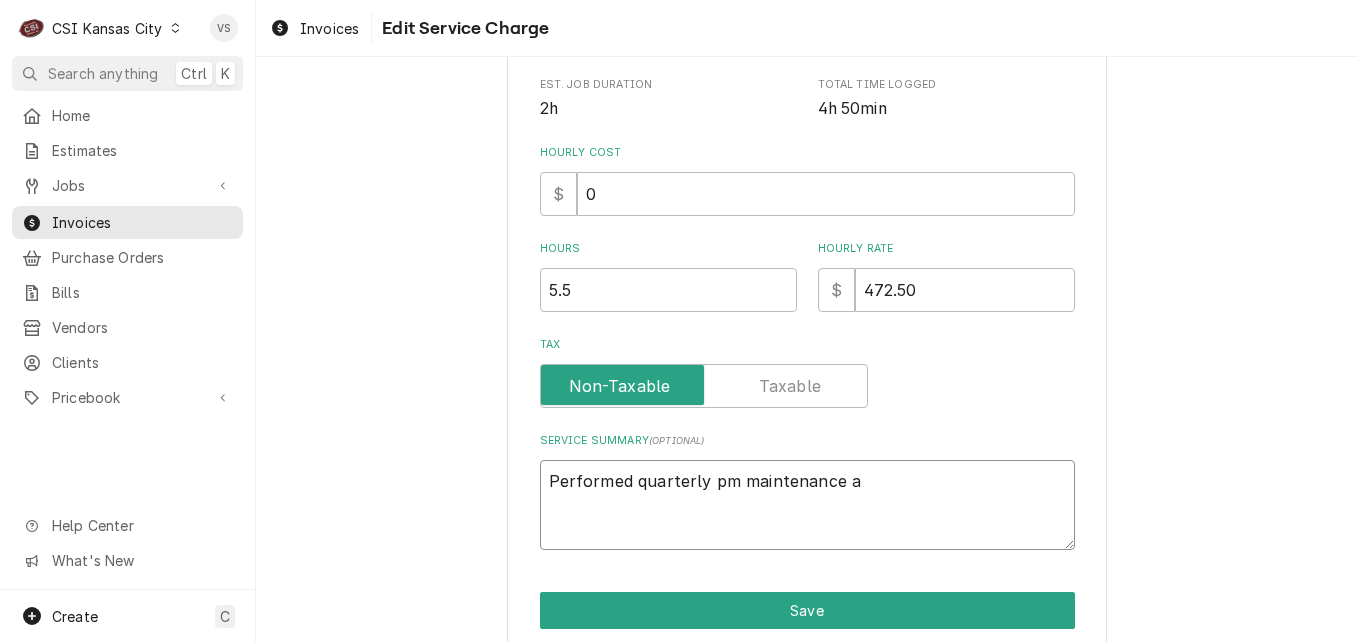 type on "x" 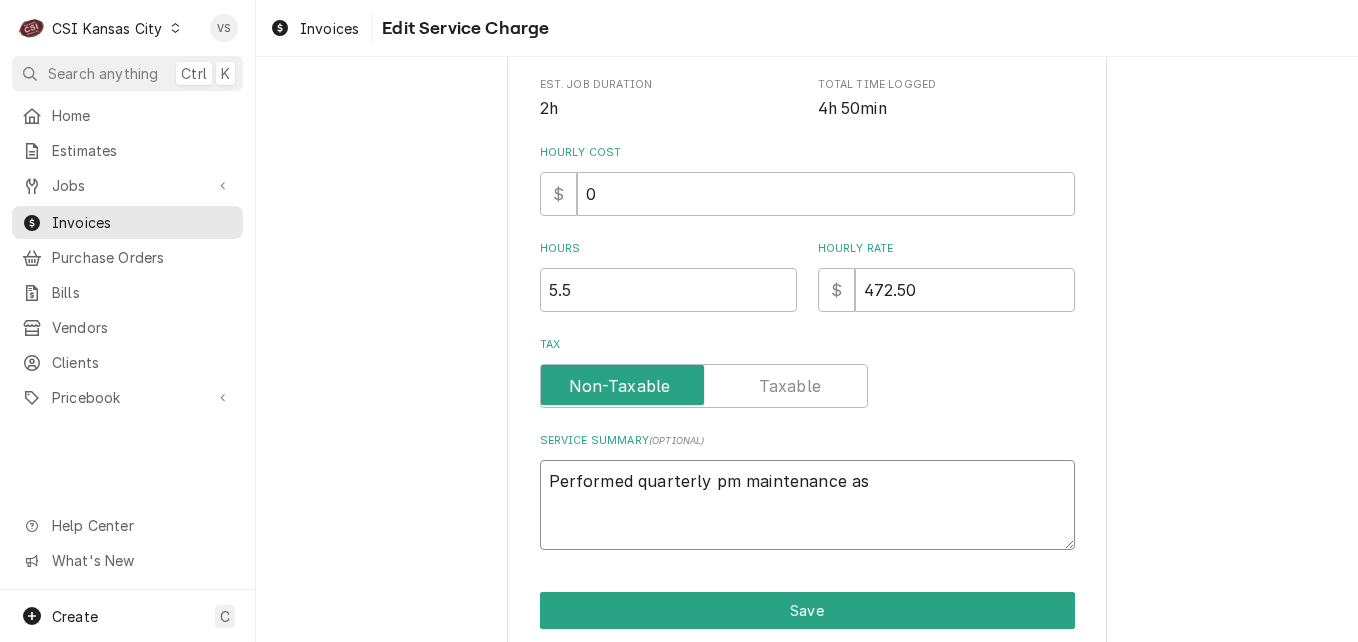 type on "x" 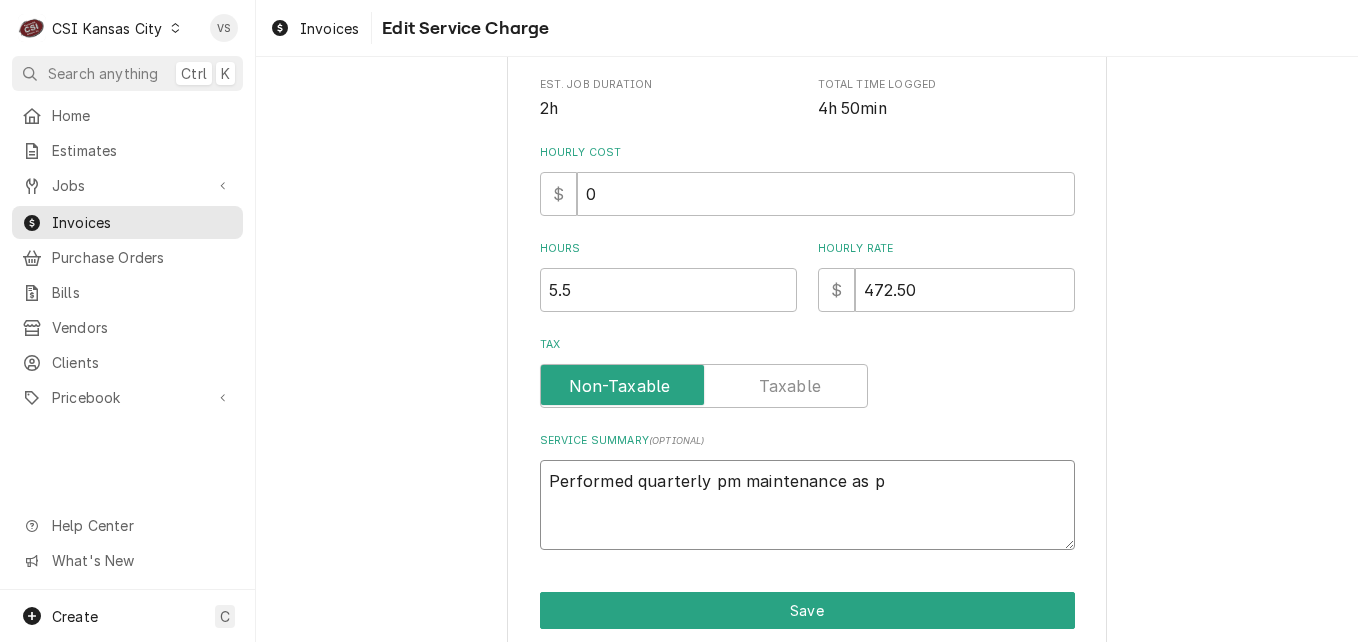 type on "x" 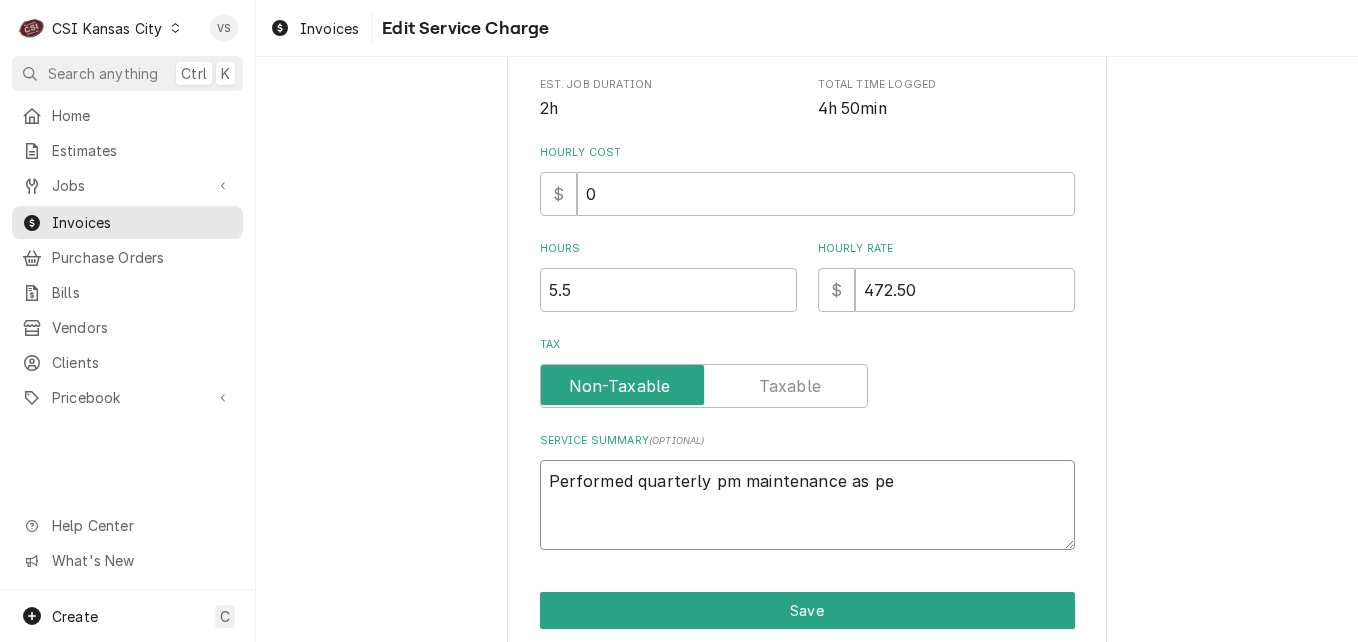 type on "x" 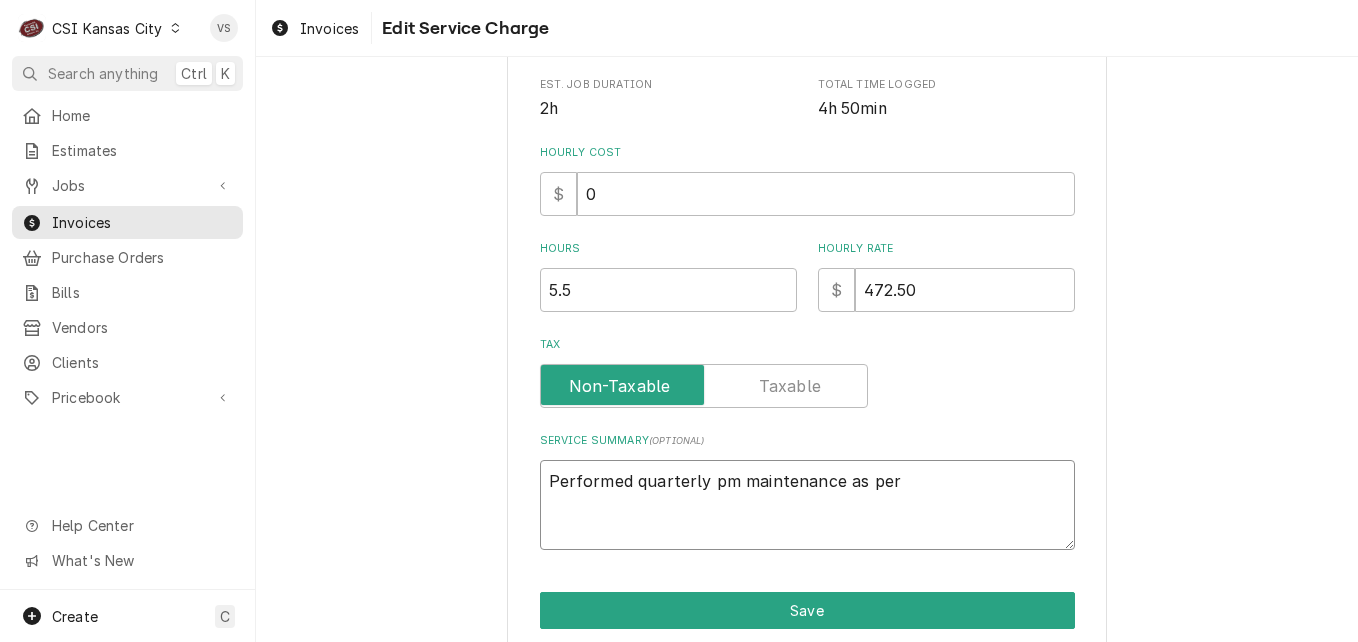 type on "x" 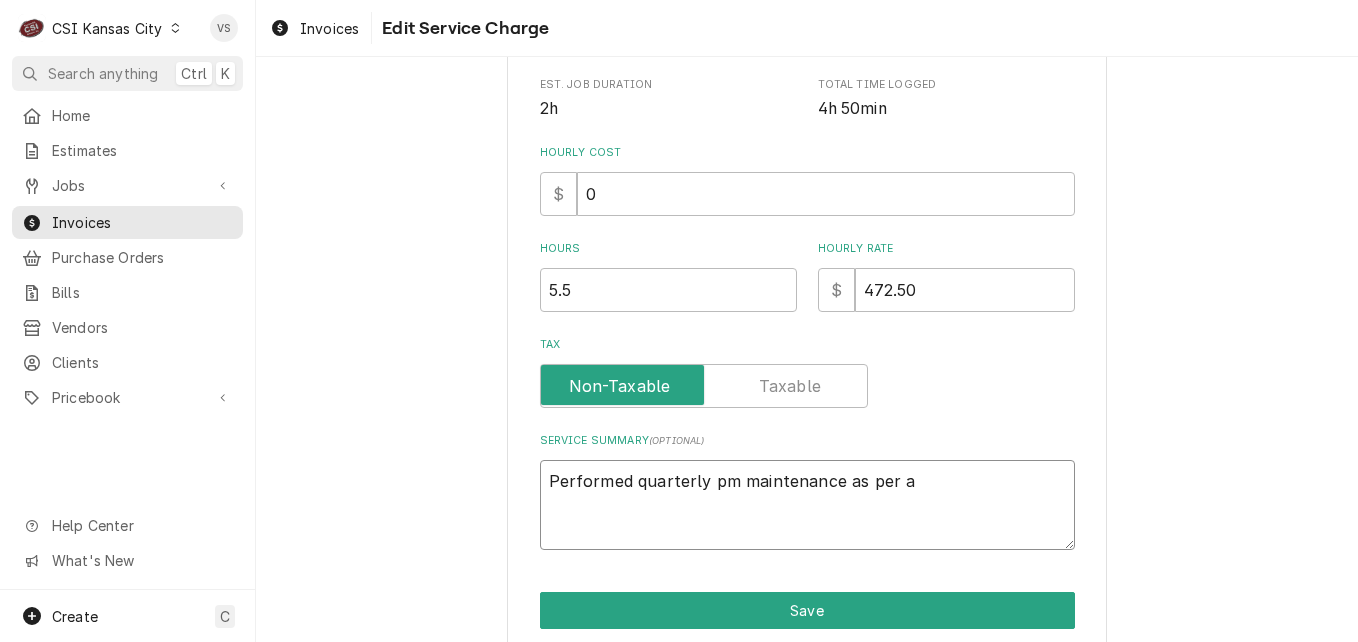 type on "x" 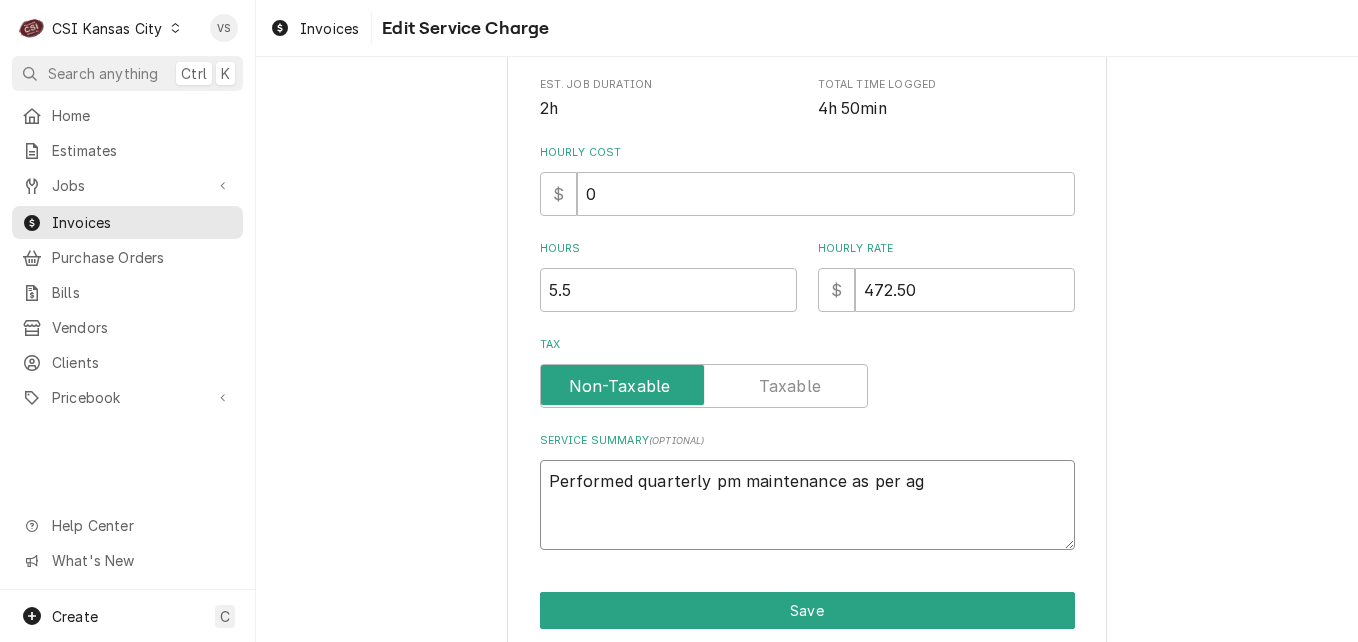 type on "x" 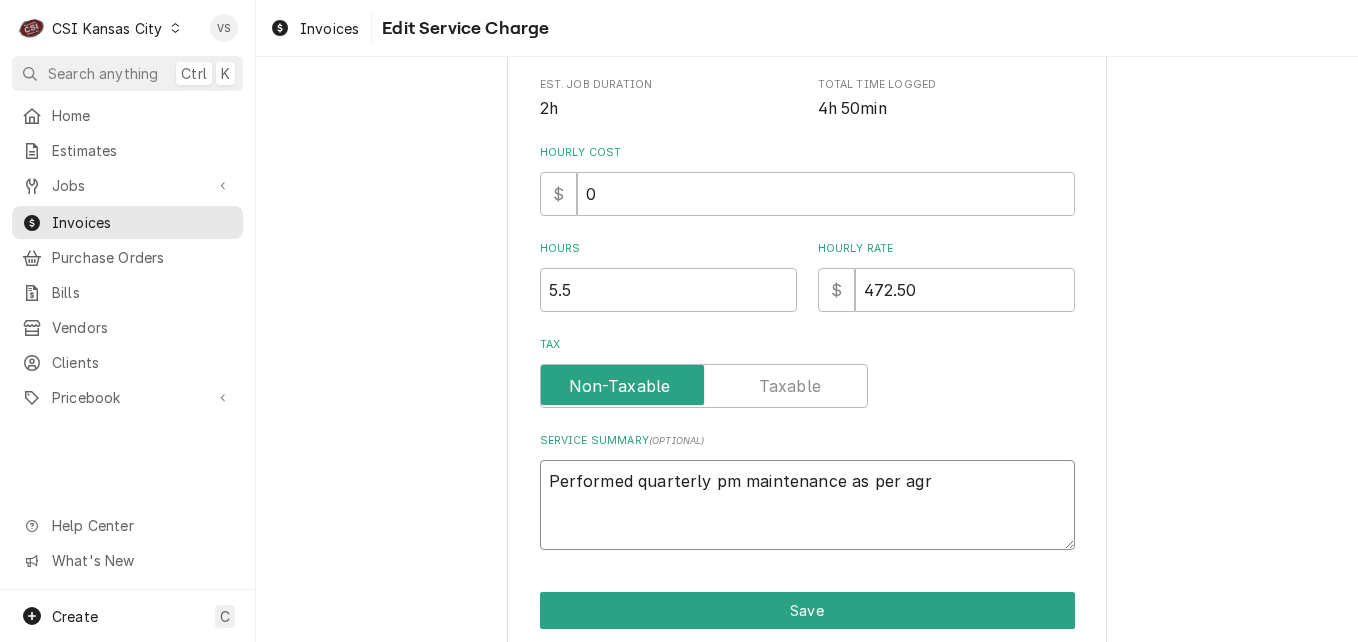 type on "x" 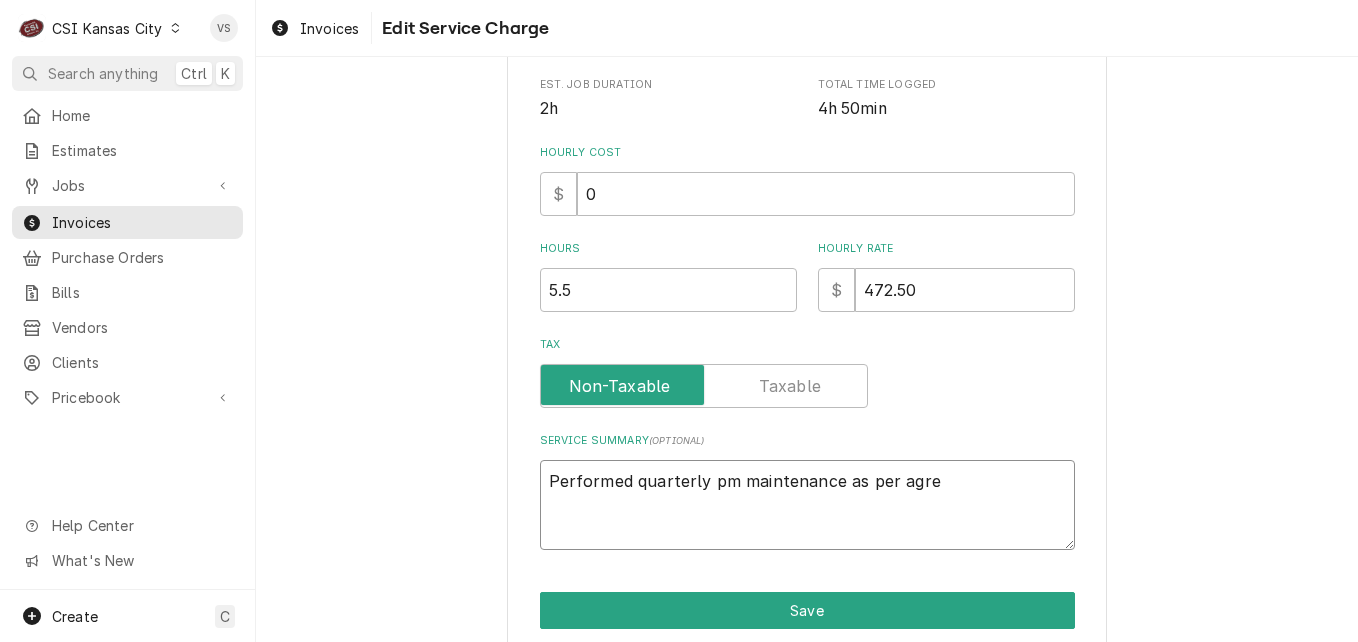 type on "x" 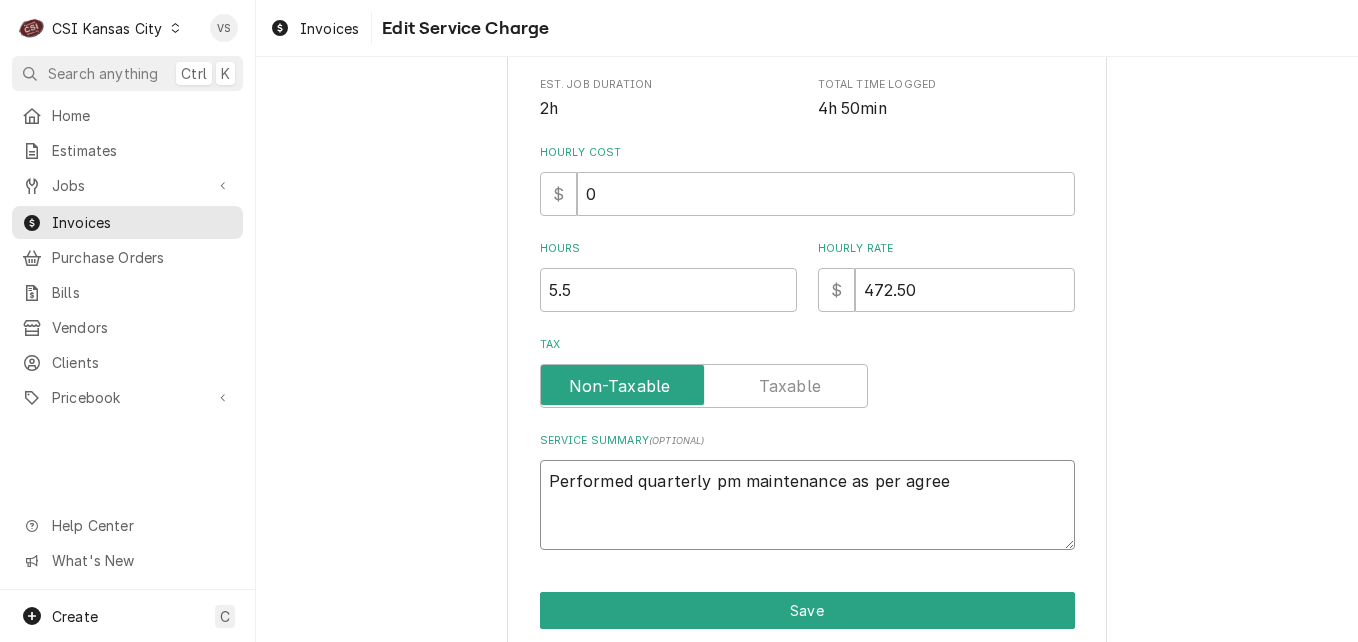 type on "x" 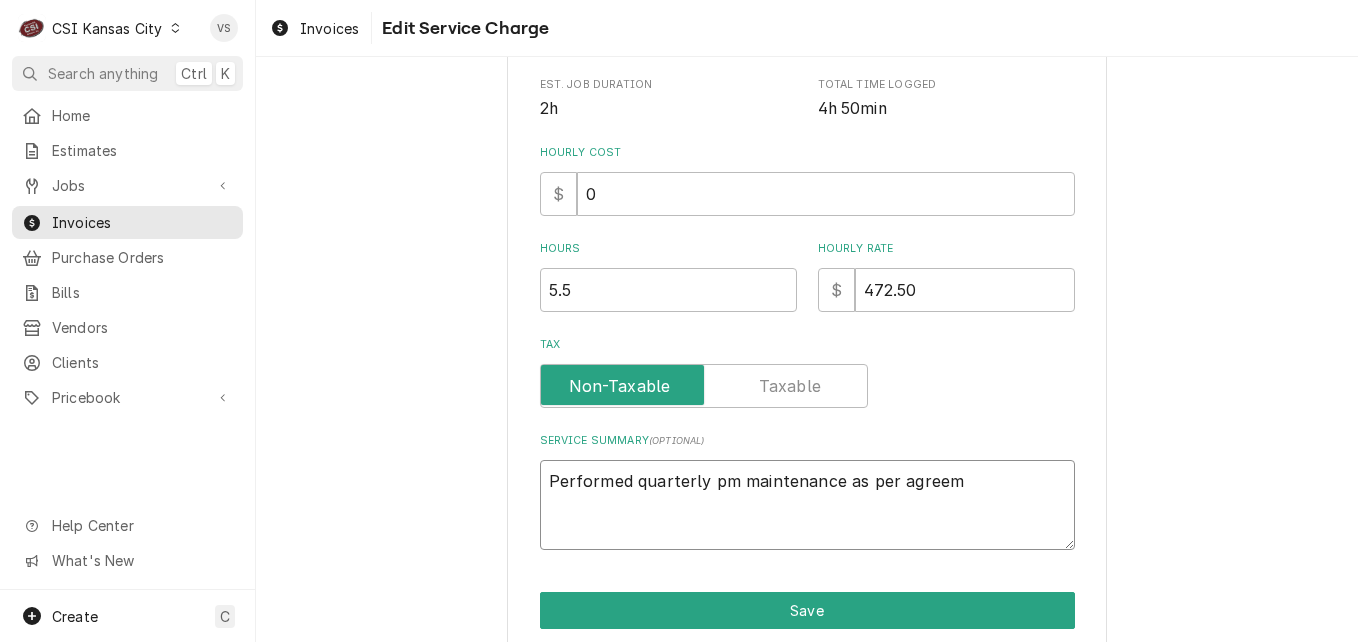 type on "x" 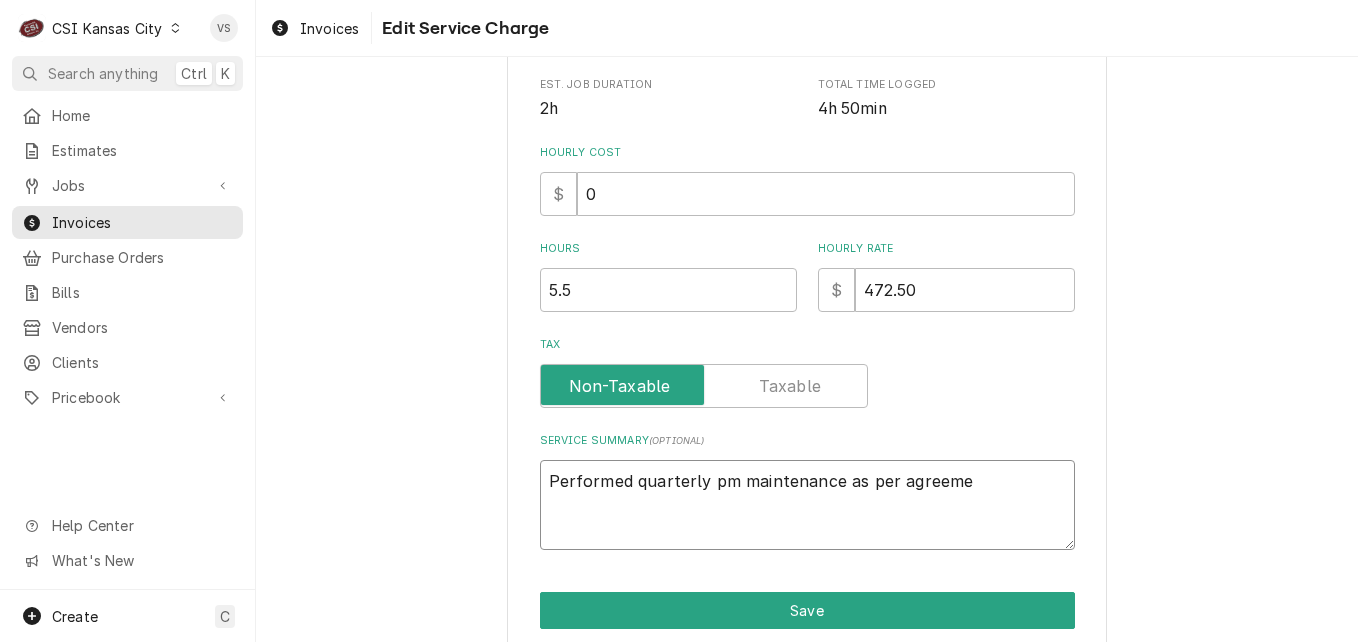 type on "x" 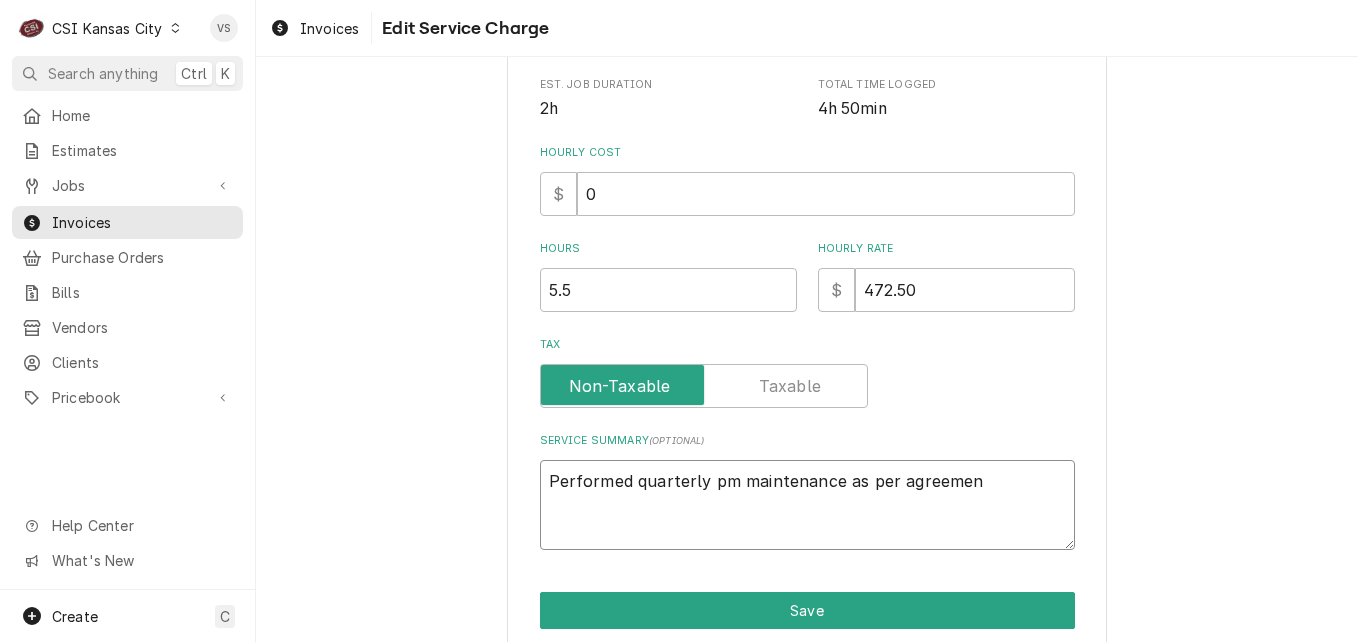 type on "x" 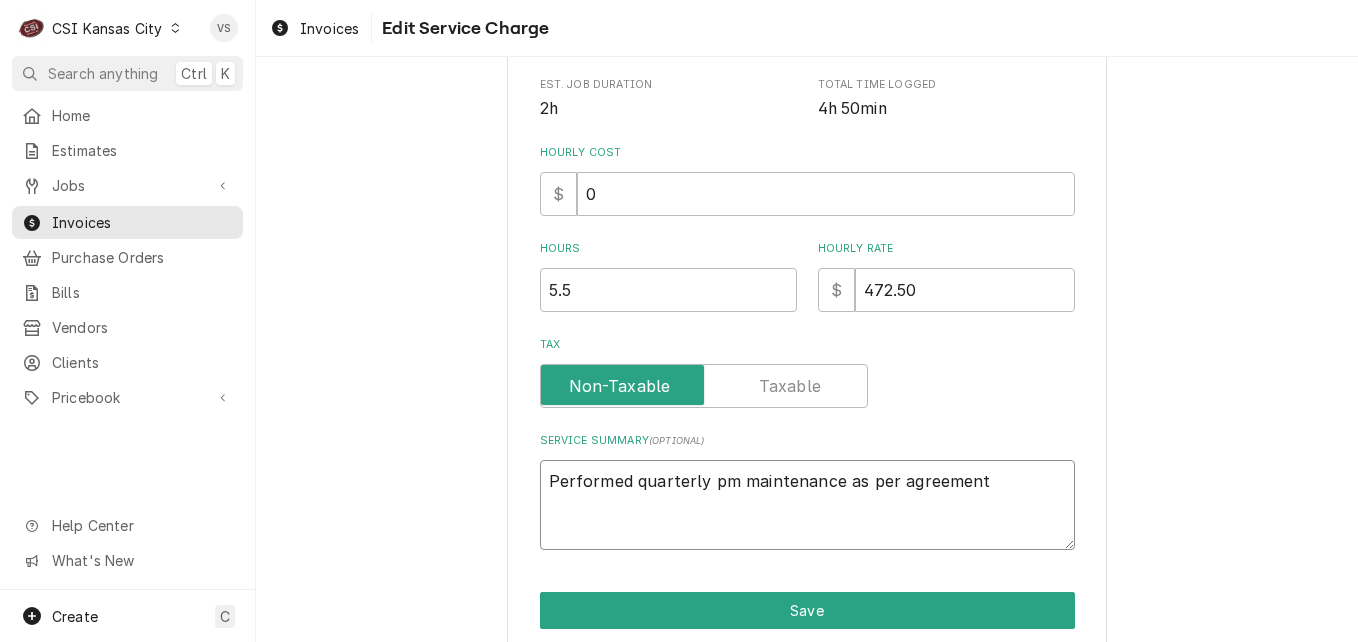 type on "x" 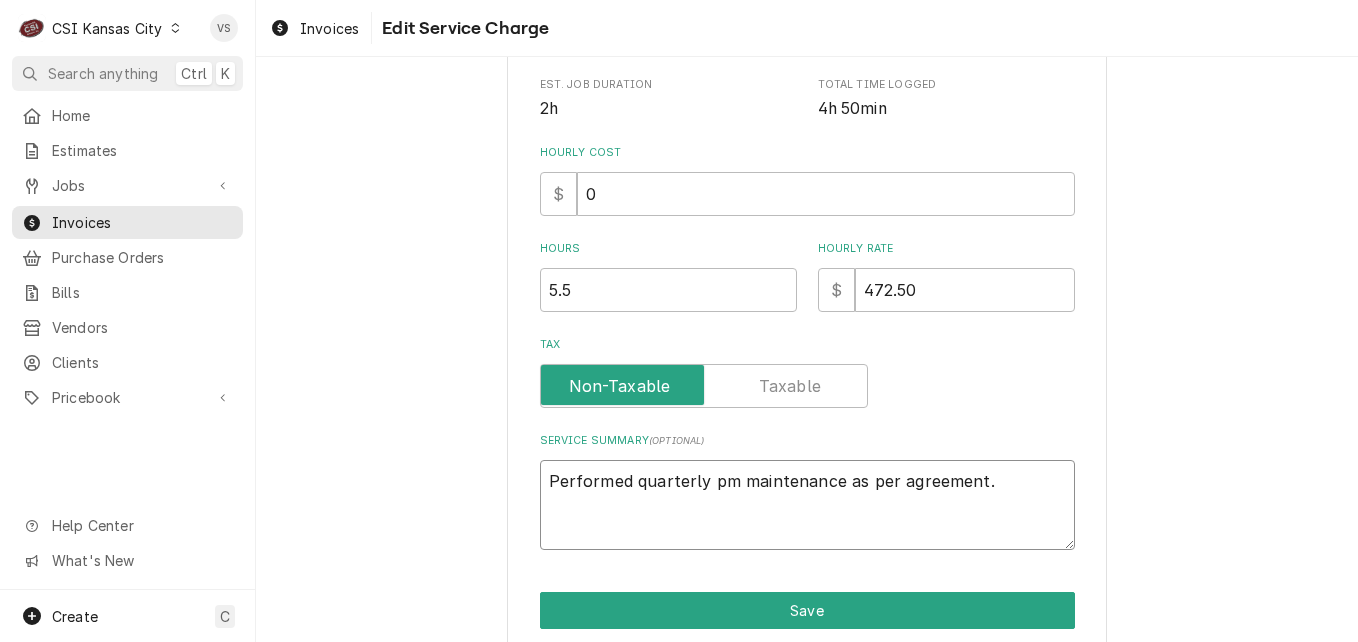 type on "x" 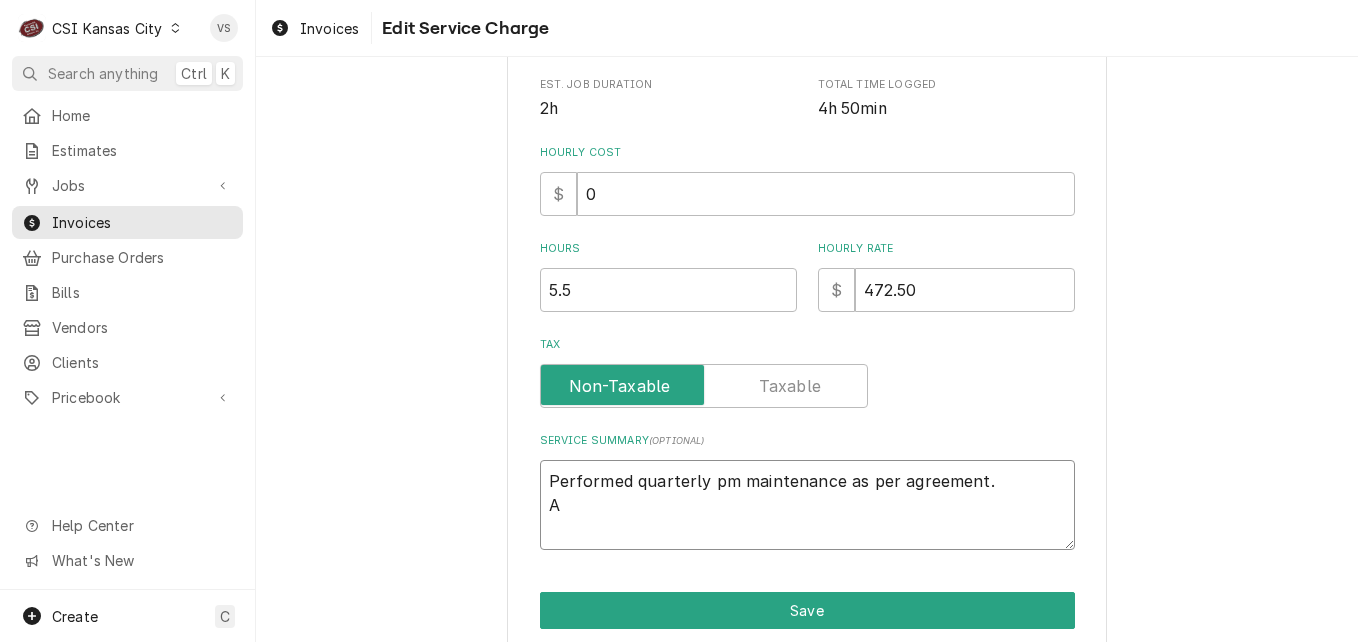 type on "x" 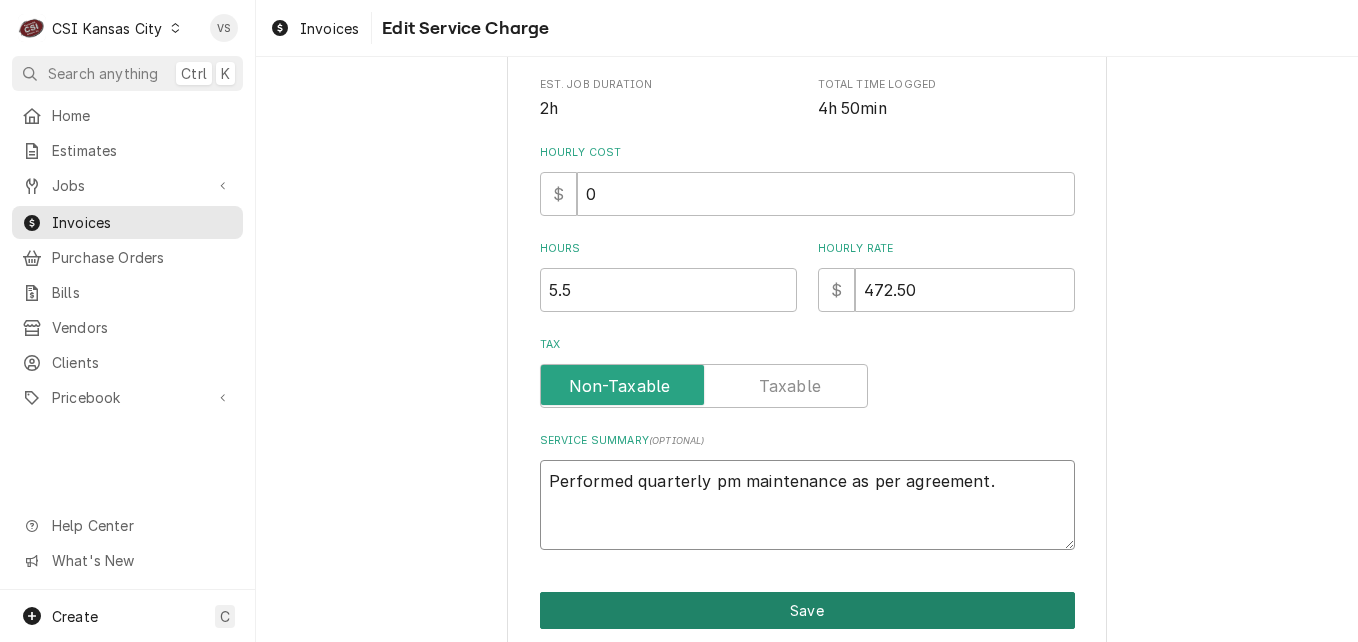 scroll, scrollTop: 581, scrollLeft: 0, axis: vertical 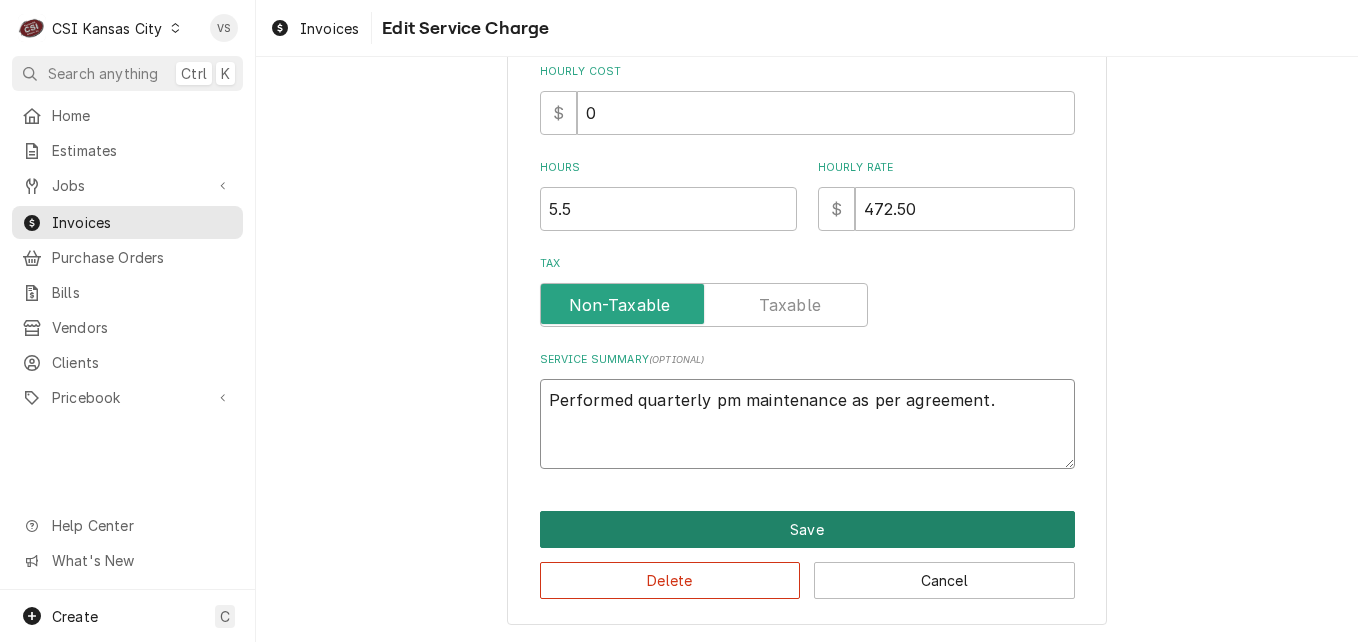 type on "Performed quarterly pm maintenance as per agreement." 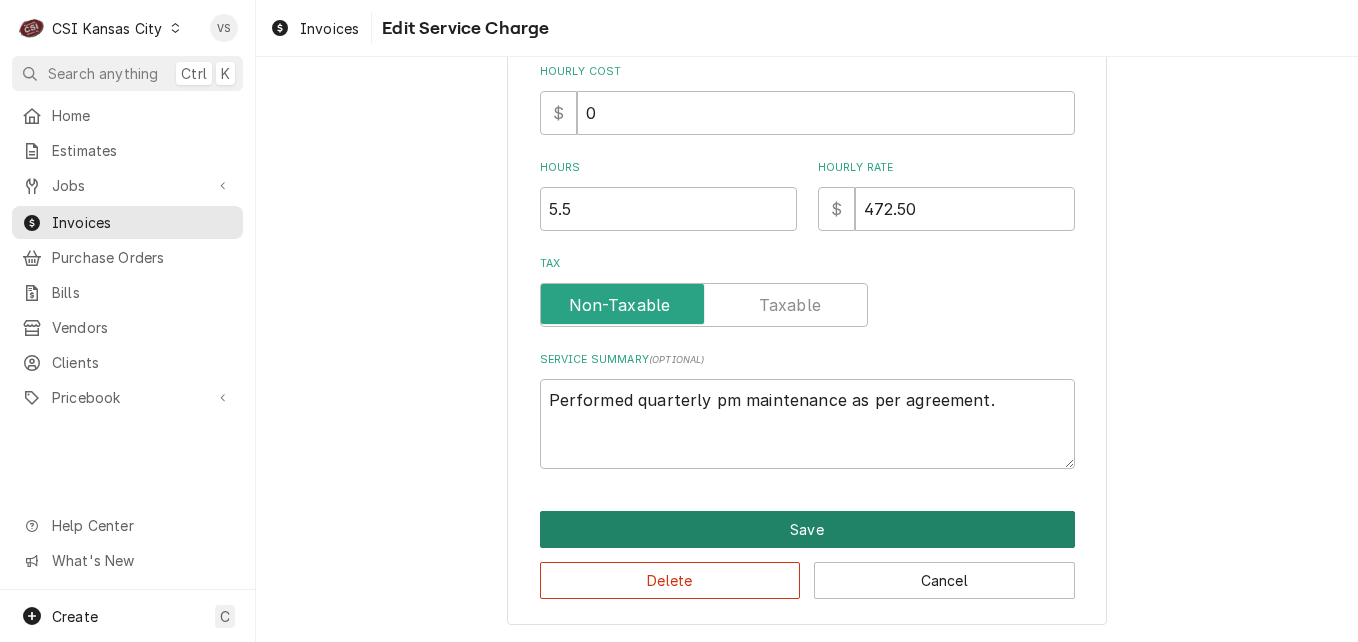 click on "Save" at bounding box center [807, 529] 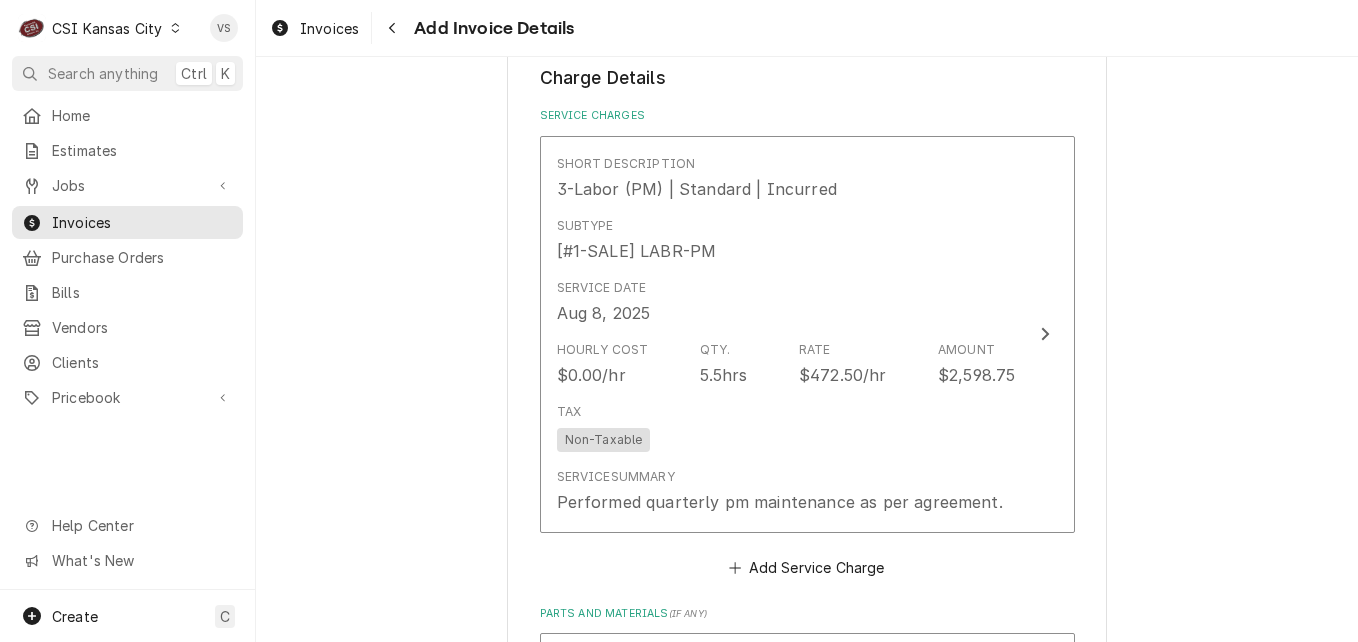 scroll, scrollTop: 1852, scrollLeft: 0, axis: vertical 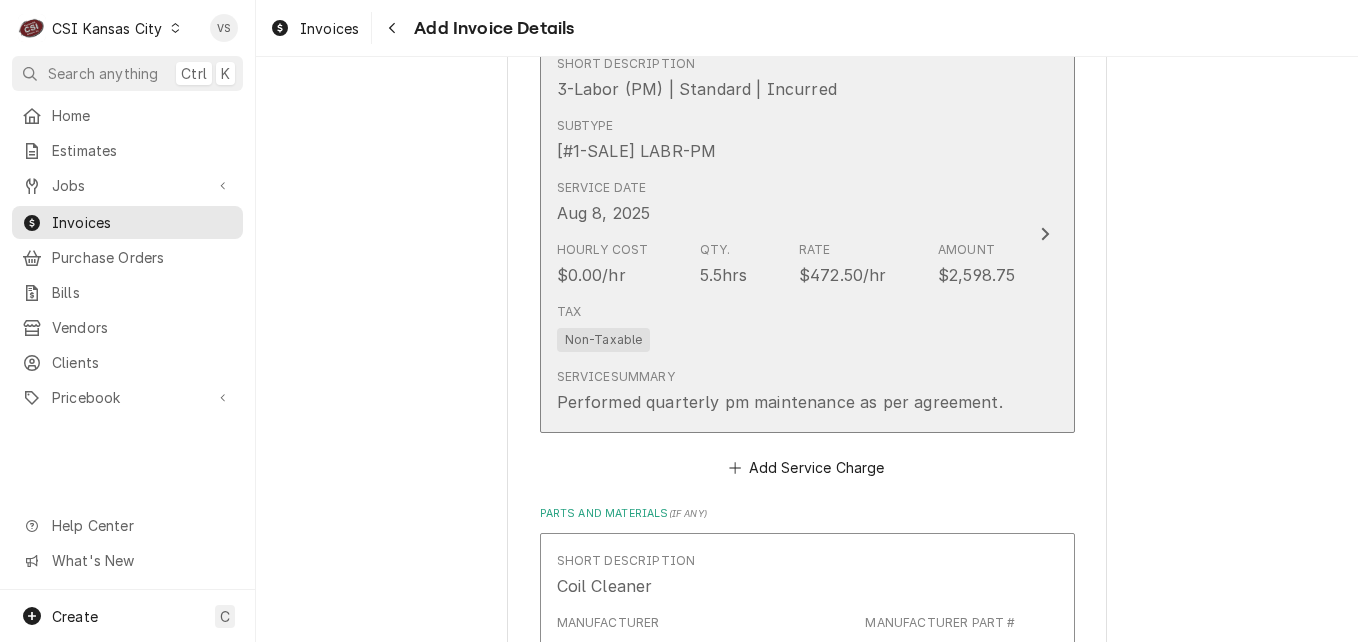 click on "Tax Non-Taxable" at bounding box center (786, 327) 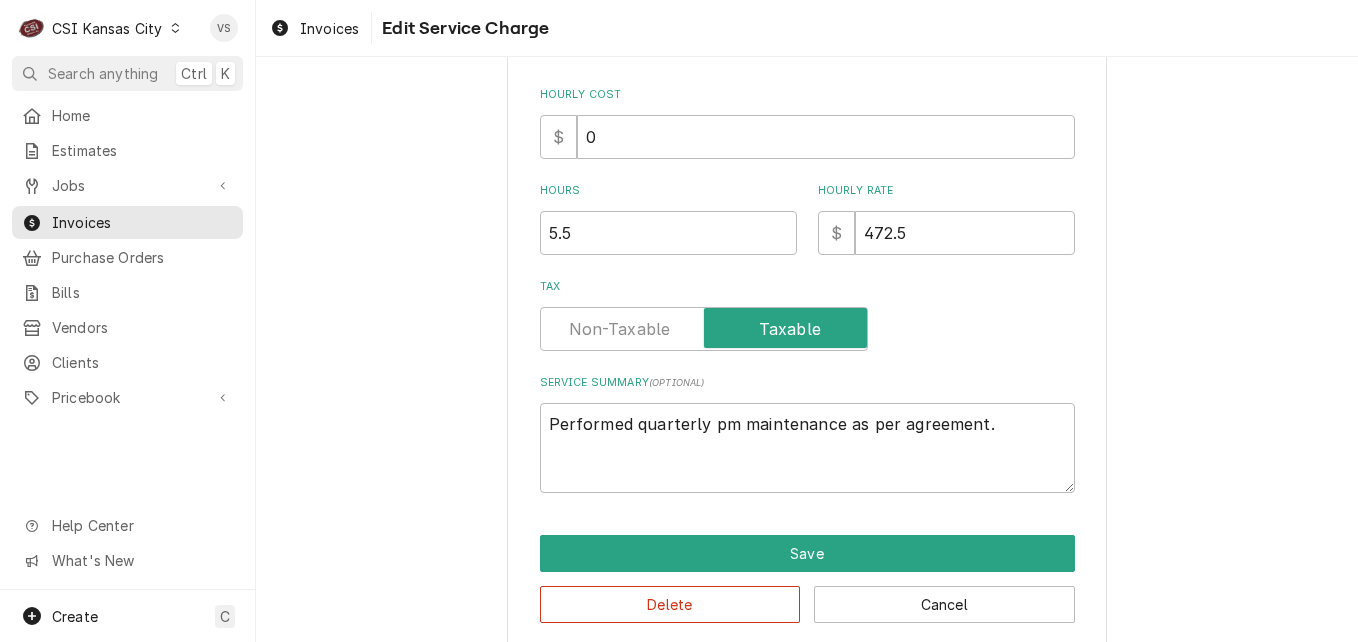 scroll, scrollTop: 520, scrollLeft: 0, axis: vertical 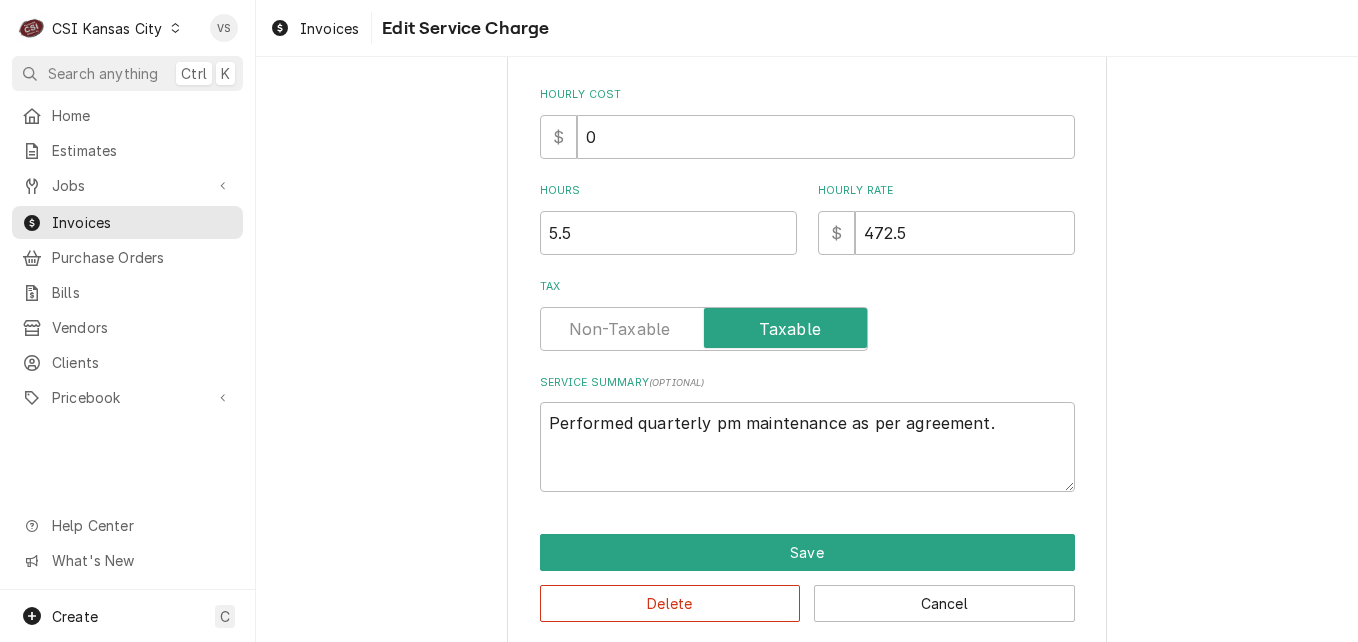 type on "x" 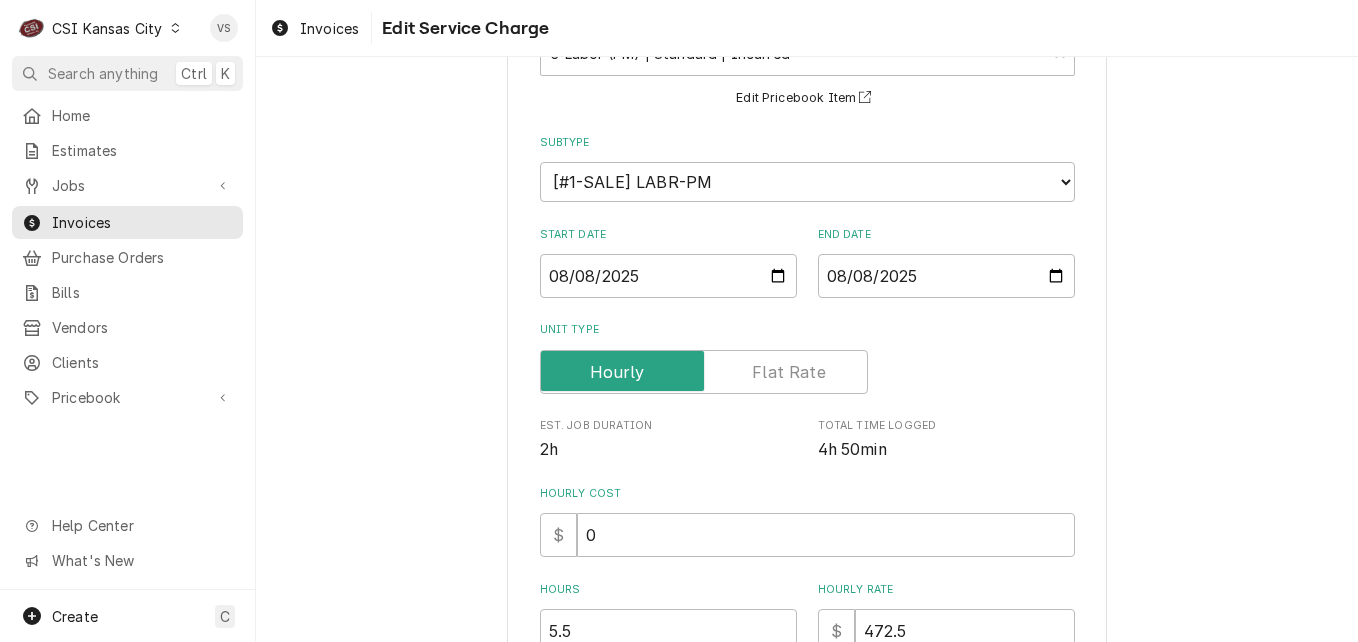 scroll, scrollTop: 200, scrollLeft: 0, axis: vertical 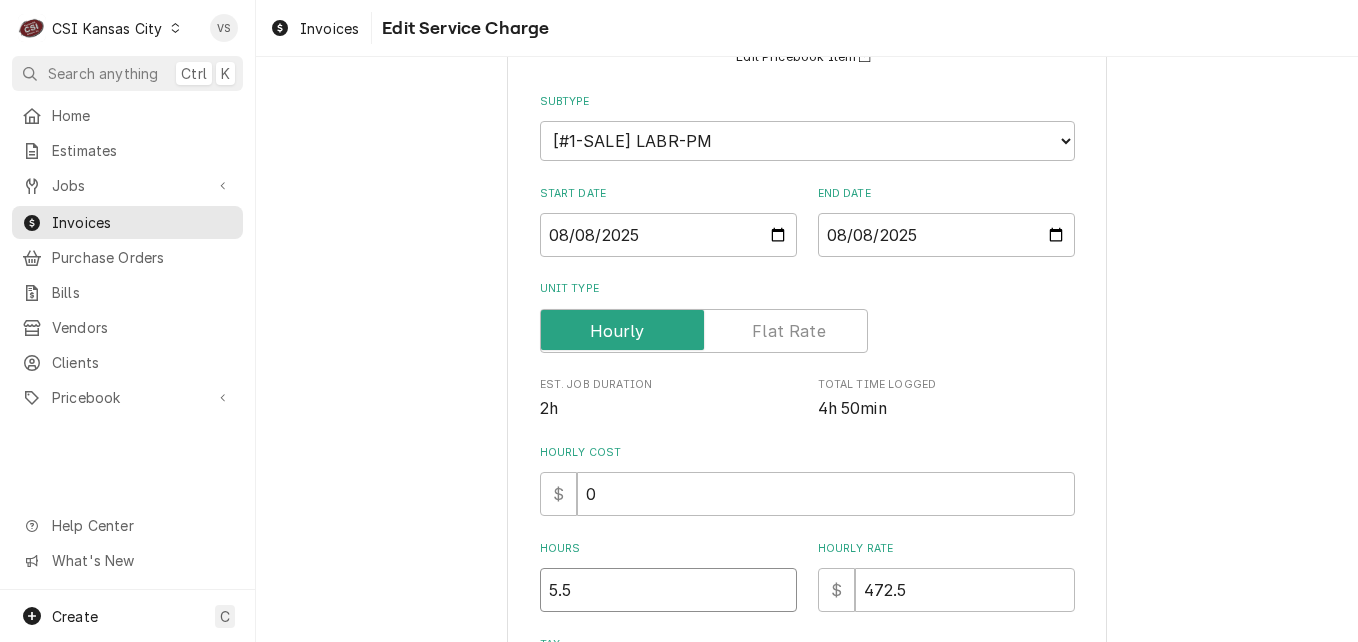 drag, startPoint x: 583, startPoint y: 587, endPoint x: 530, endPoint y: 594, distance: 53.460266 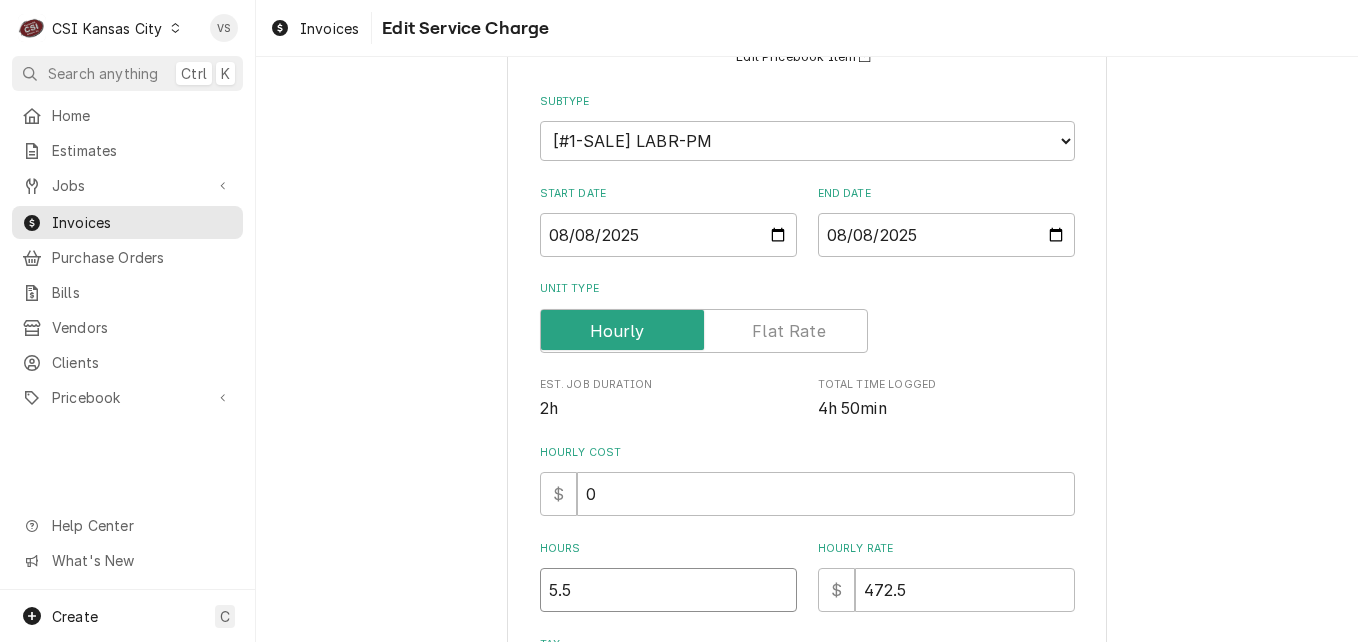 type on "1" 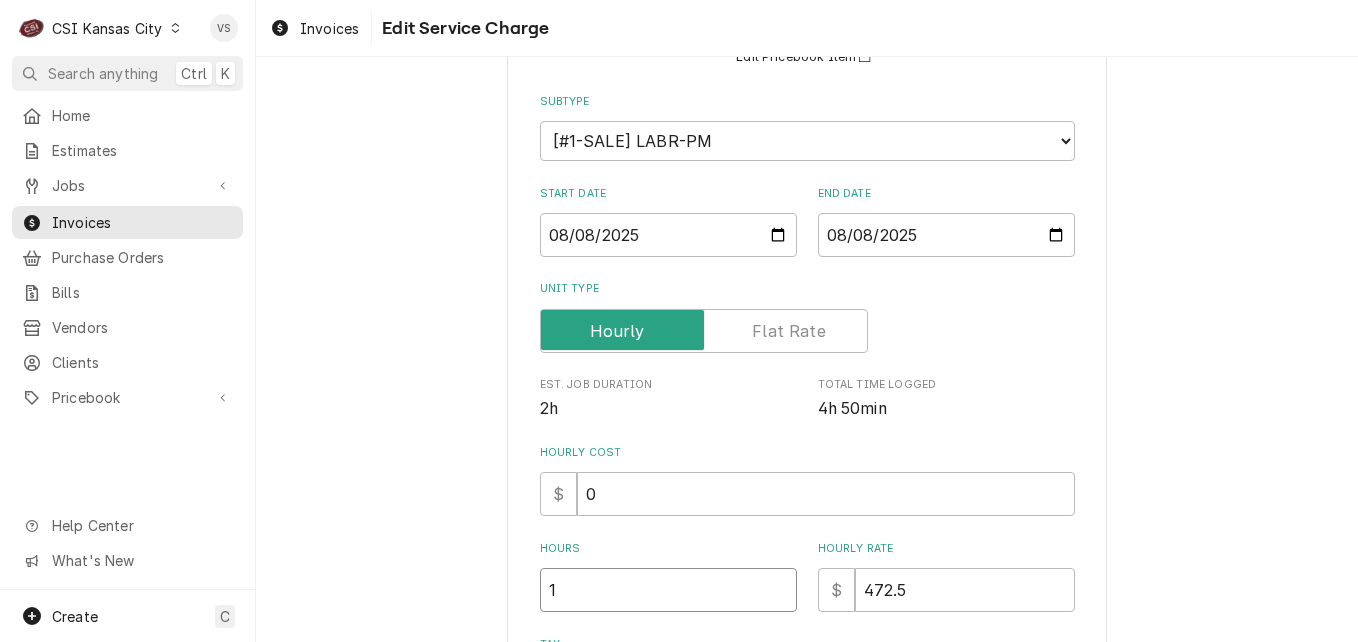 type on "x" 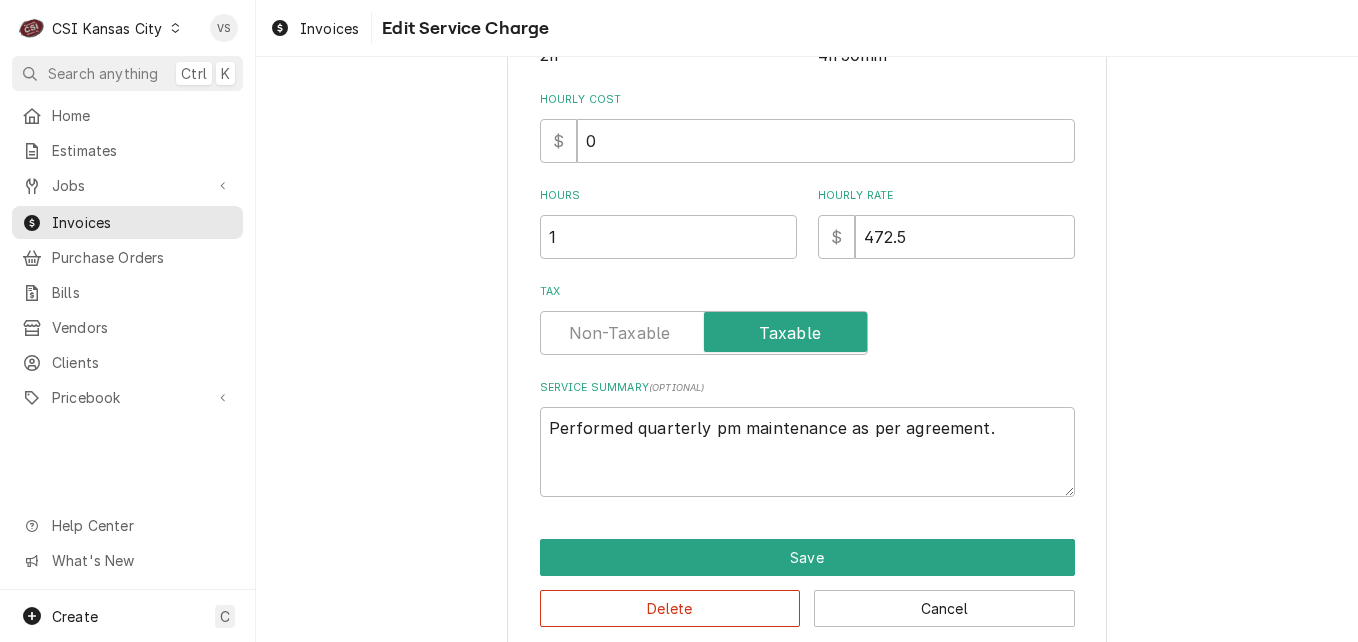 scroll, scrollTop: 581, scrollLeft: 0, axis: vertical 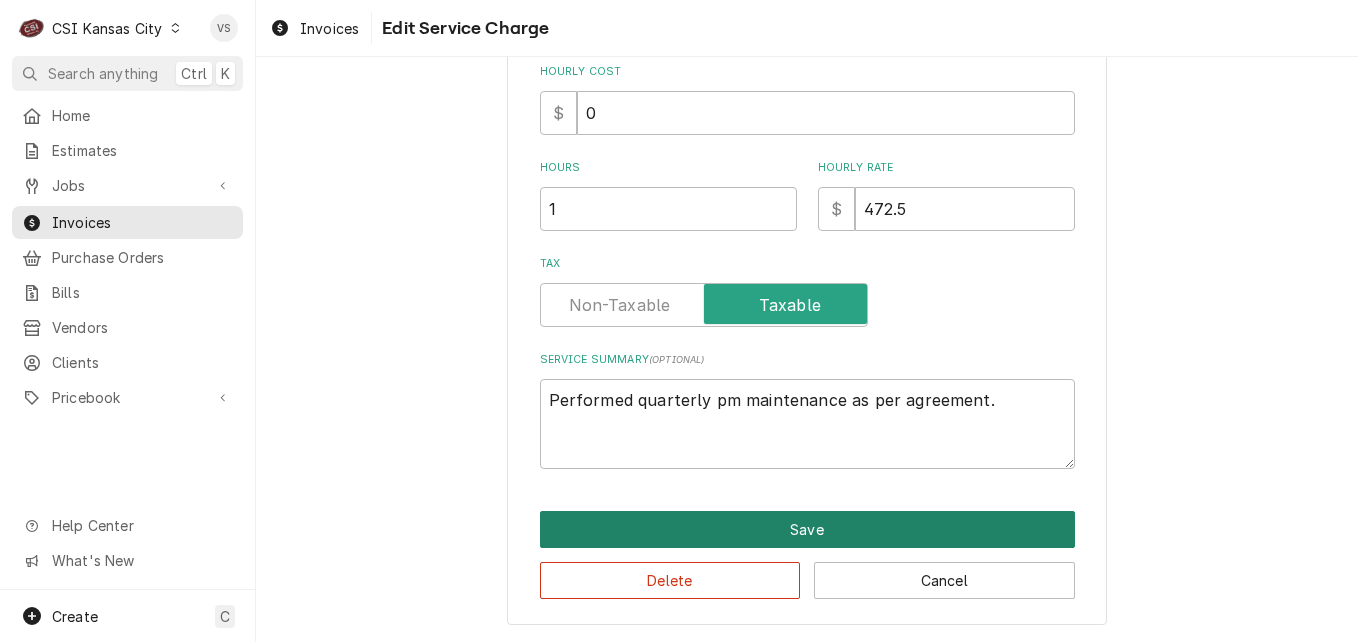click on "Save" at bounding box center [807, 529] 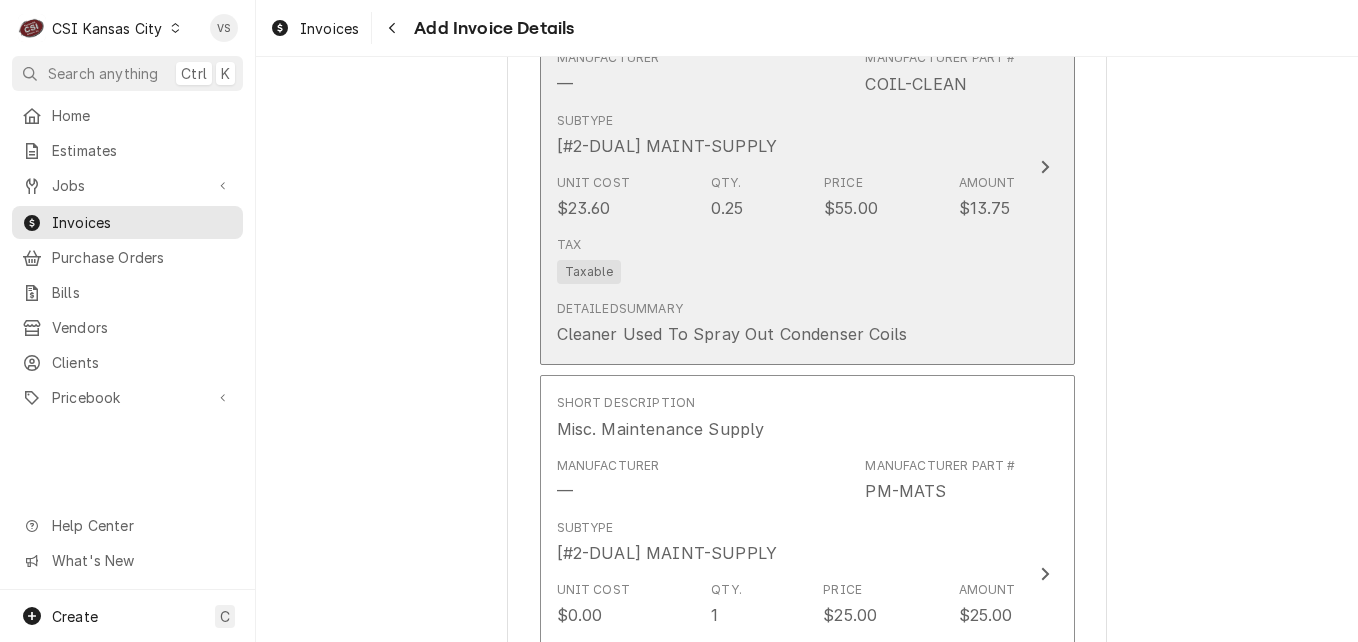 scroll, scrollTop: 2328, scrollLeft: 0, axis: vertical 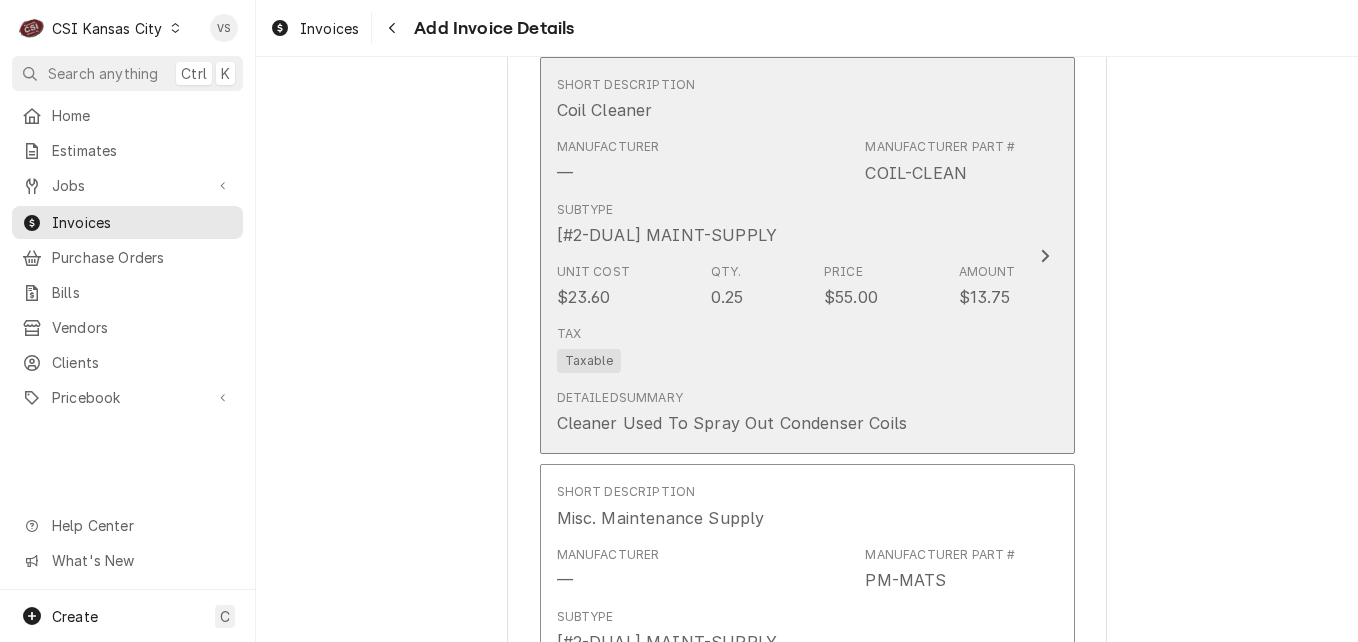 click on "Subtype [#2-DUAL] MAINT-SUPPLY" at bounding box center [786, 224] 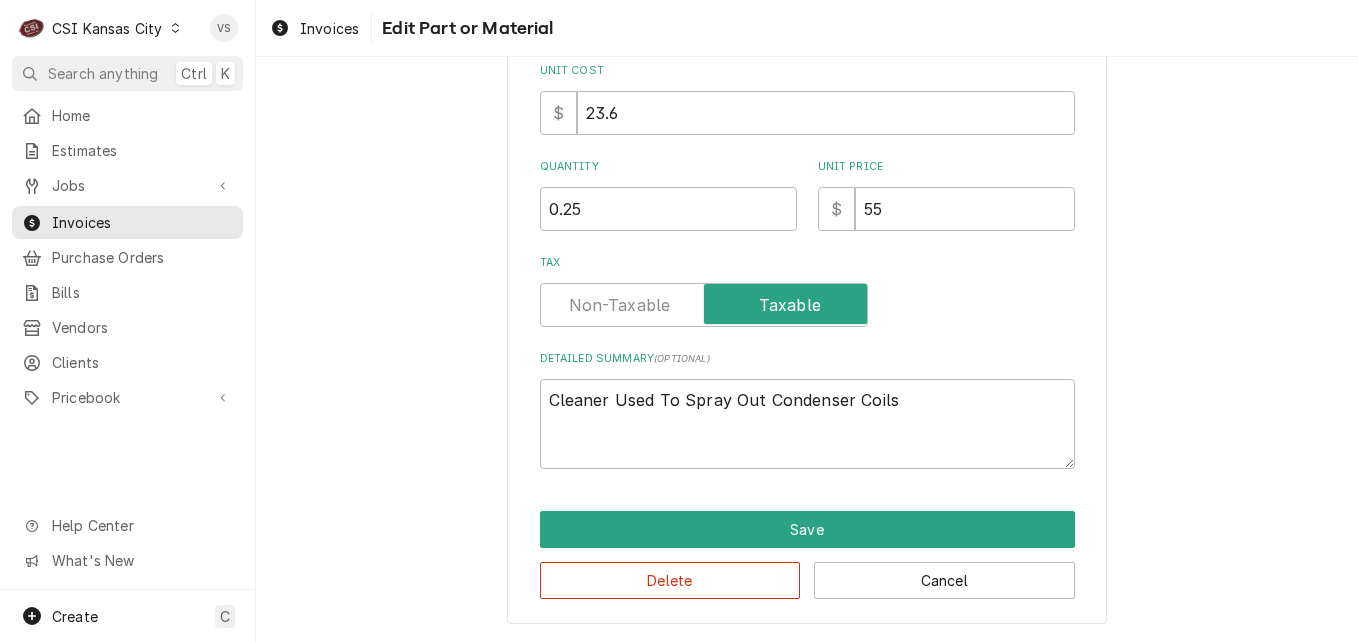 scroll, scrollTop: 236, scrollLeft: 0, axis: vertical 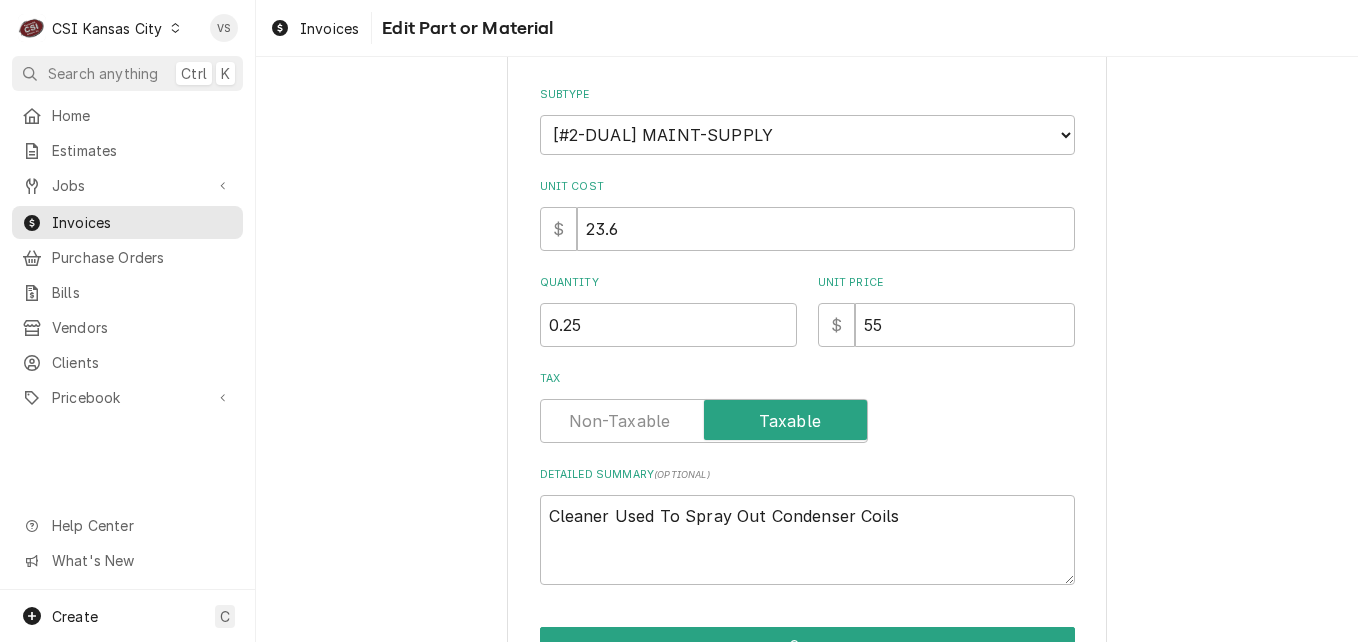 type on "x" 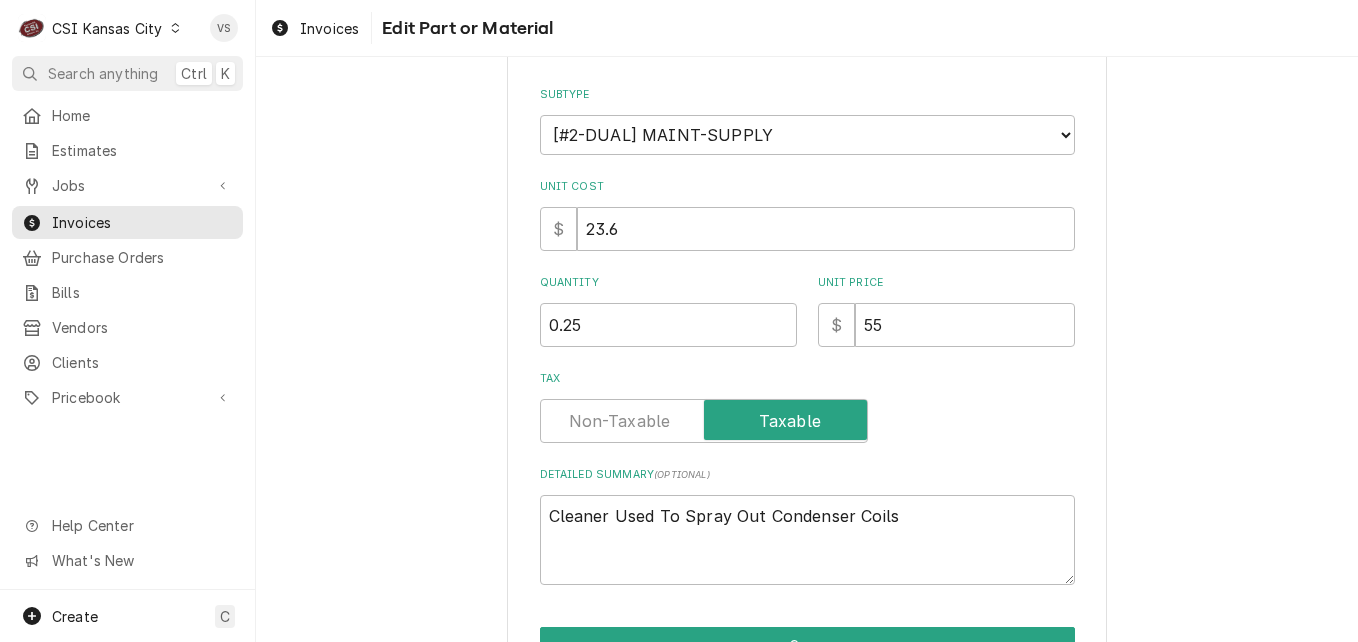 scroll, scrollTop: 0, scrollLeft: 0, axis: both 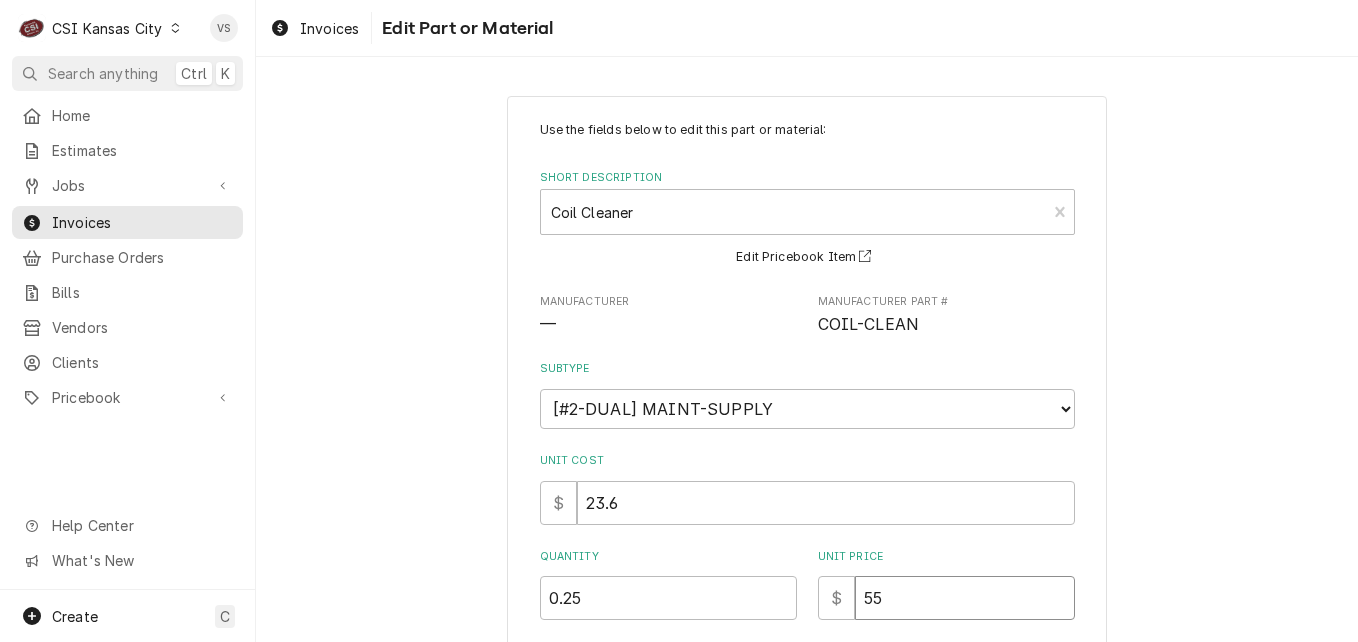 drag, startPoint x: 898, startPoint y: 602, endPoint x: 858, endPoint y: 594, distance: 40.792156 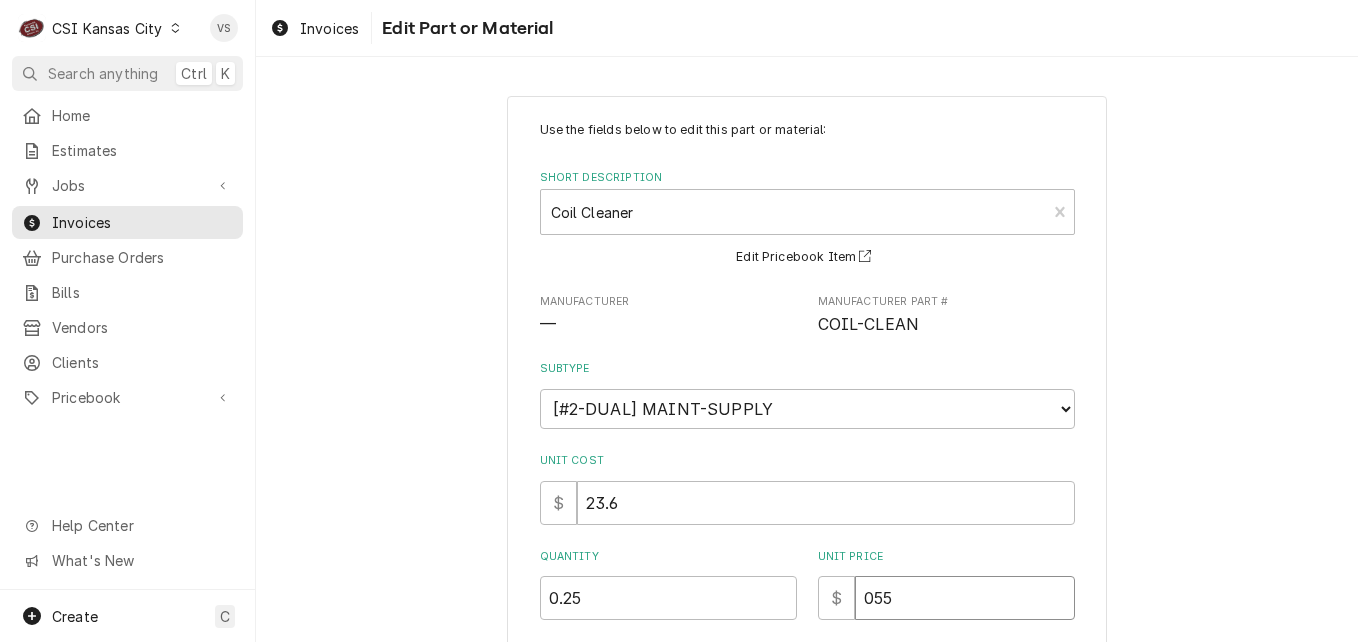 type on "x" 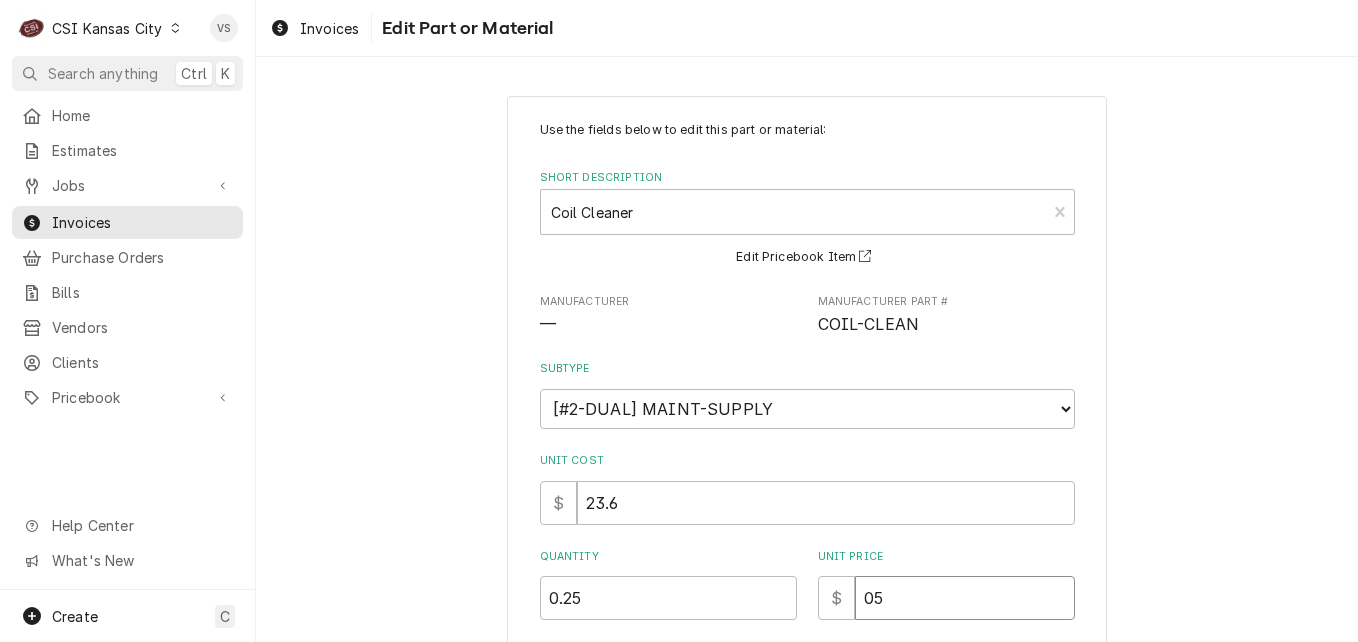 type on "x" 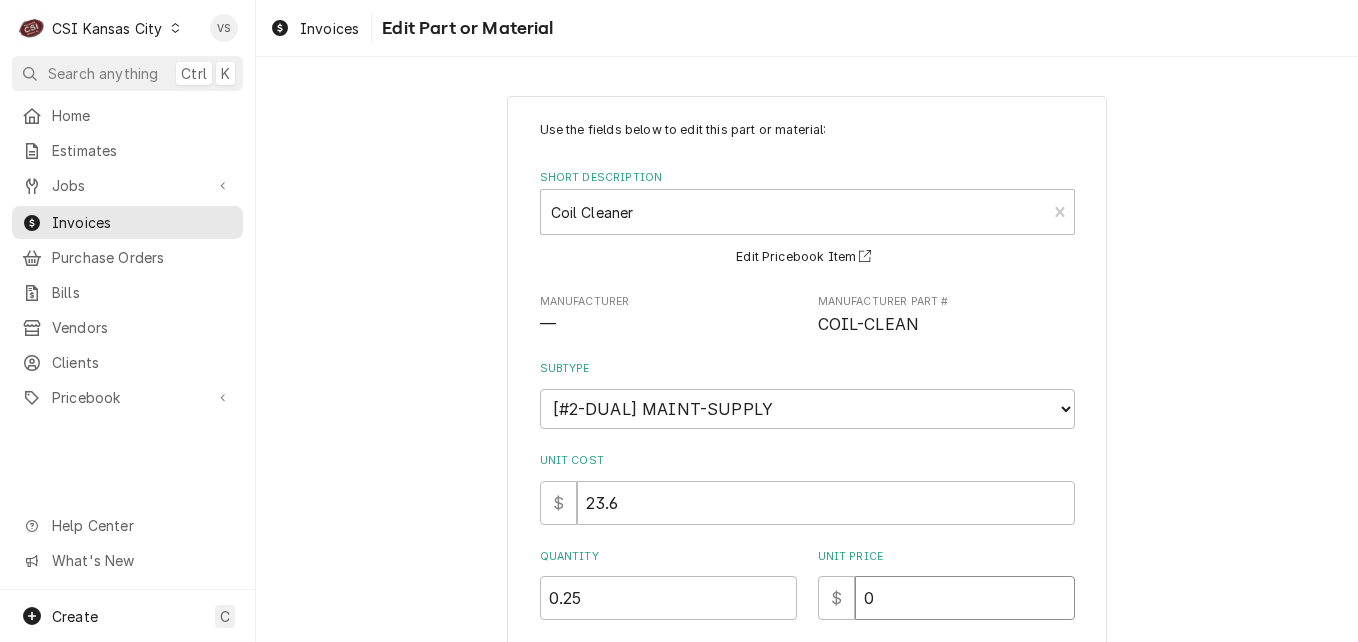 type on "0" 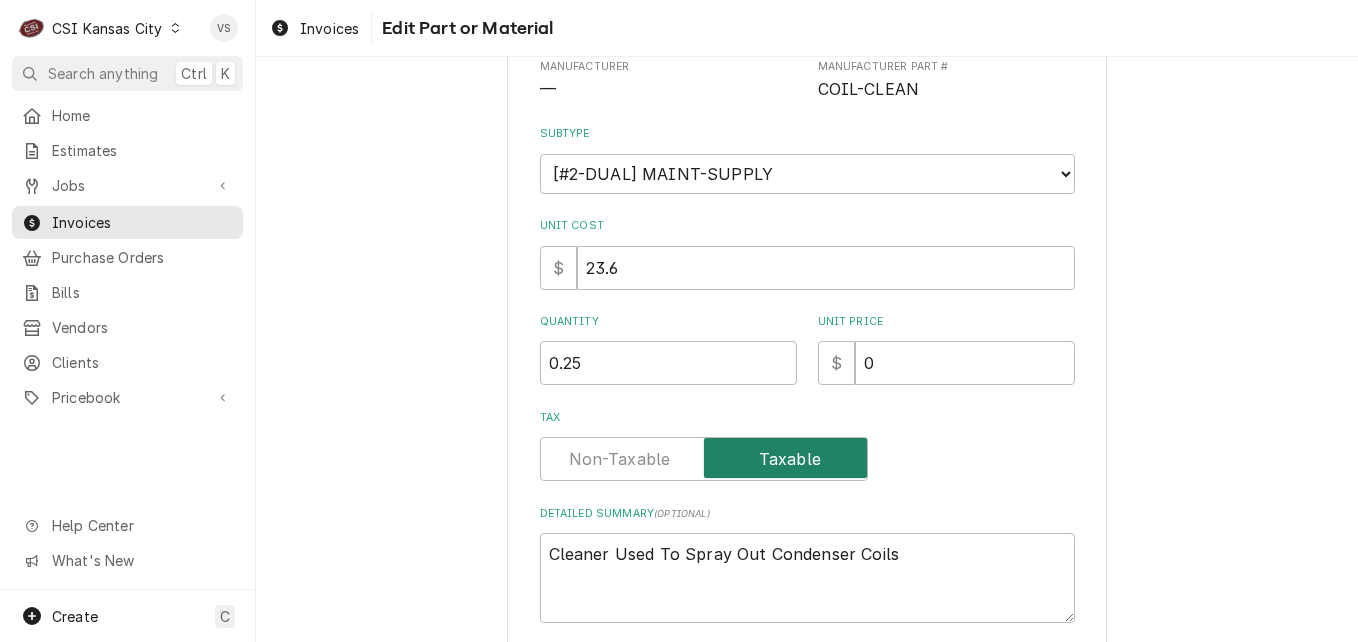 scroll, scrollTop: 389, scrollLeft: 0, axis: vertical 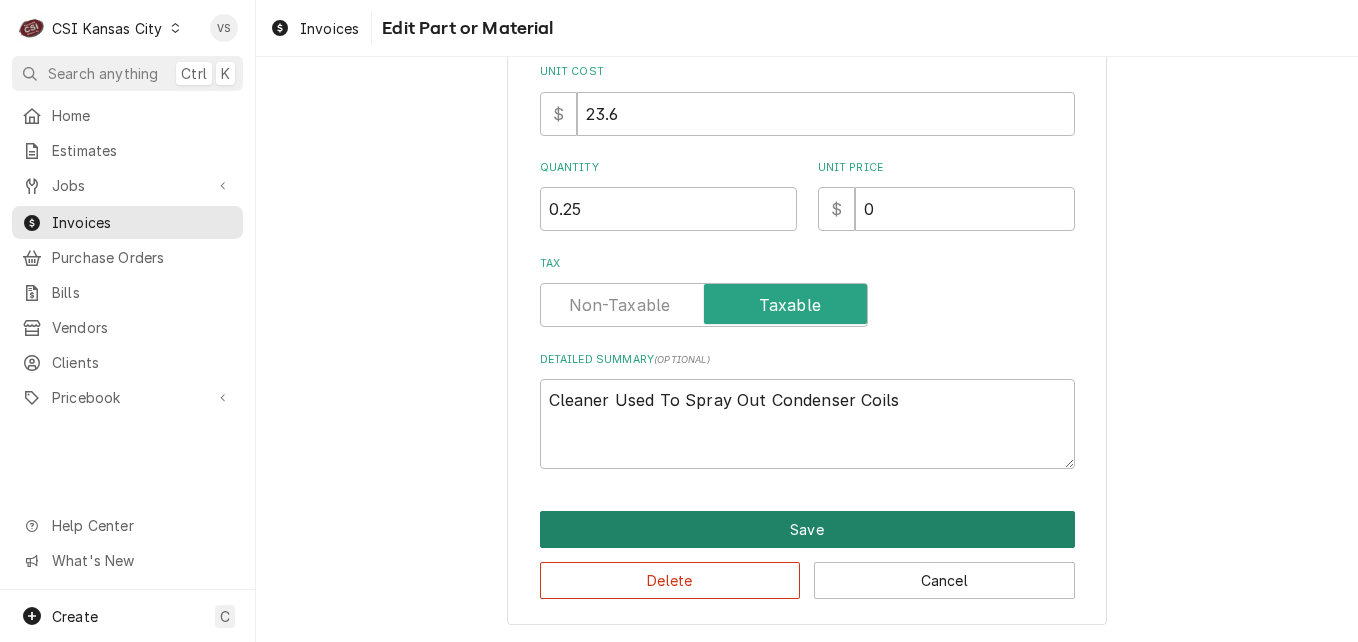 click on "Save" at bounding box center (807, 529) 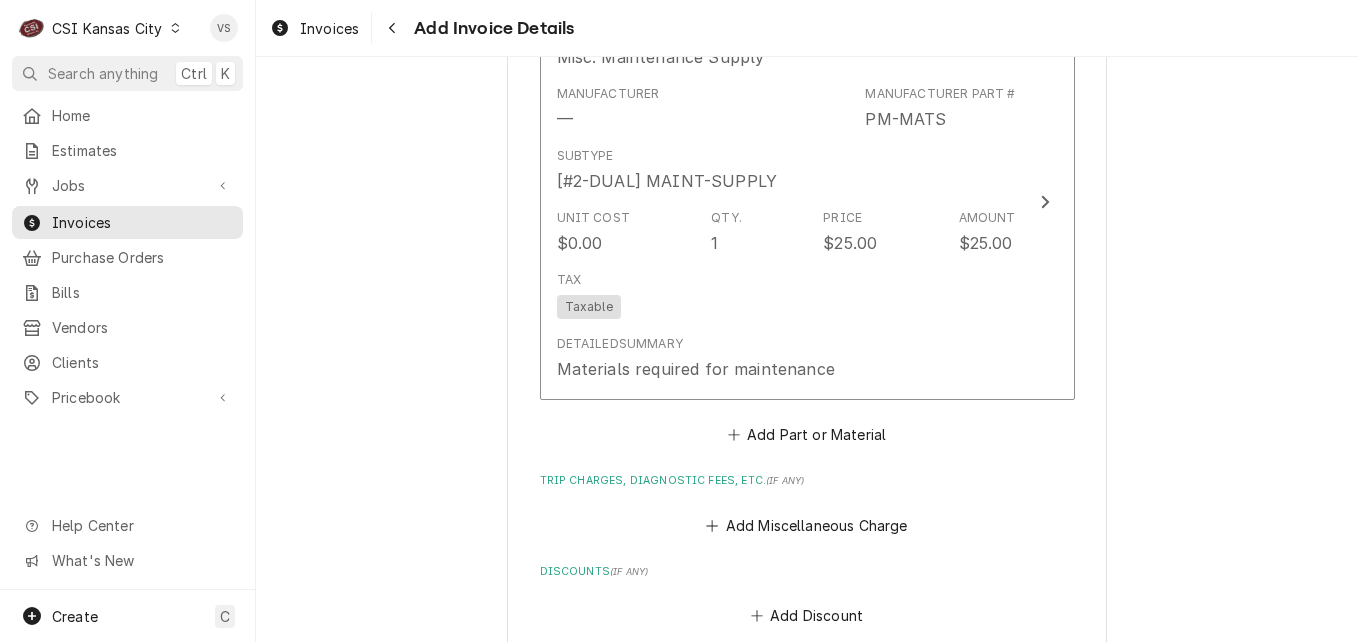 scroll, scrollTop: 2766, scrollLeft: 0, axis: vertical 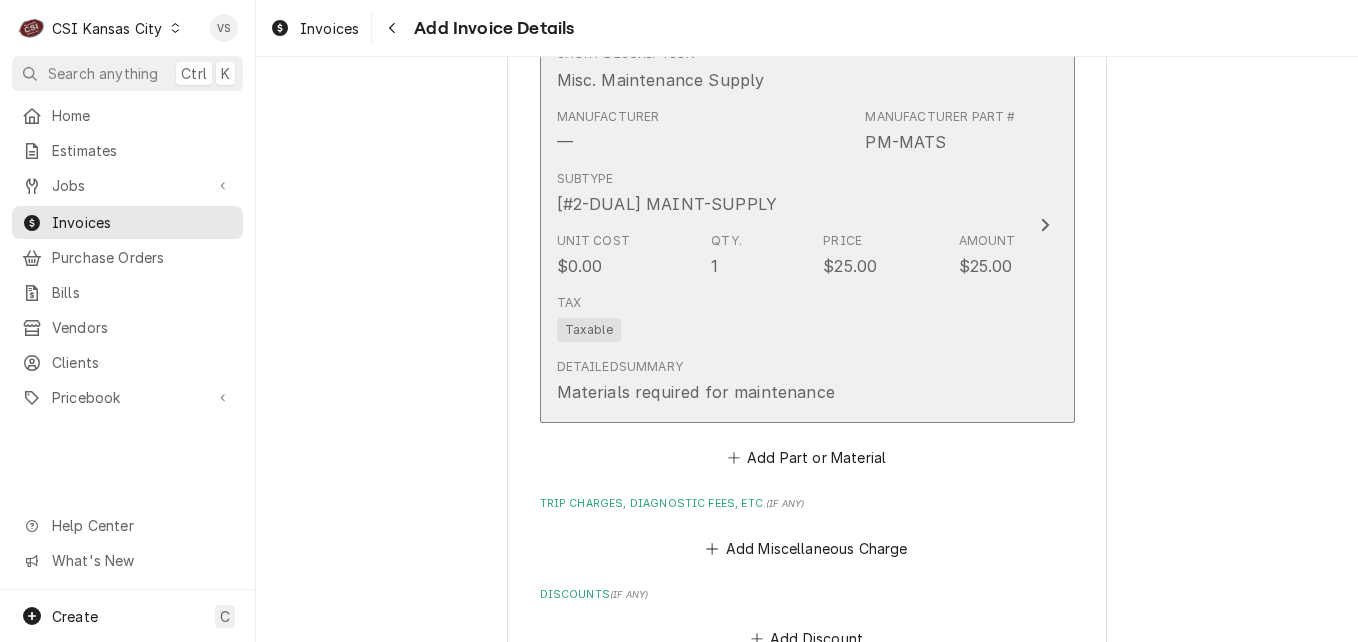 click on "Subtype [#2-DUAL] MAINT-SUPPLY" at bounding box center [786, 193] 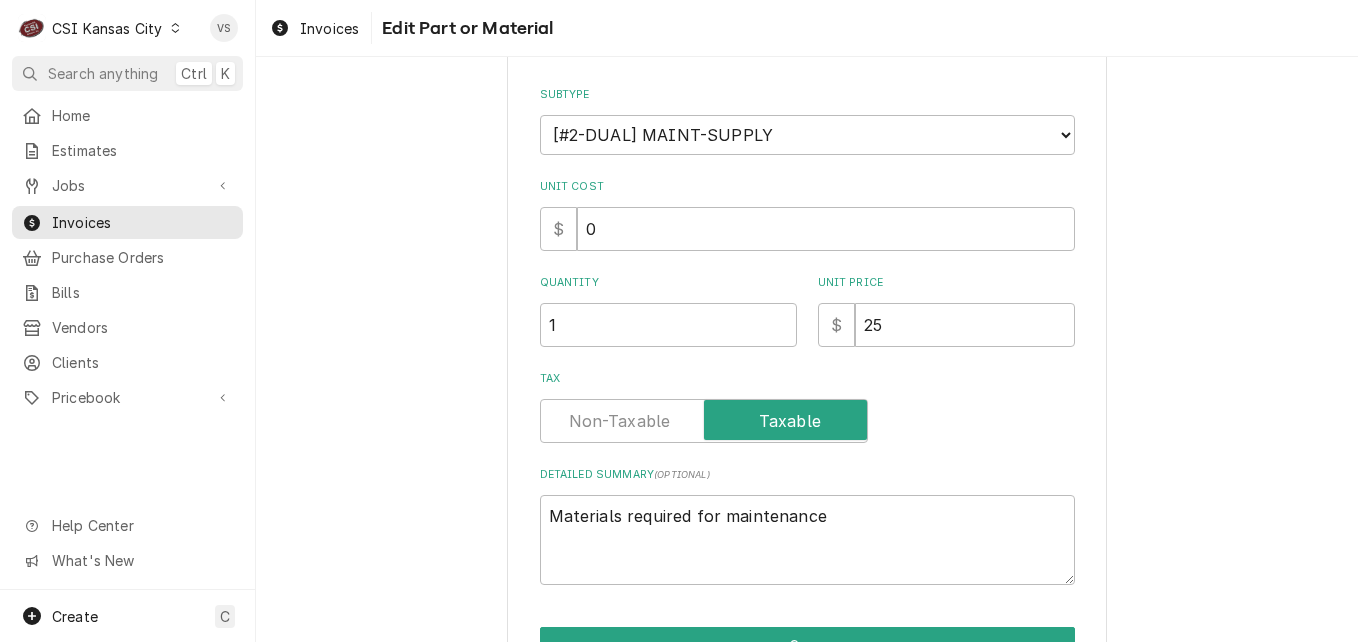 type on "x" 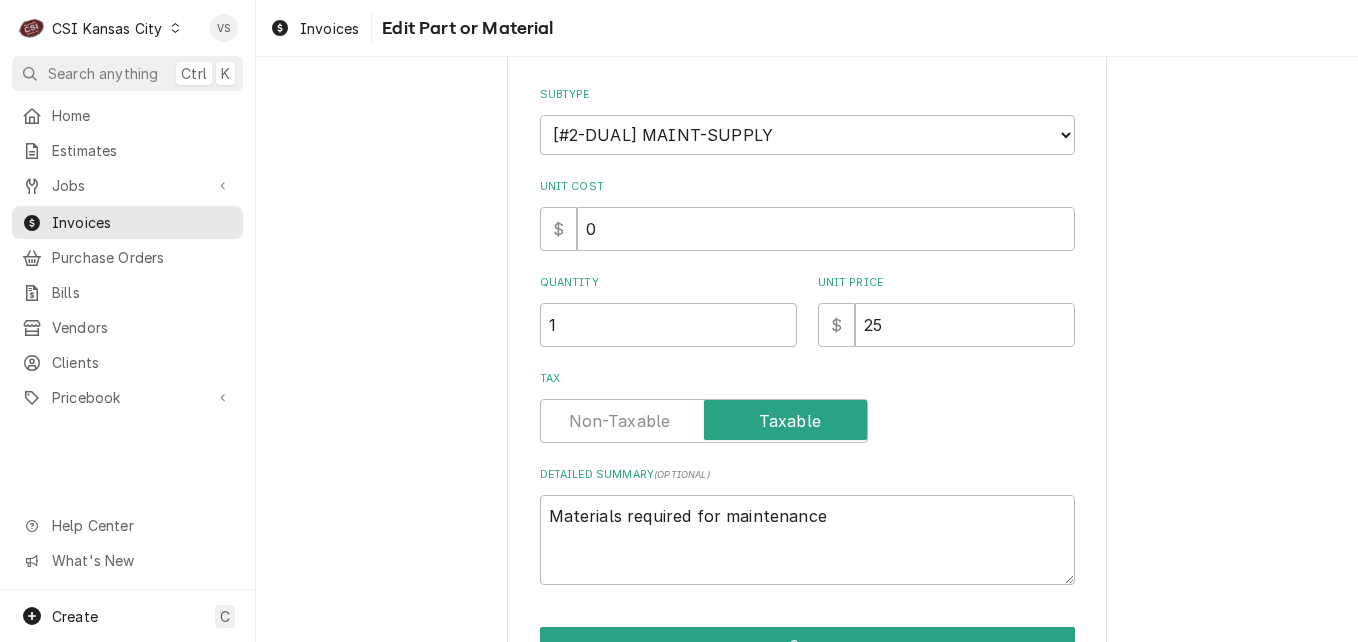 scroll, scrollTop: 0, scrollLeft: 0, axis: both 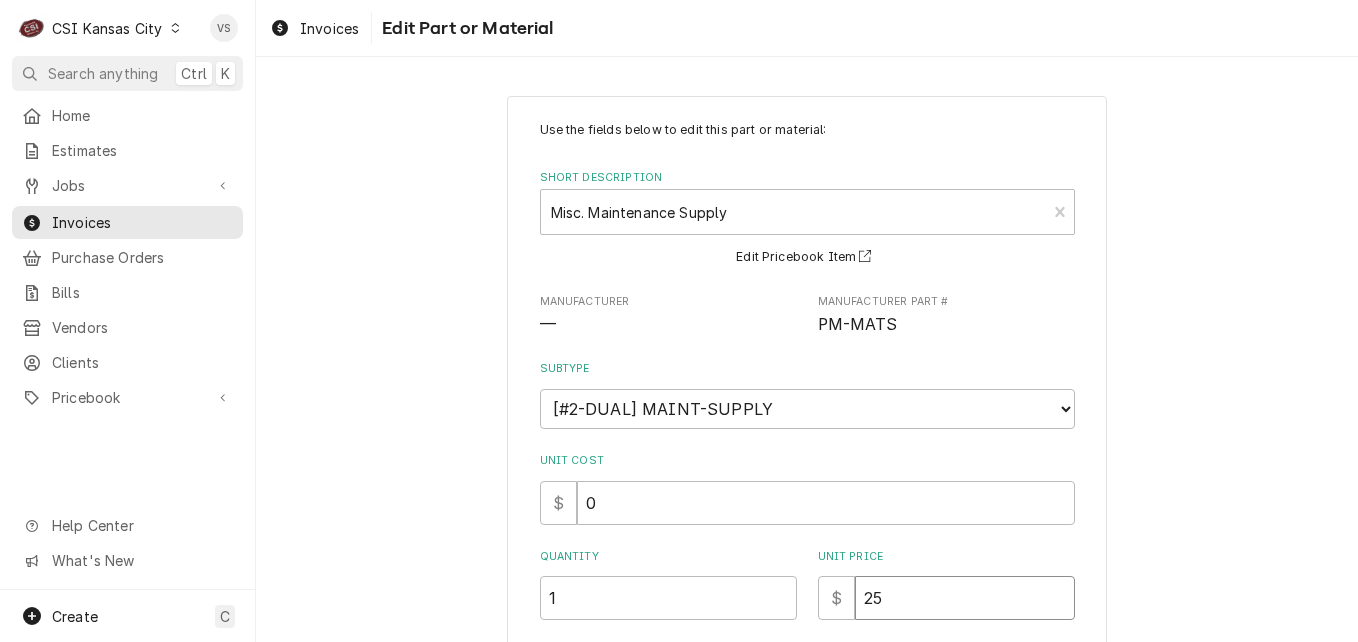 drag, startPoint x: 909, startPoint y: 595, endPoint x: 854, endPoint y: 600, distance: 55.226807 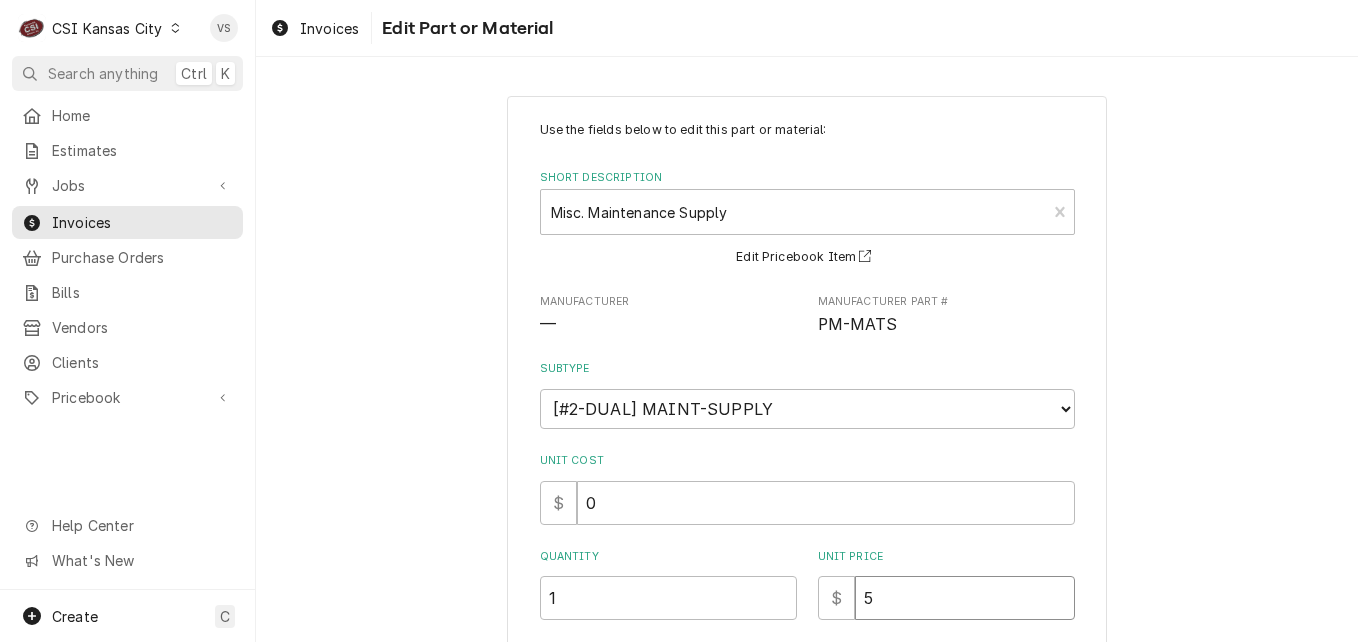 type on "x" 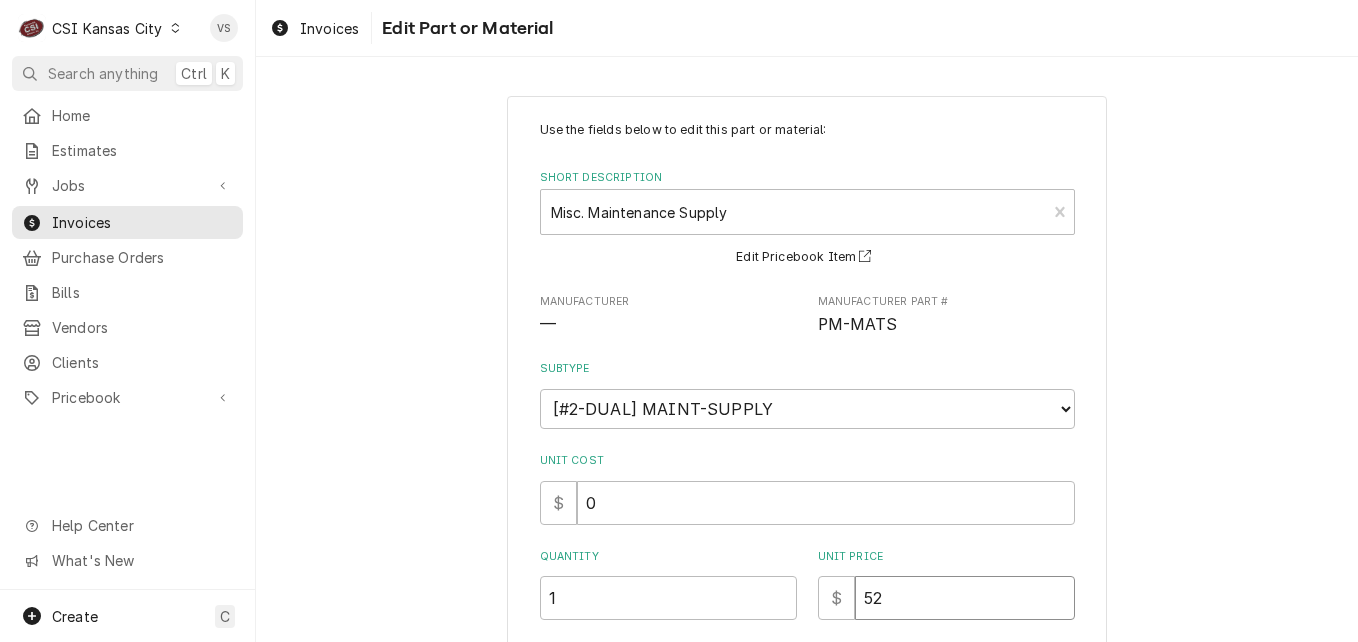type on "x" 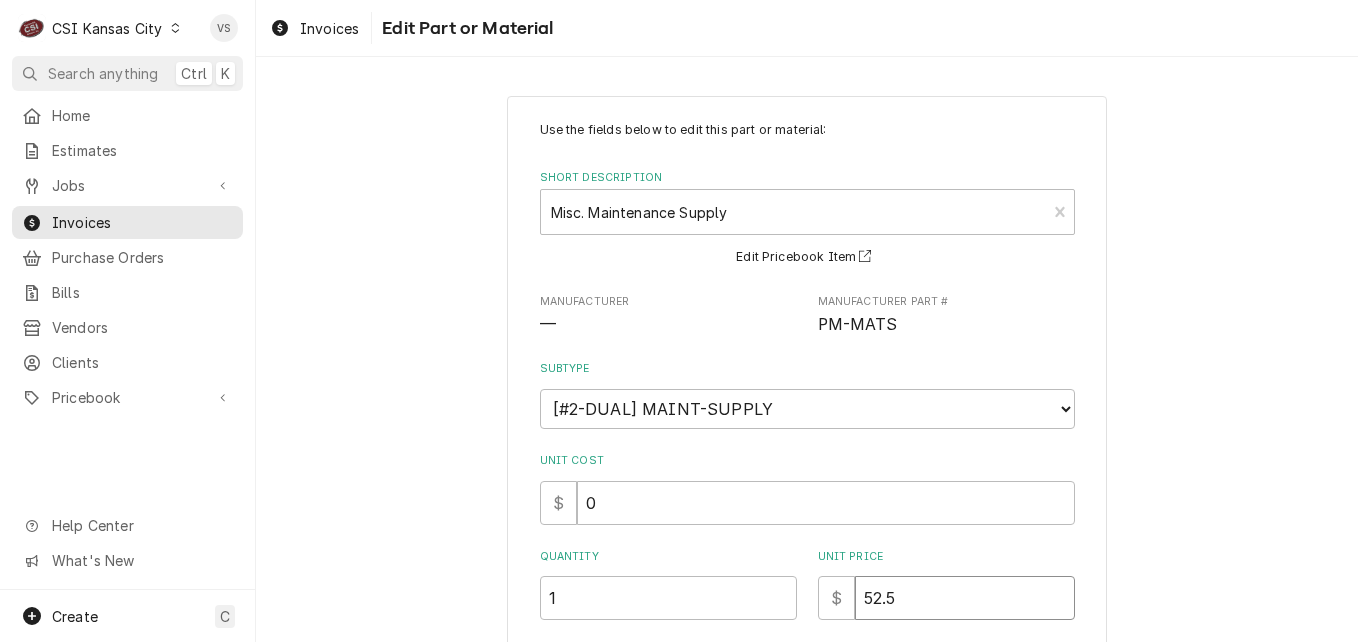 type on "x" 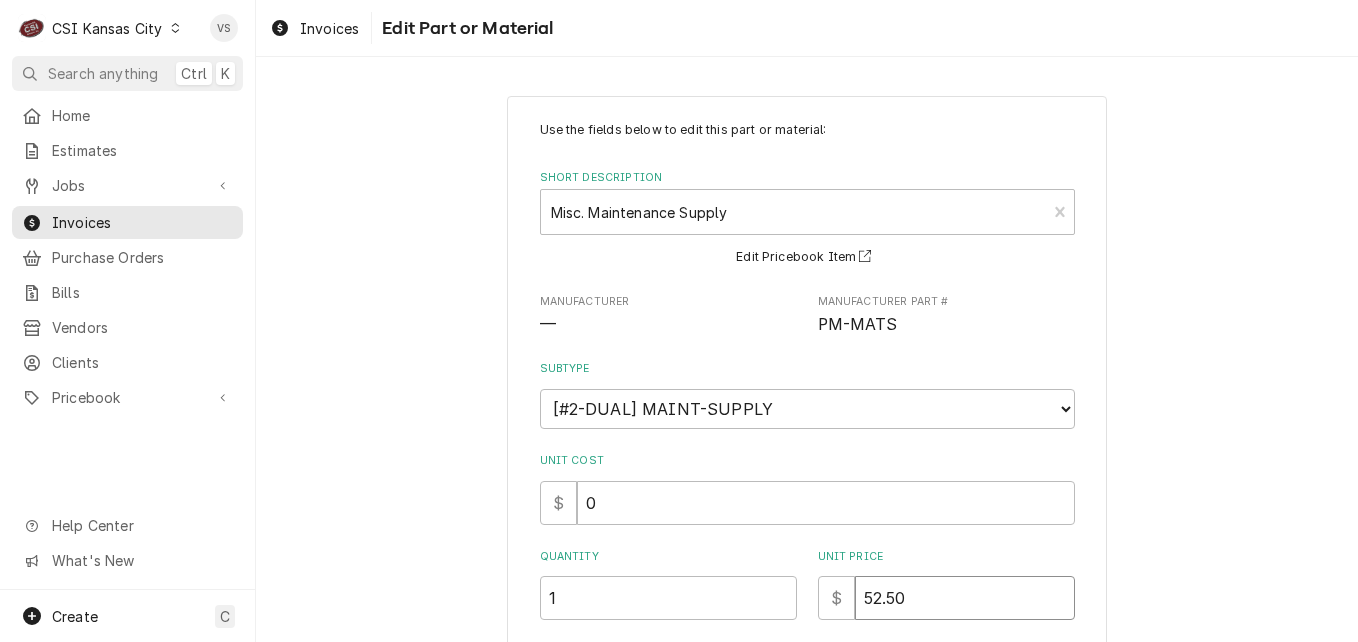 type on "52.50" 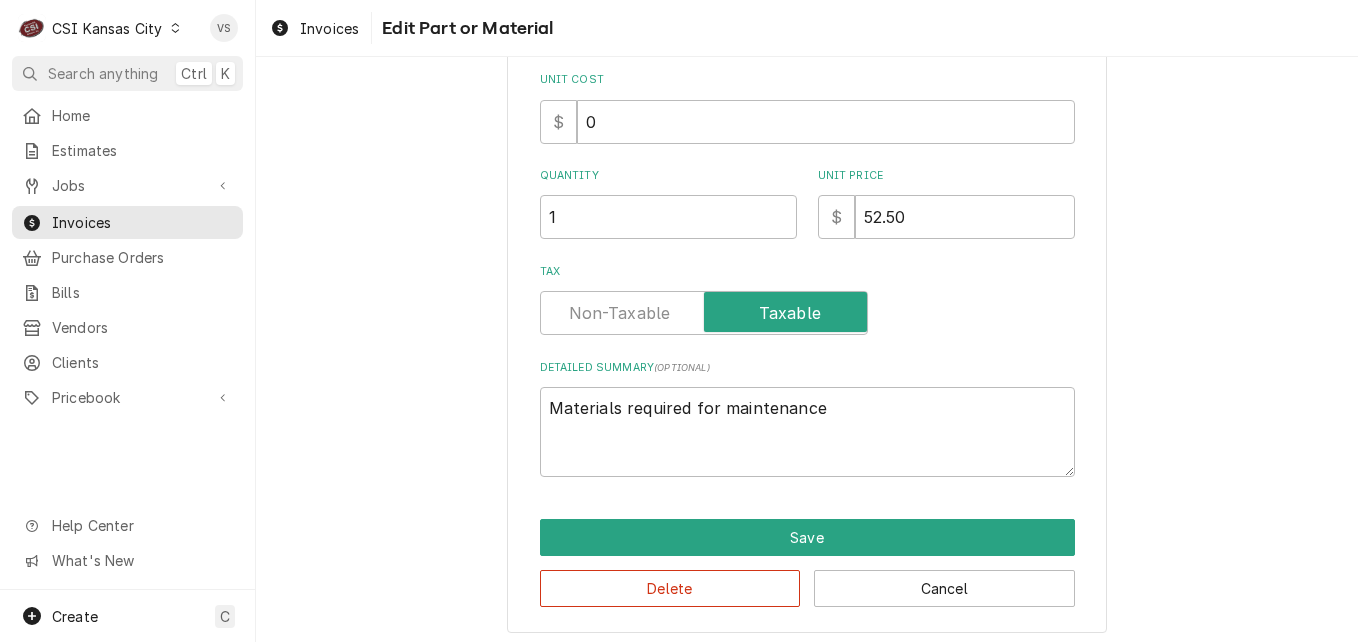 scroll, scrollTop: 389, scrollLeft: 0, axis: vertical 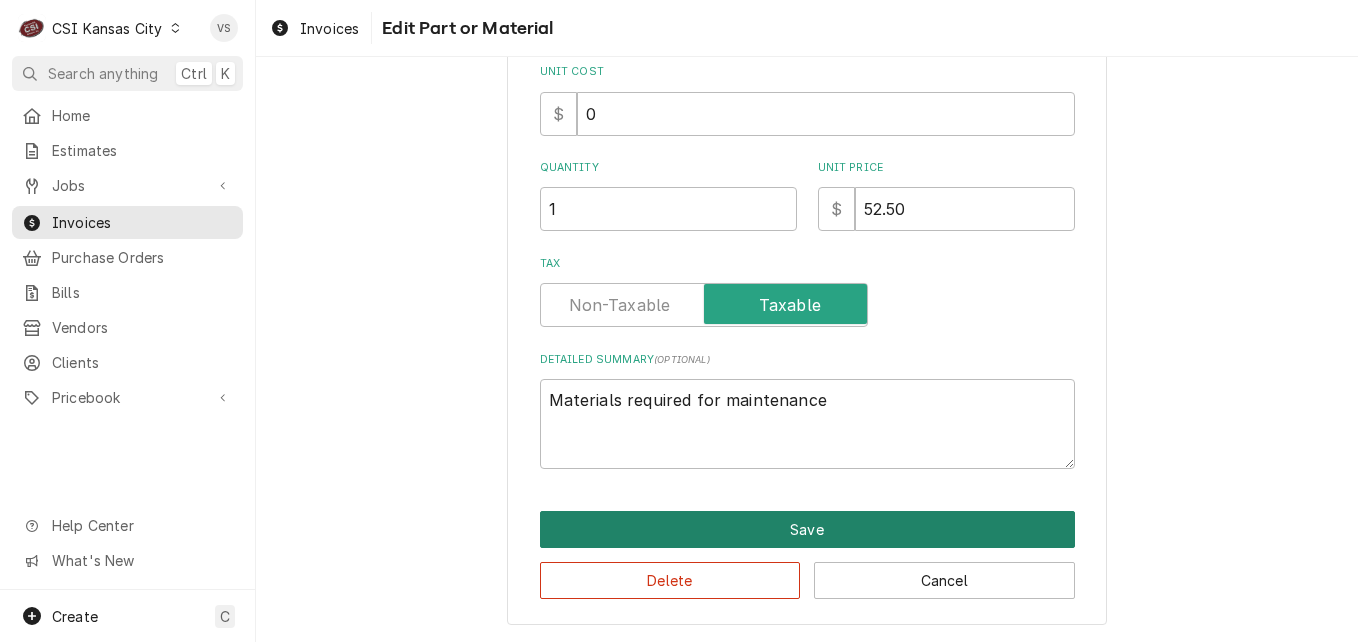 click on "Save" at bounding box center [807, 529] 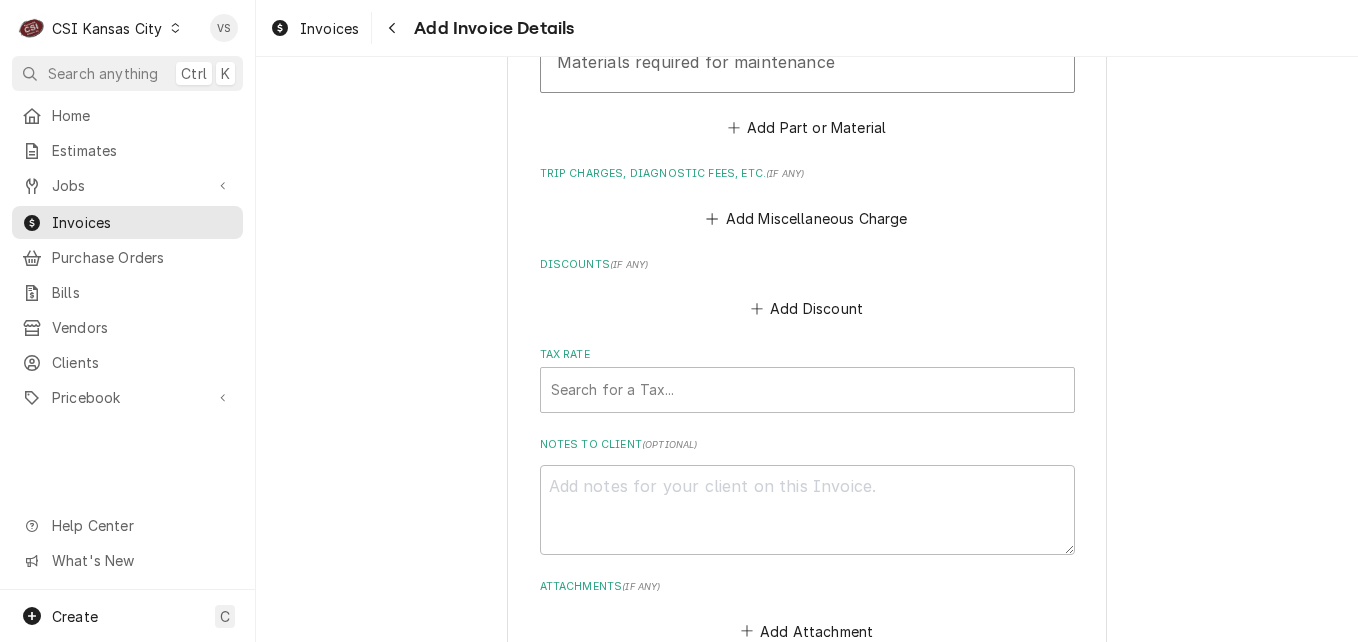 scroll, scrollTop: 3145, scrollLeft: 0, axis: vertical 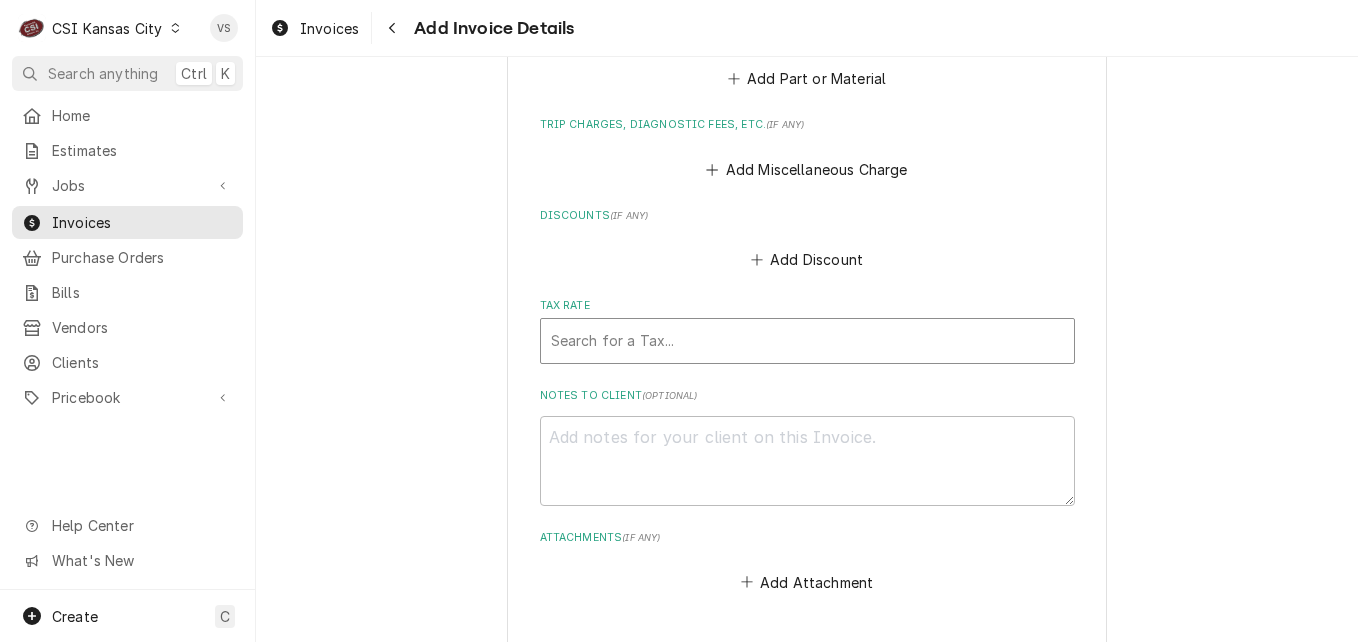 click at bounding box center [807, 341] 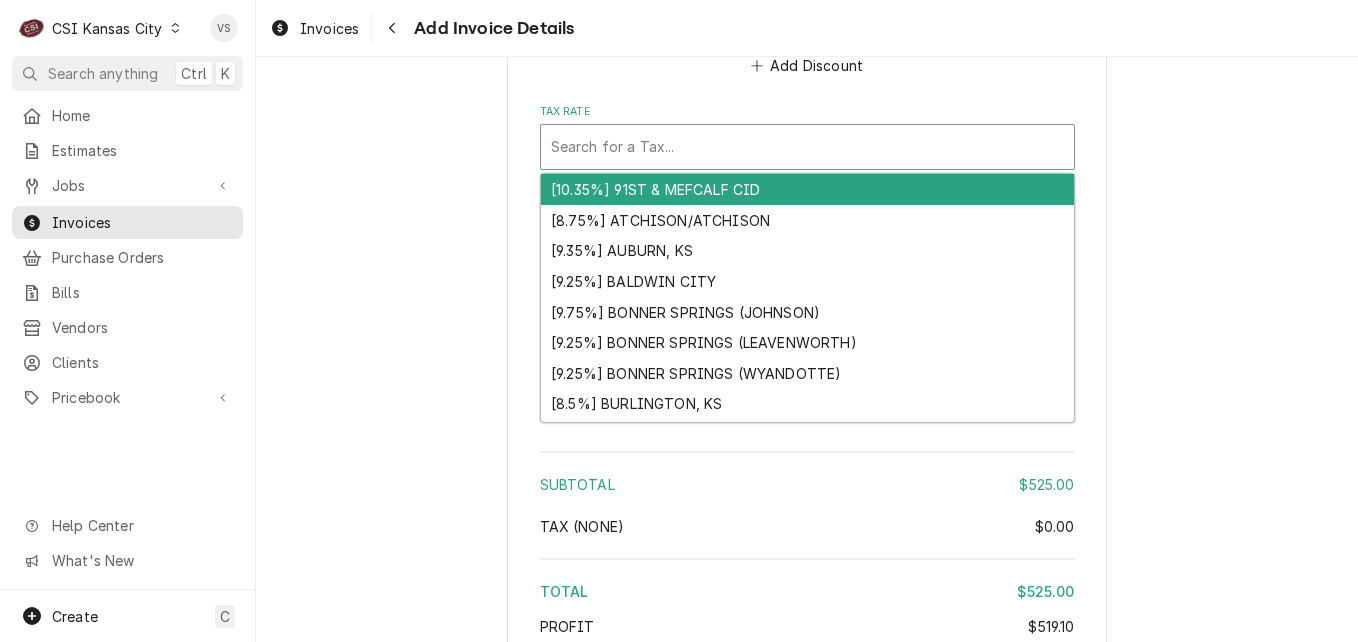 scroll, scrollTop: 3545, scrollLeft: 0, axis: vertical 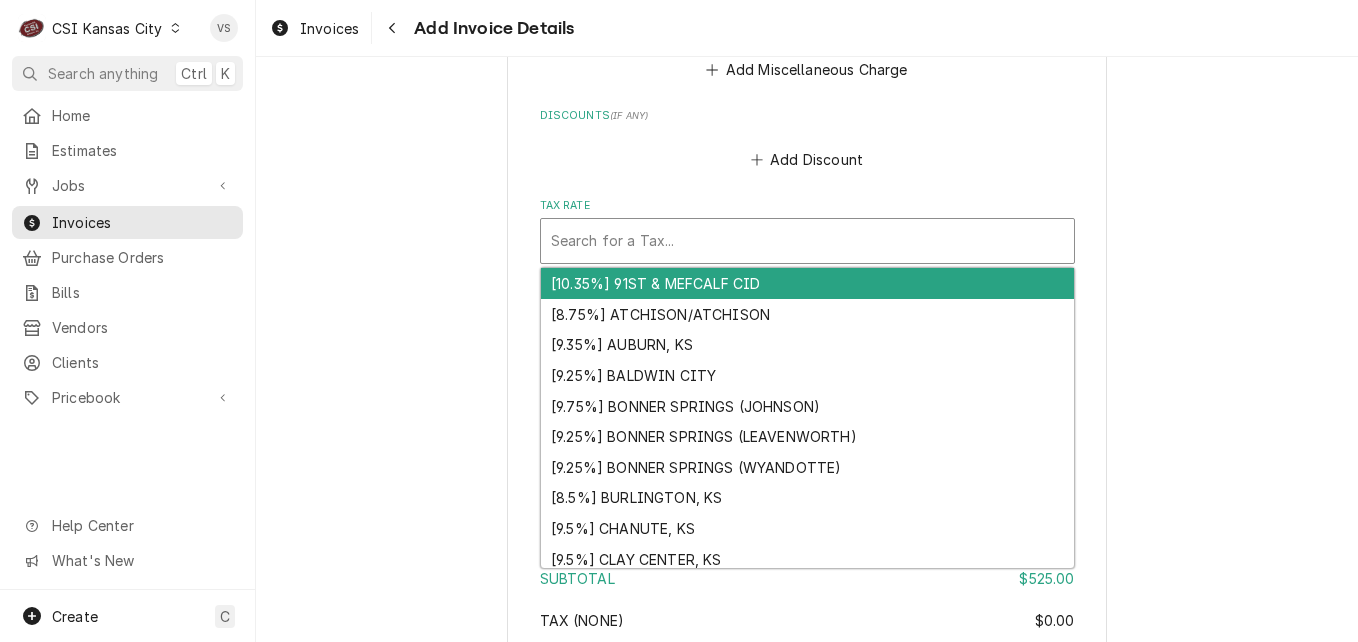 click at bounding box center (807, 241) 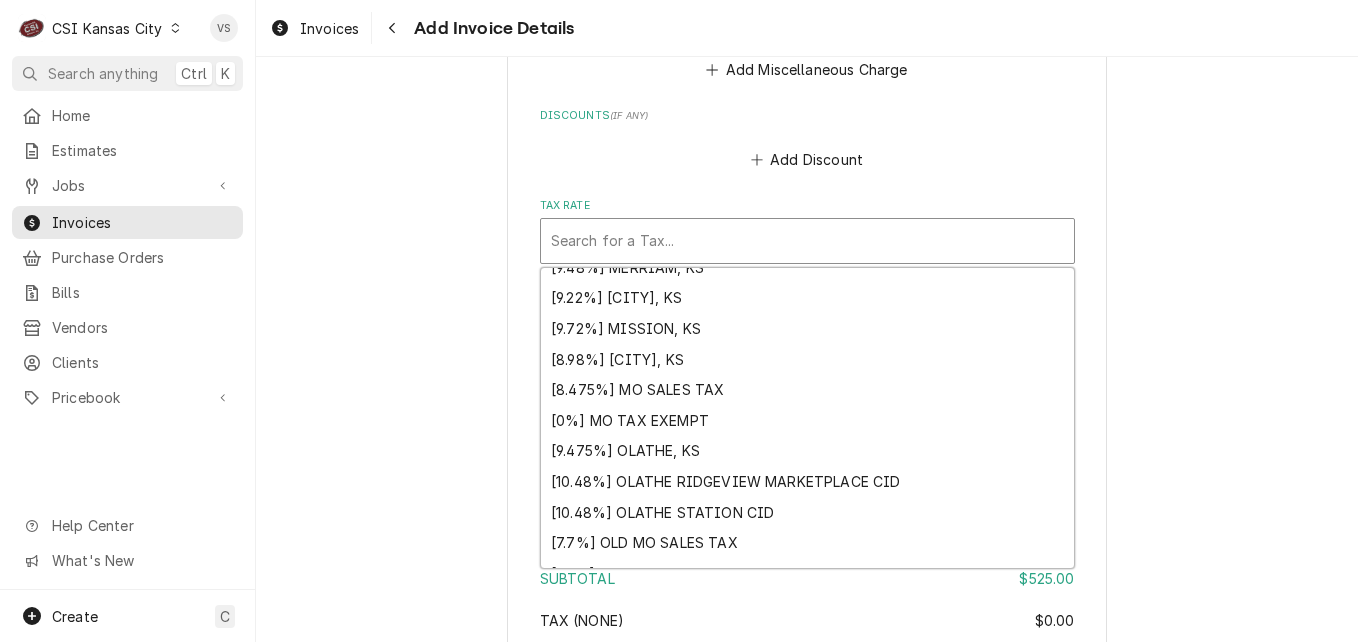 scroll, scrollTop: 1831, scrollLeft: 0, axis: vertical 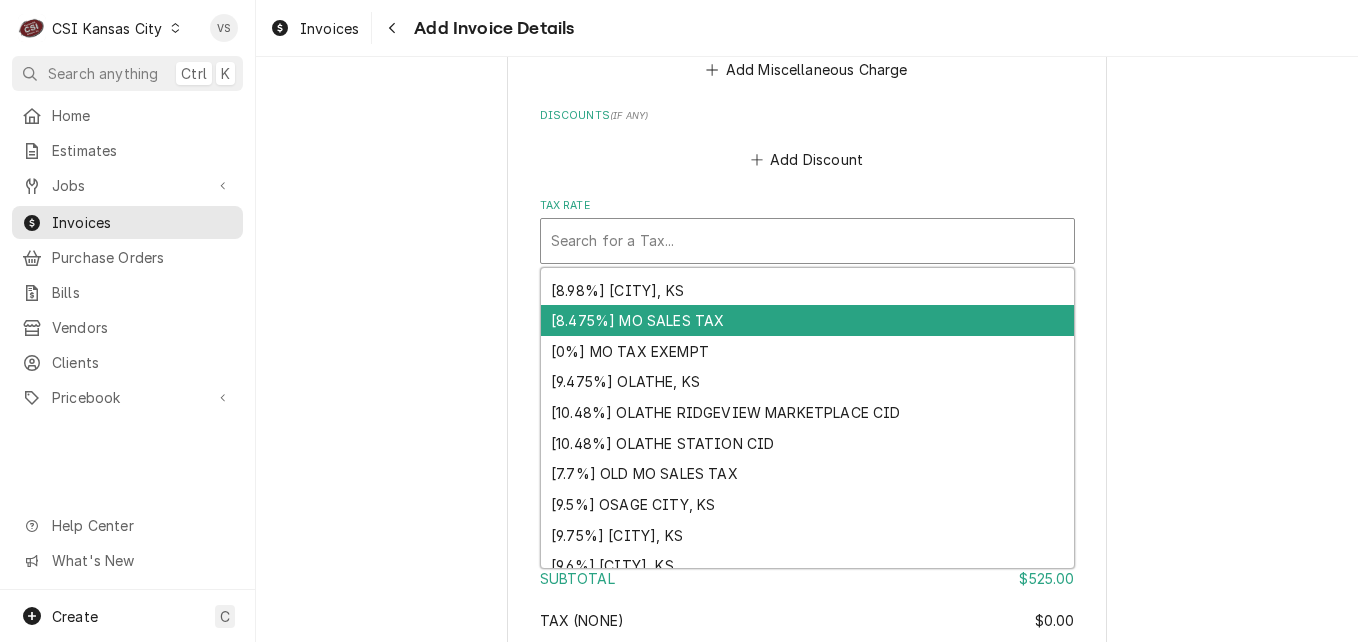 click on "[8.475%] MO SALES TAX" at bounding box center (807, 320) 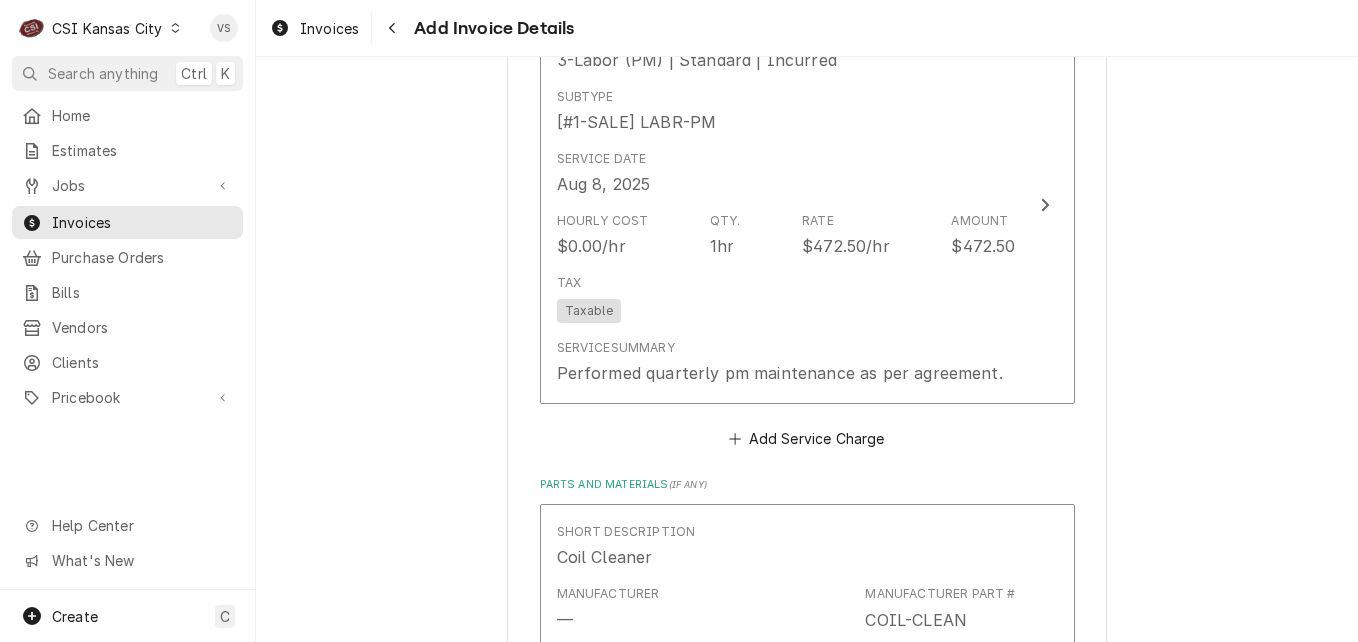scroll, scrollTop: 1879, scrollLeft: 0, axis: vertical 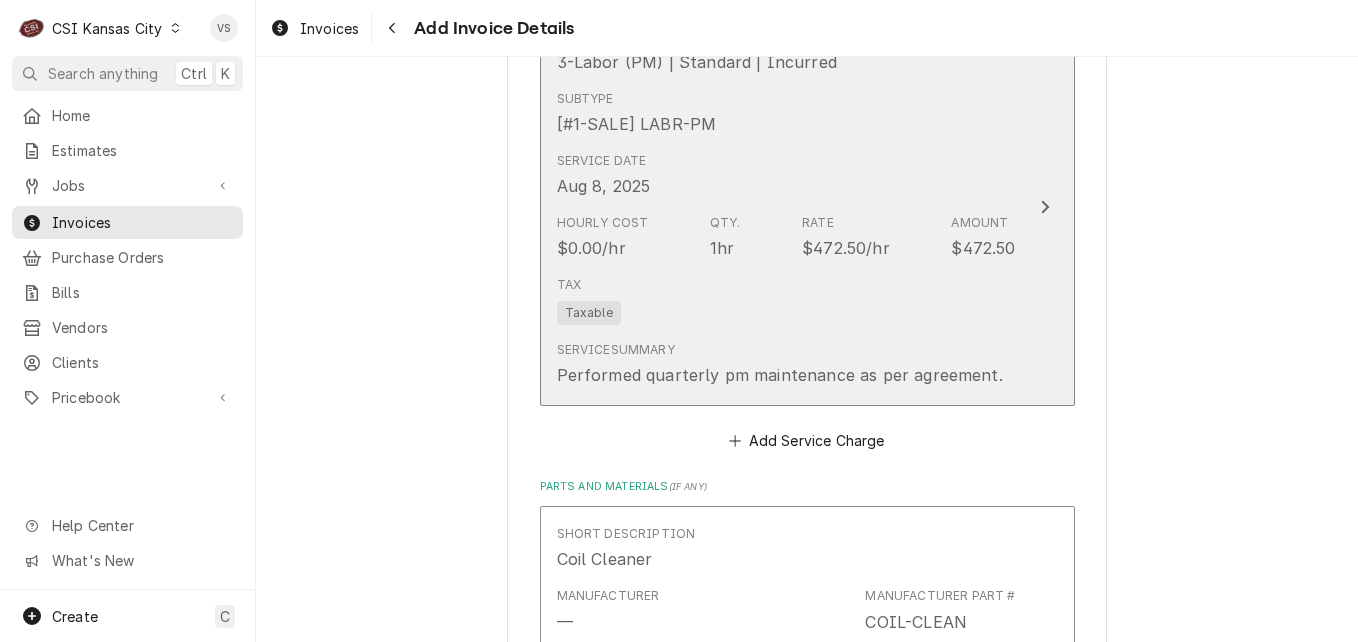 click on "Tax Taxable" at bounding box center [786, 300] 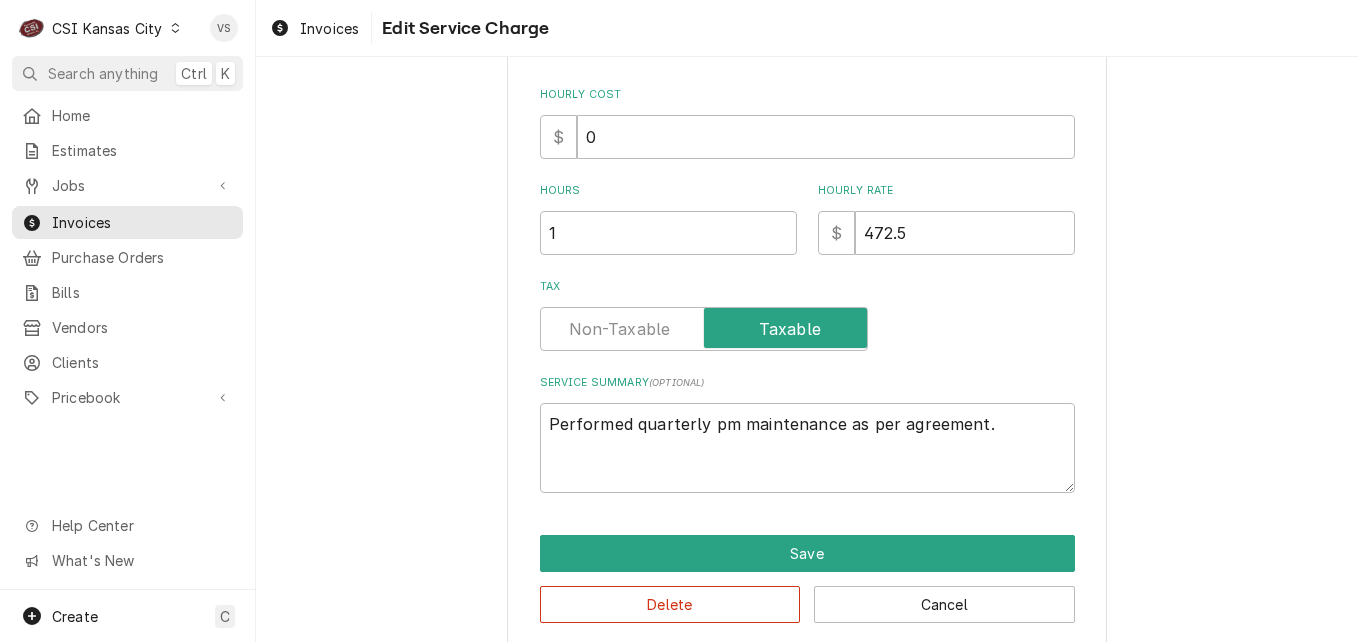 scroll, scrollTop: 520, scrollLeft: 0, axis: vertical 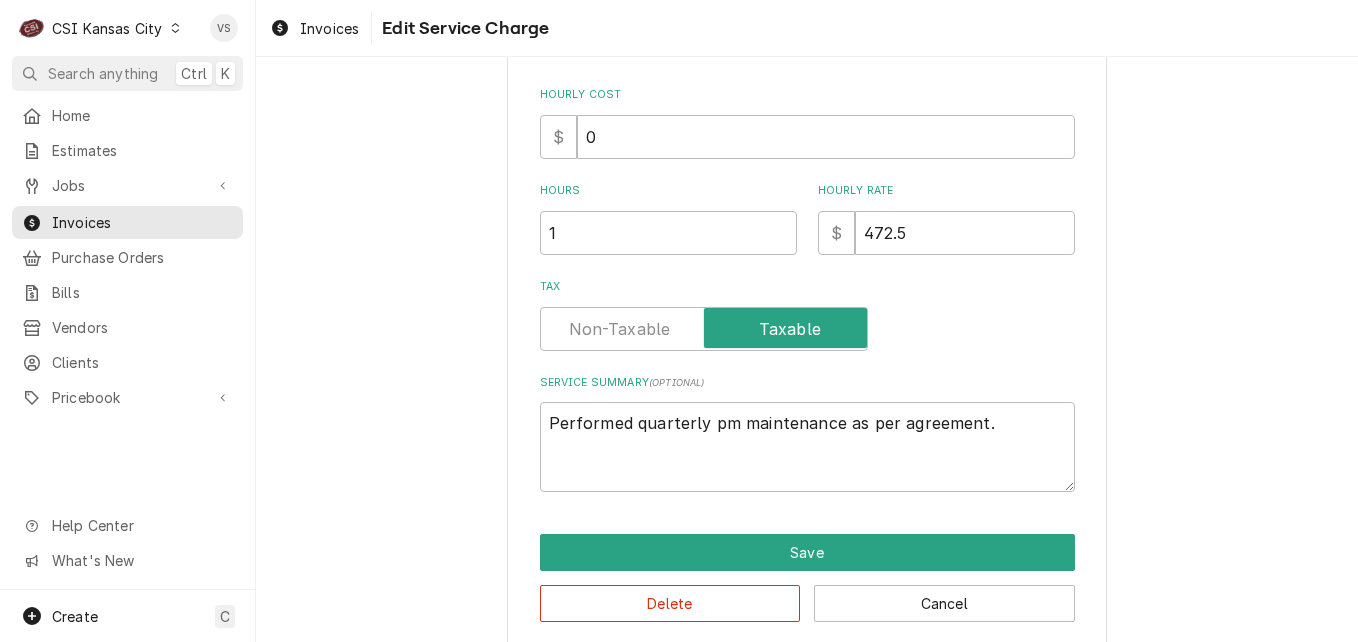 type on "x" 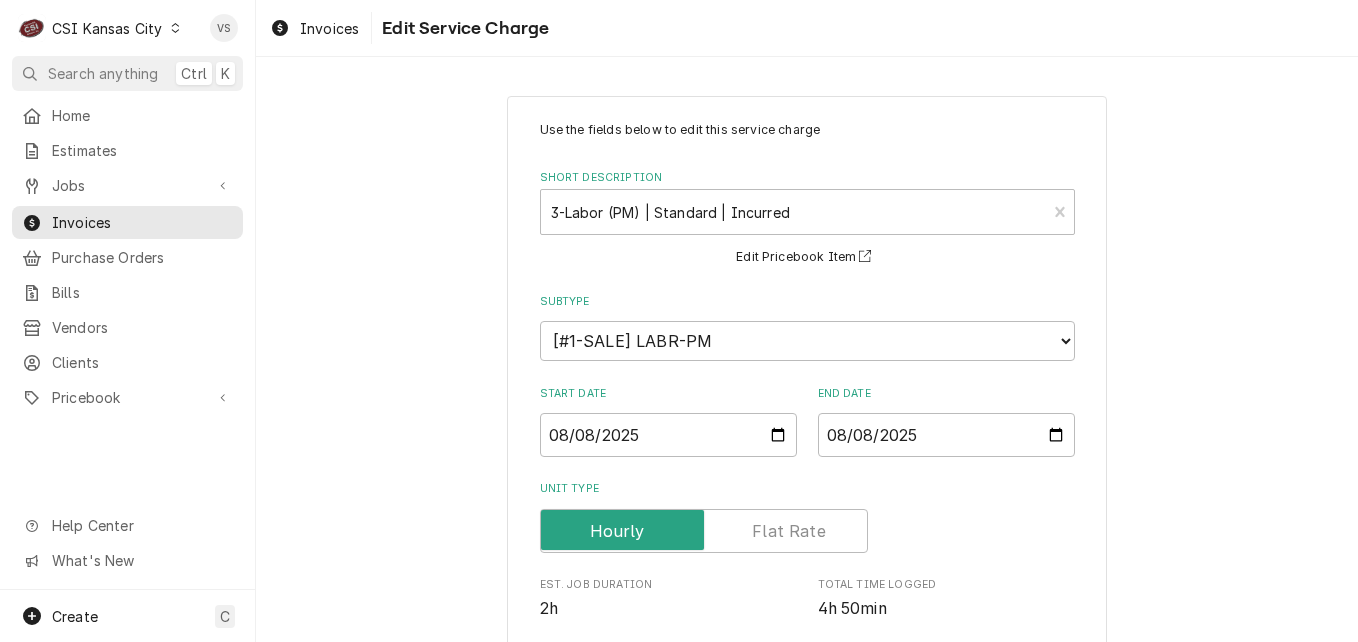 scroll, scrollTop: 400, scrollLeft: 0, axis: vertical 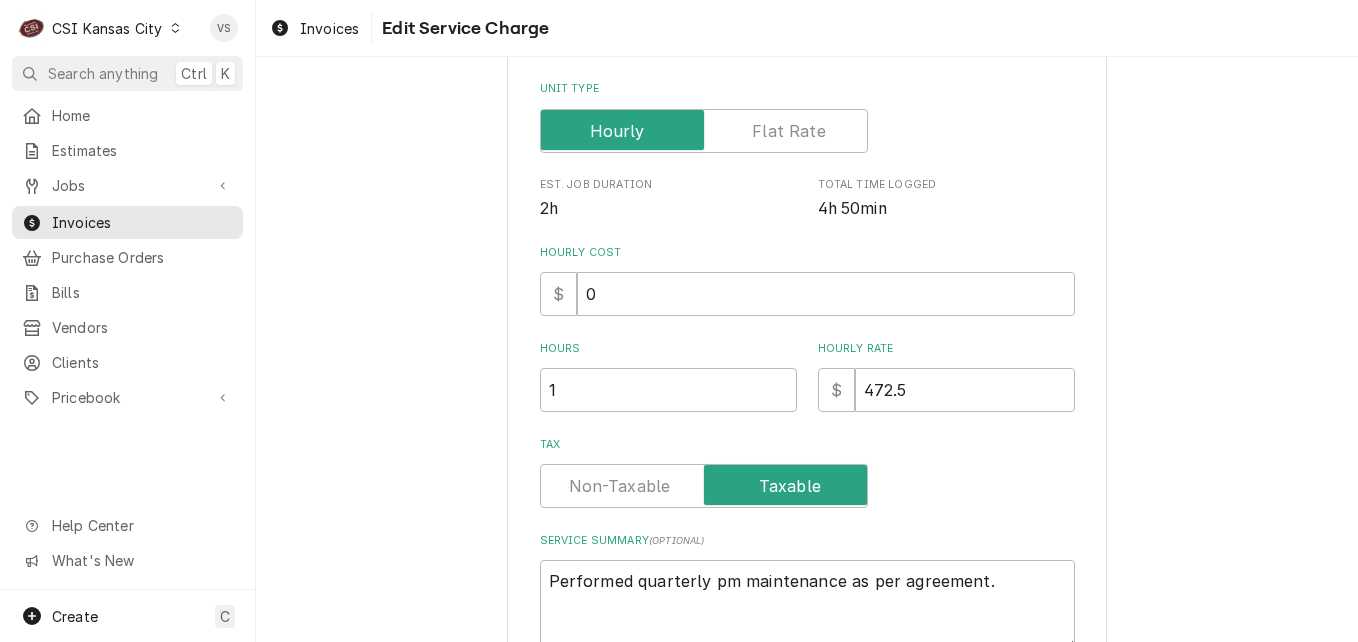 click at bounding box center (704, 486) 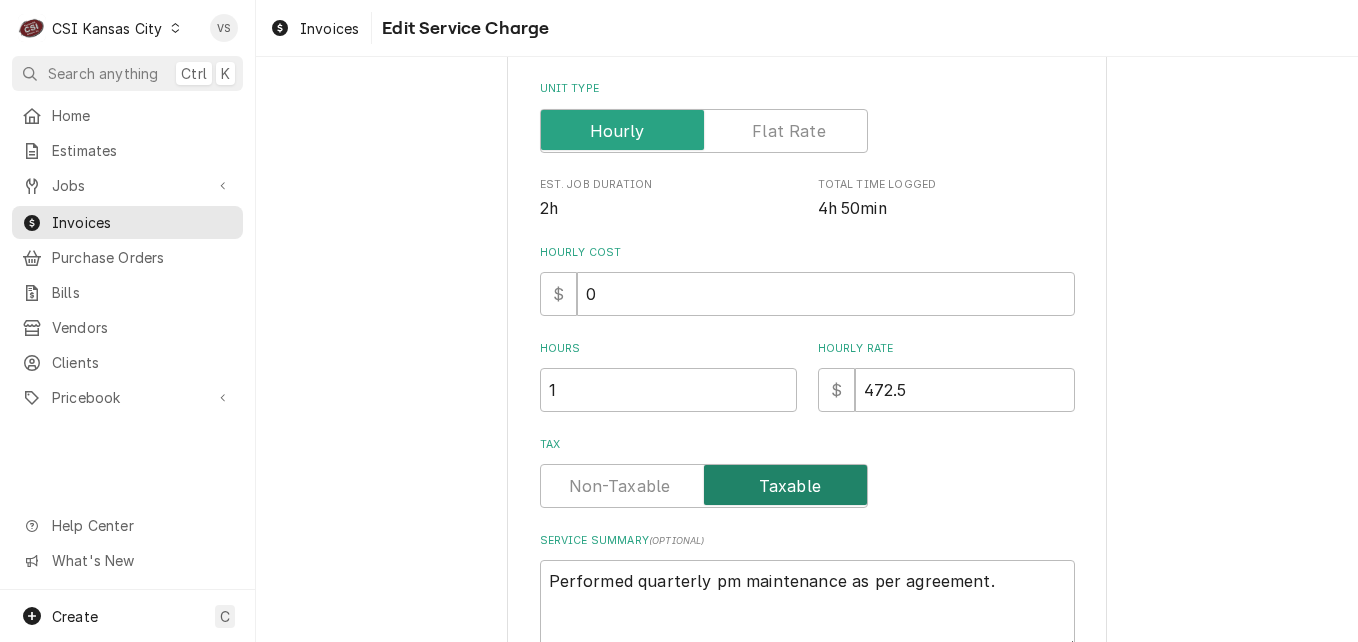 click at bounding box center [704, 486] 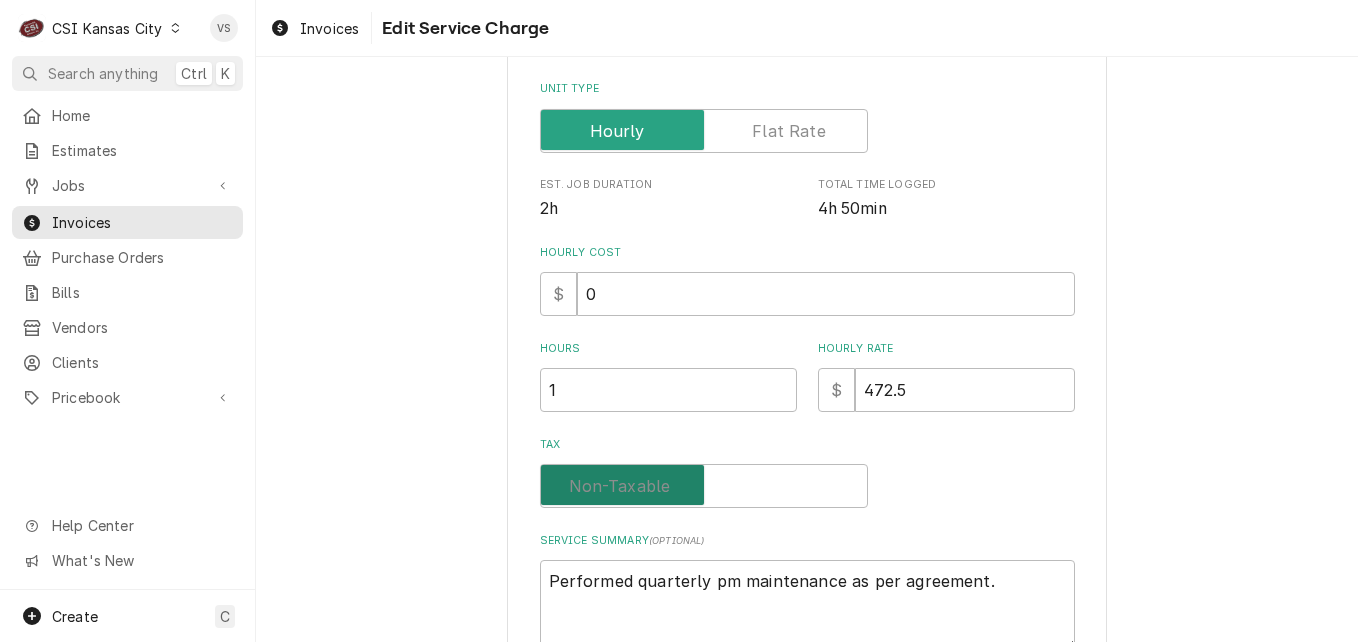 checkbox on "false" 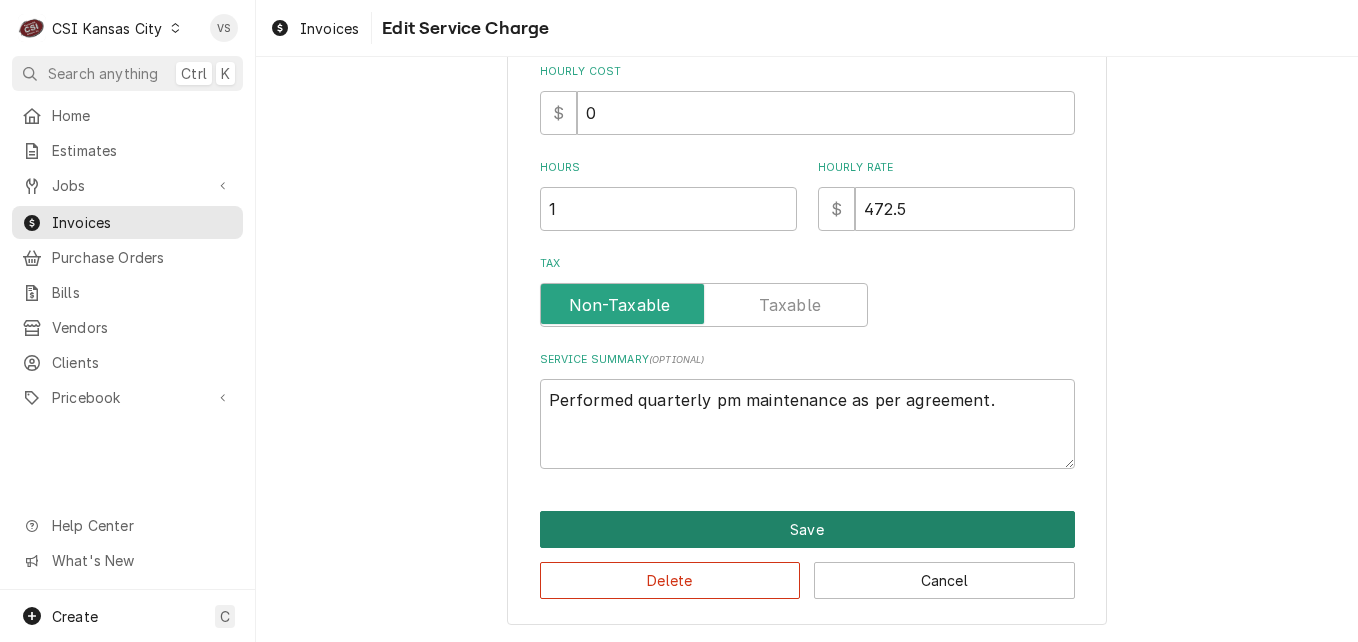 click on "Save" at bounding box center [807, 529] 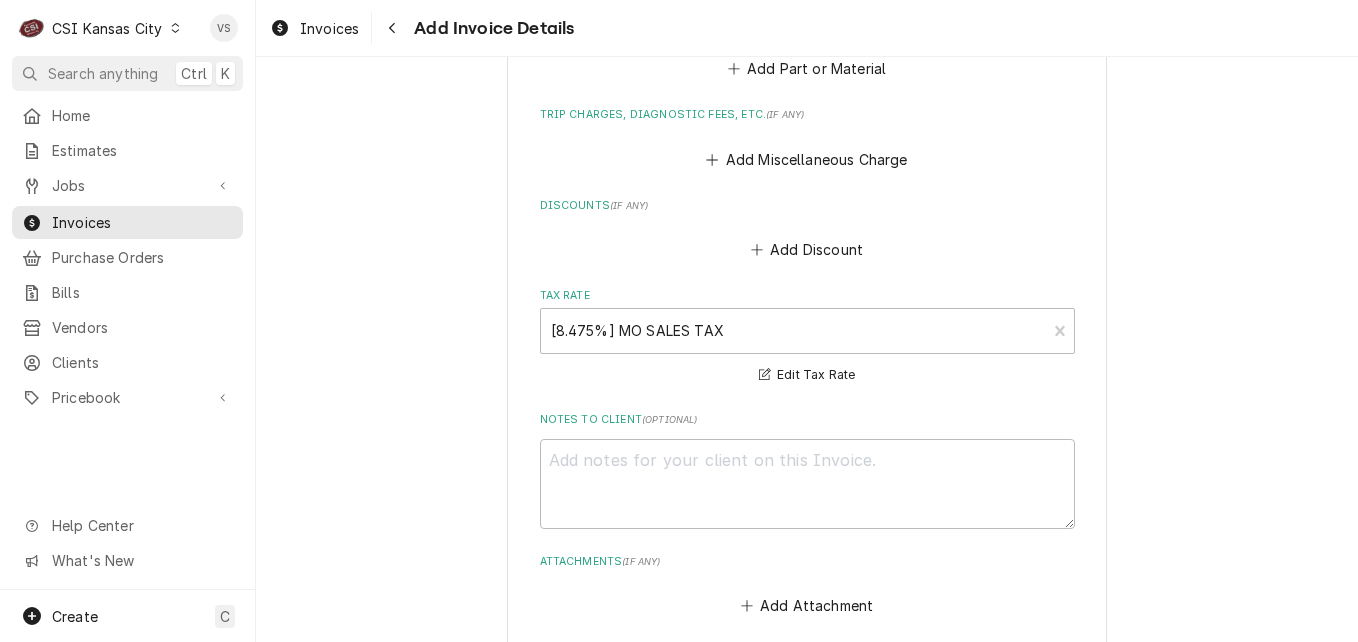 scroll, scrollTop: 3579, scrollLeft: 0, axis: vertical 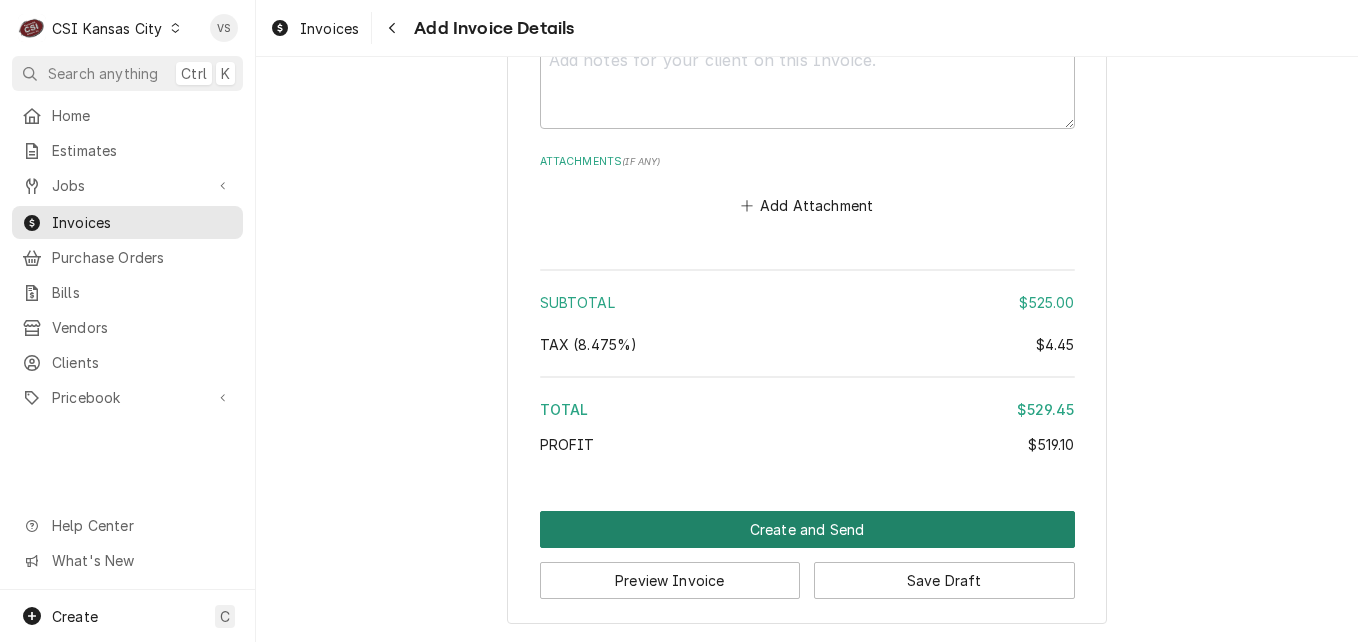 click on "Create and Send" at bounding box center (807, 529) 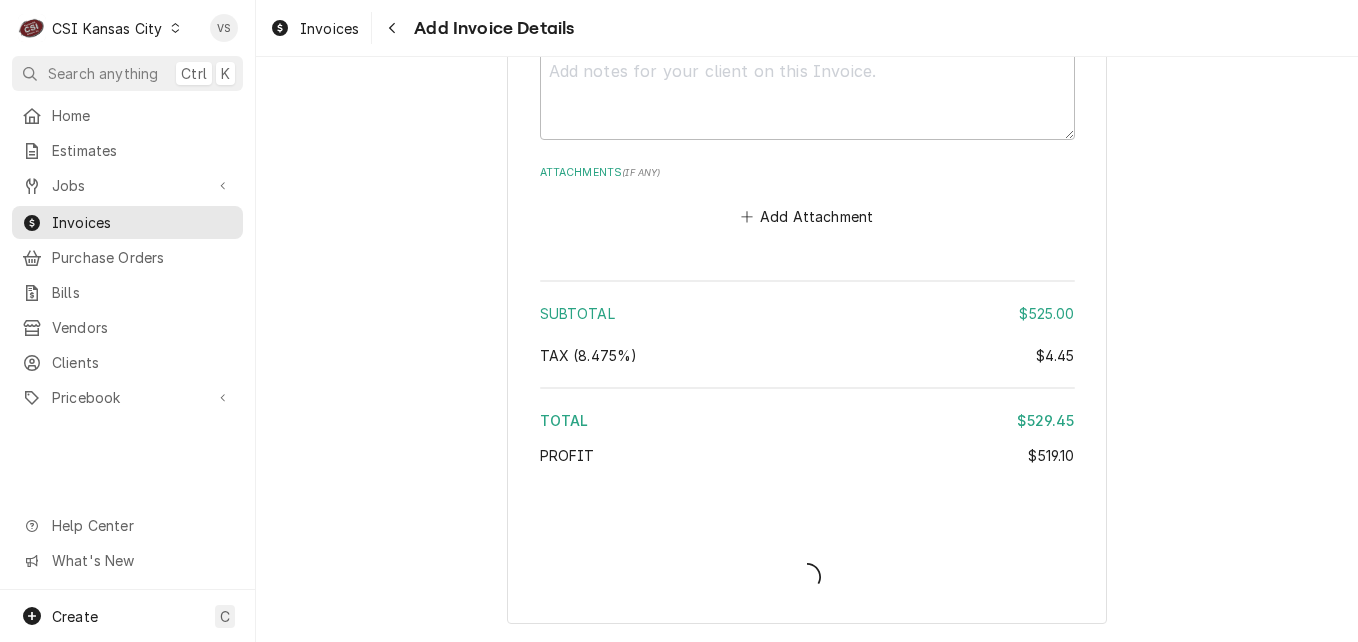 type on "x" 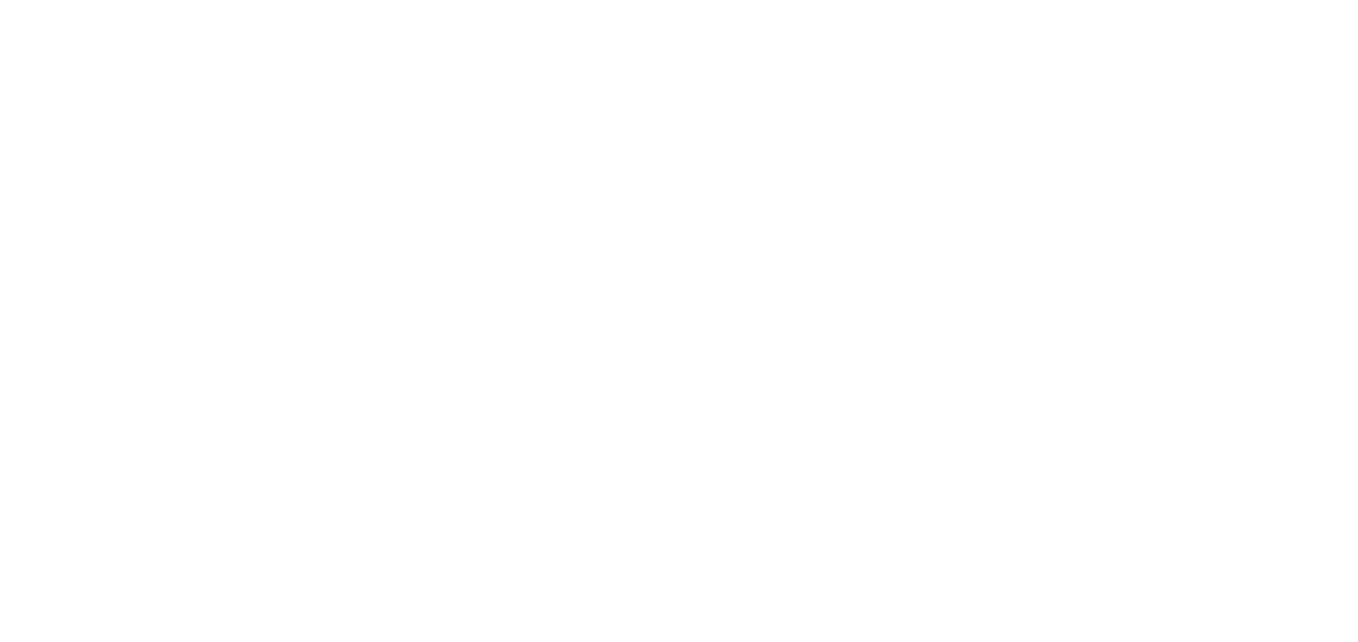scroll, scrollTop: 0, scrollLeft: 0, axis: both 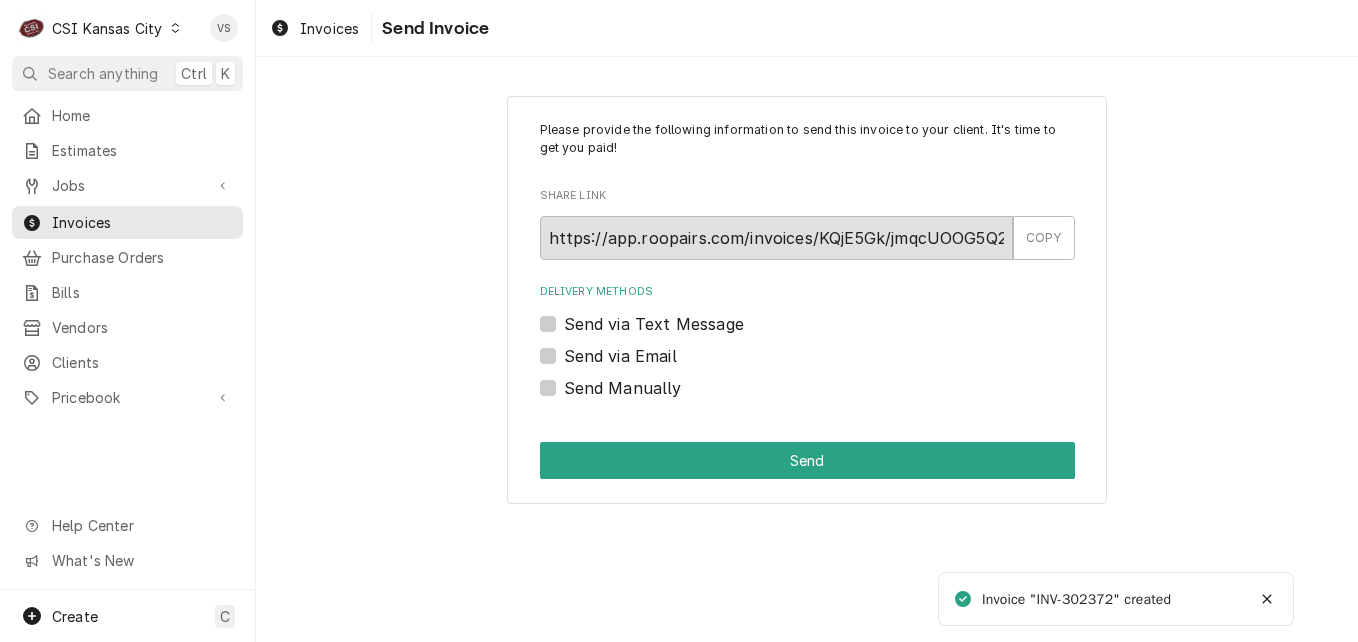 click on "Send Manually" at bounding box center [623, 388] 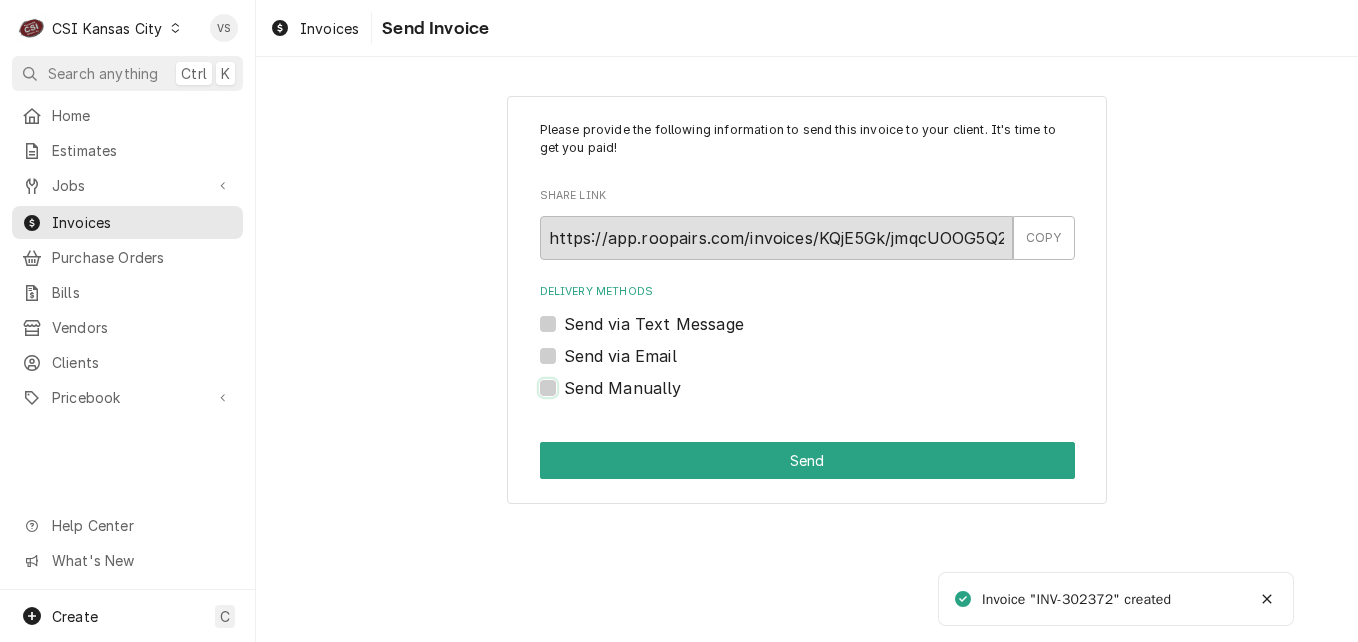 checkbox on "true" 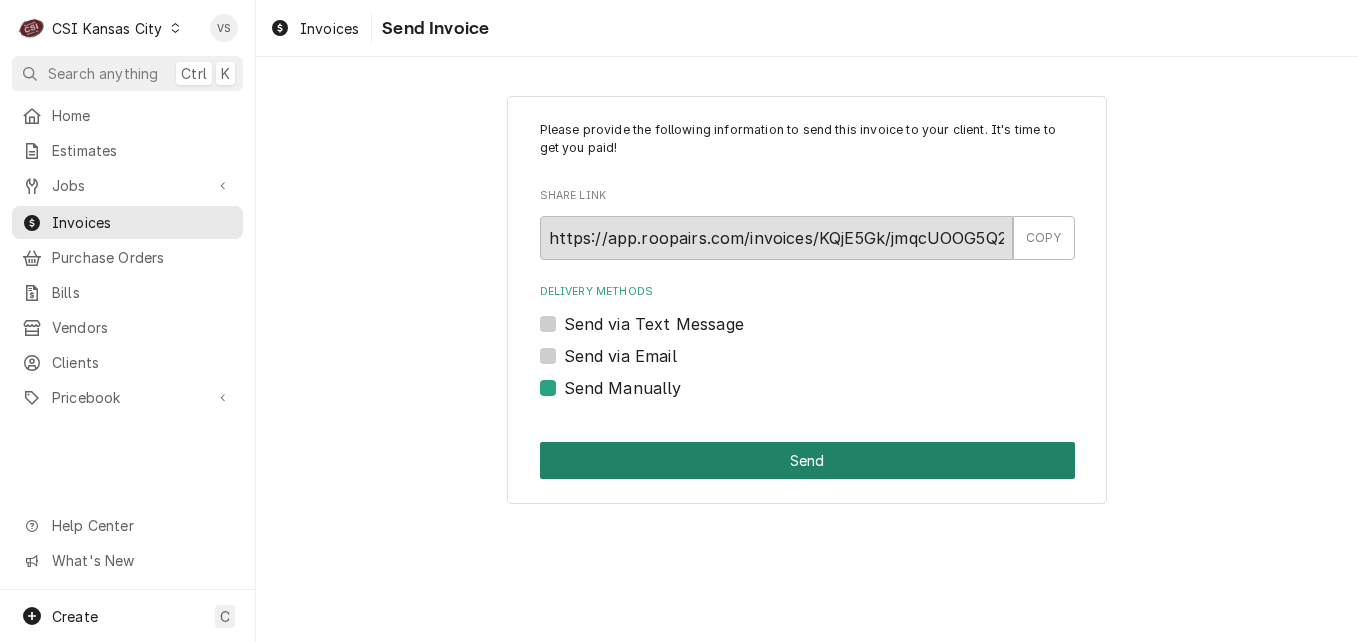 click on "Send" at bounding box center (807, 460) 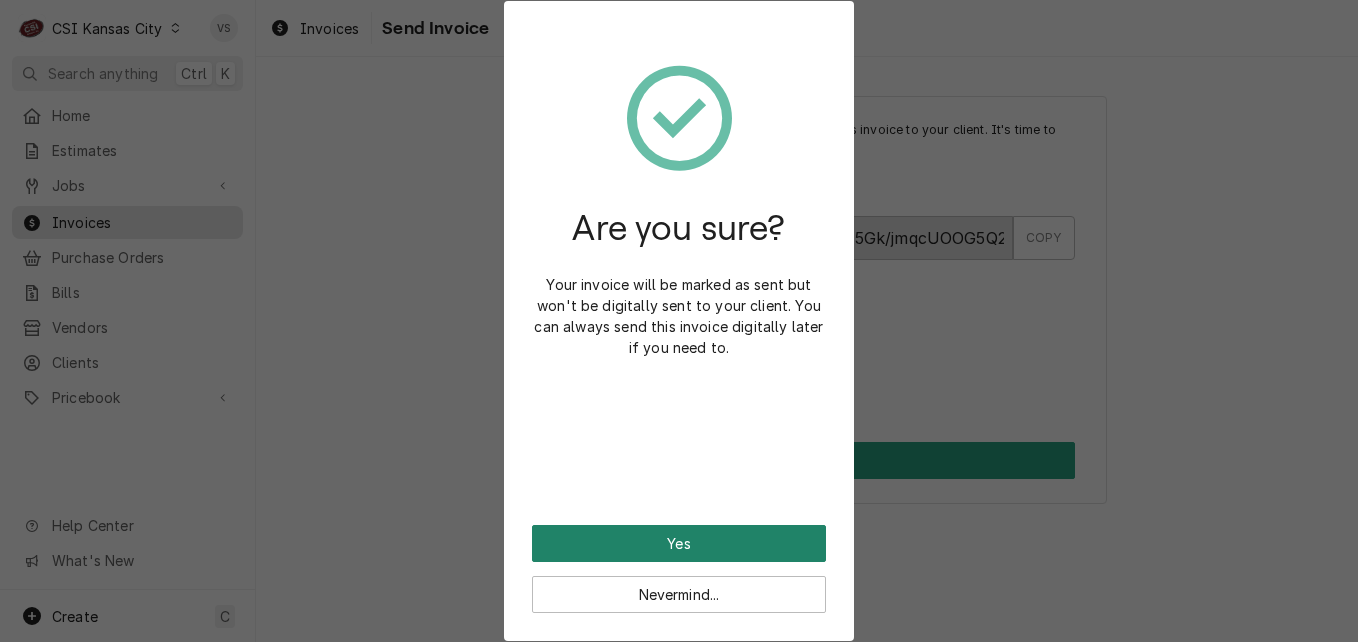 click on "Yes" at bounding box center (679, 543) 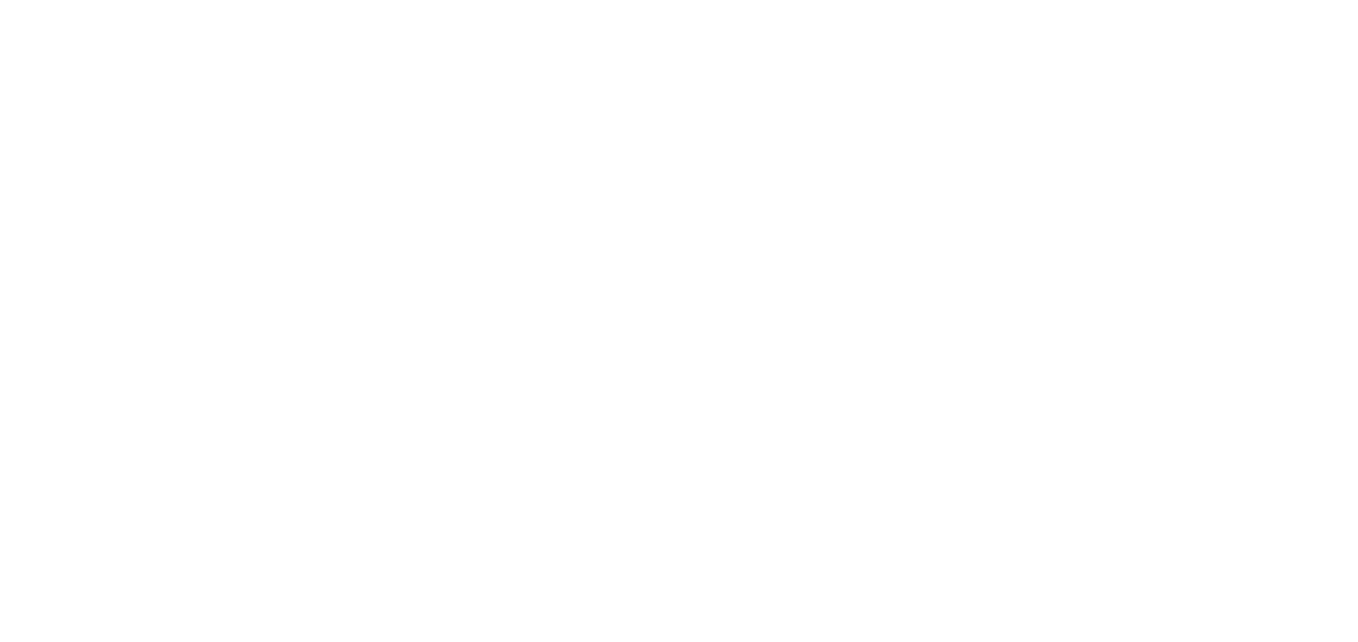 scroll, scrollTop: 0, scrollLeft: 0, axis: both 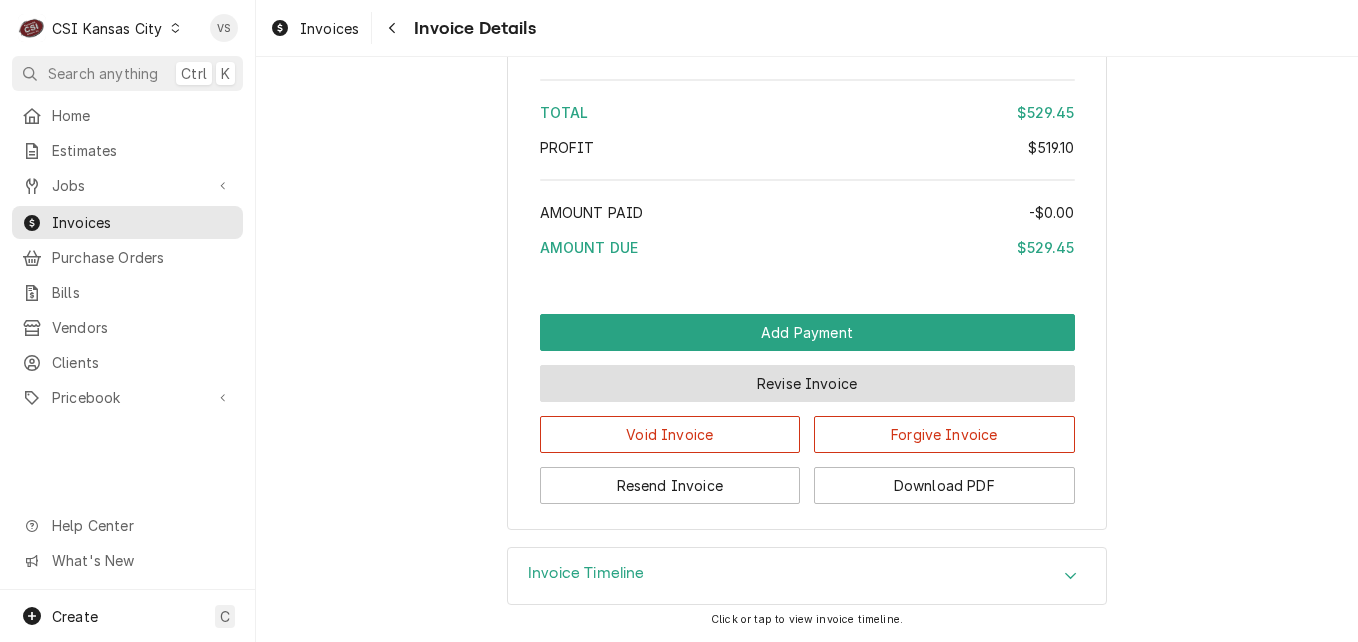 click on "Revise Invoice" at bounding box center [807, 383] 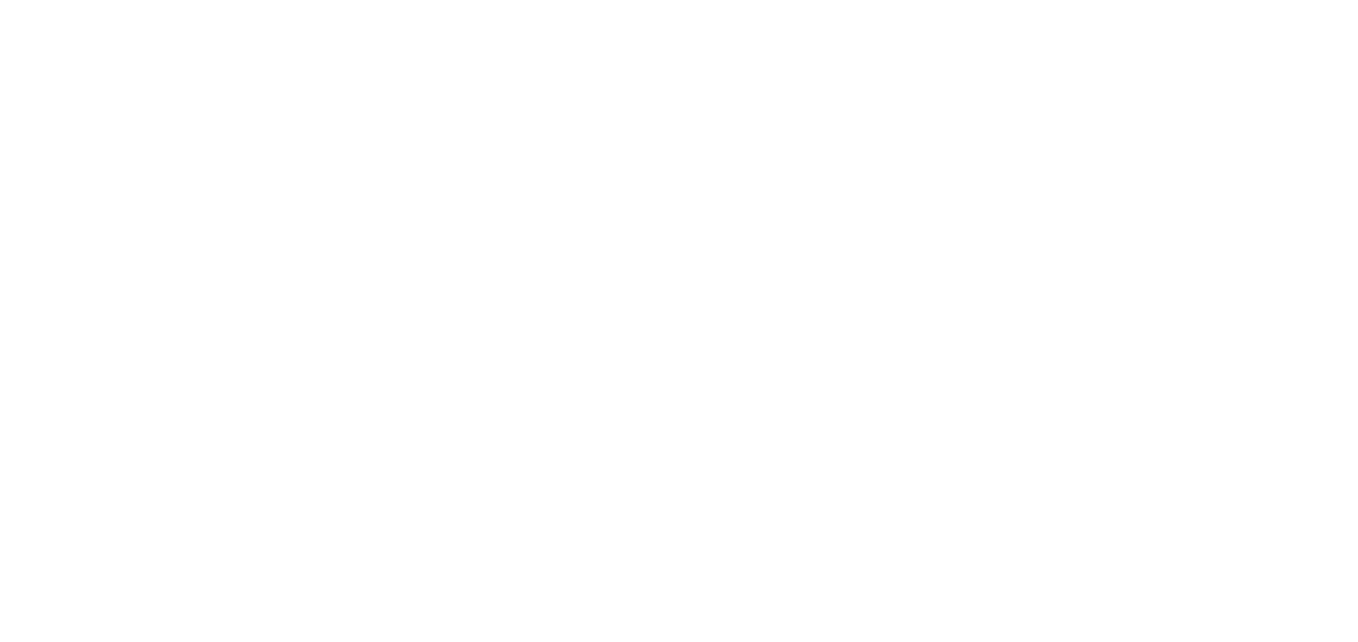 scroll, scrollTop: 0, scrollLeft: 0, axis: both 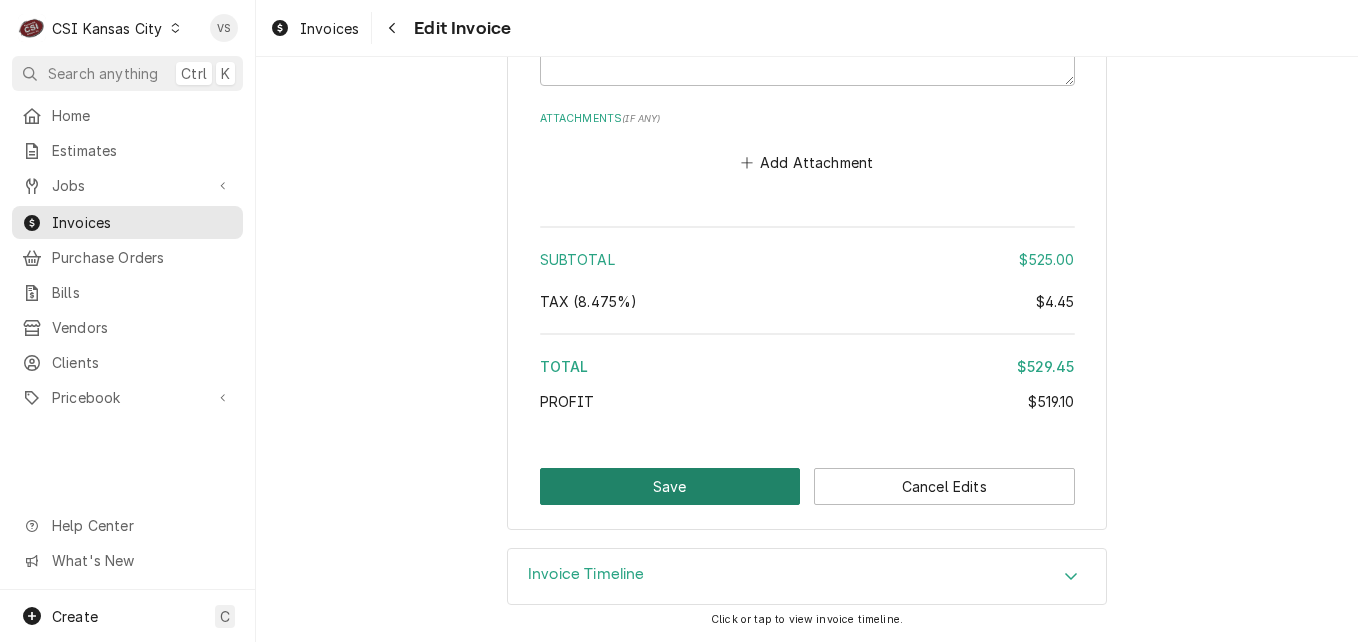 click on "Save" at bounding box center [670, 486] 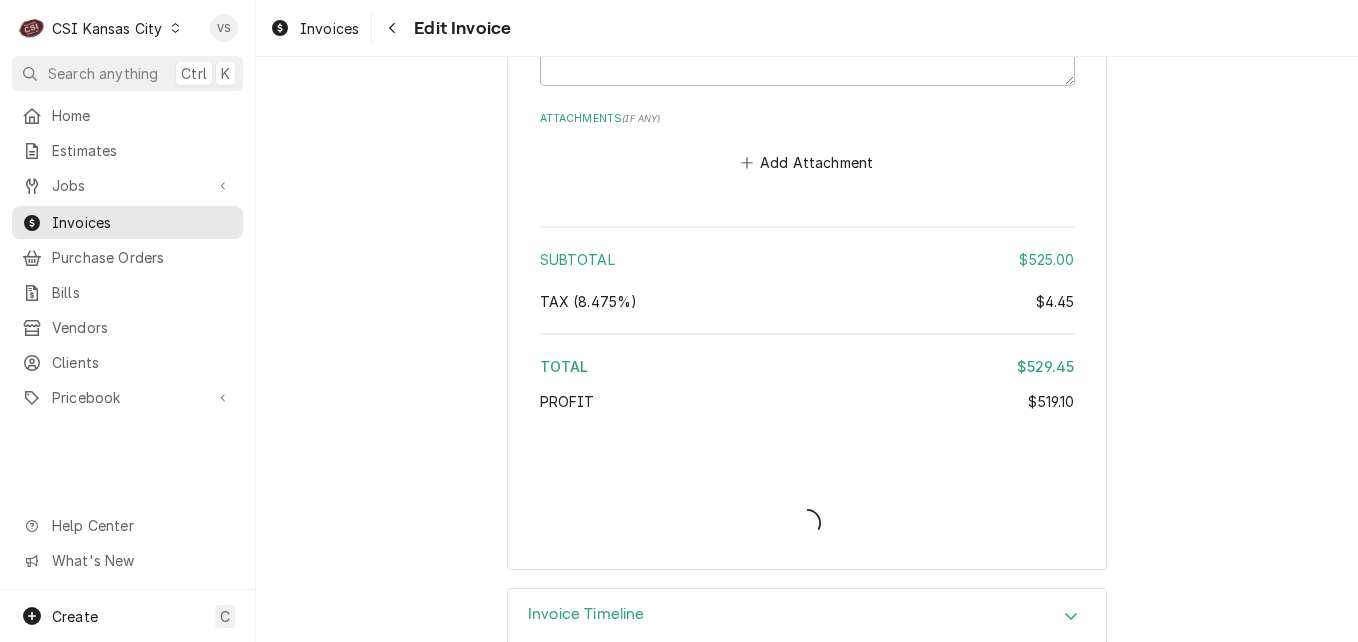 type on "x" 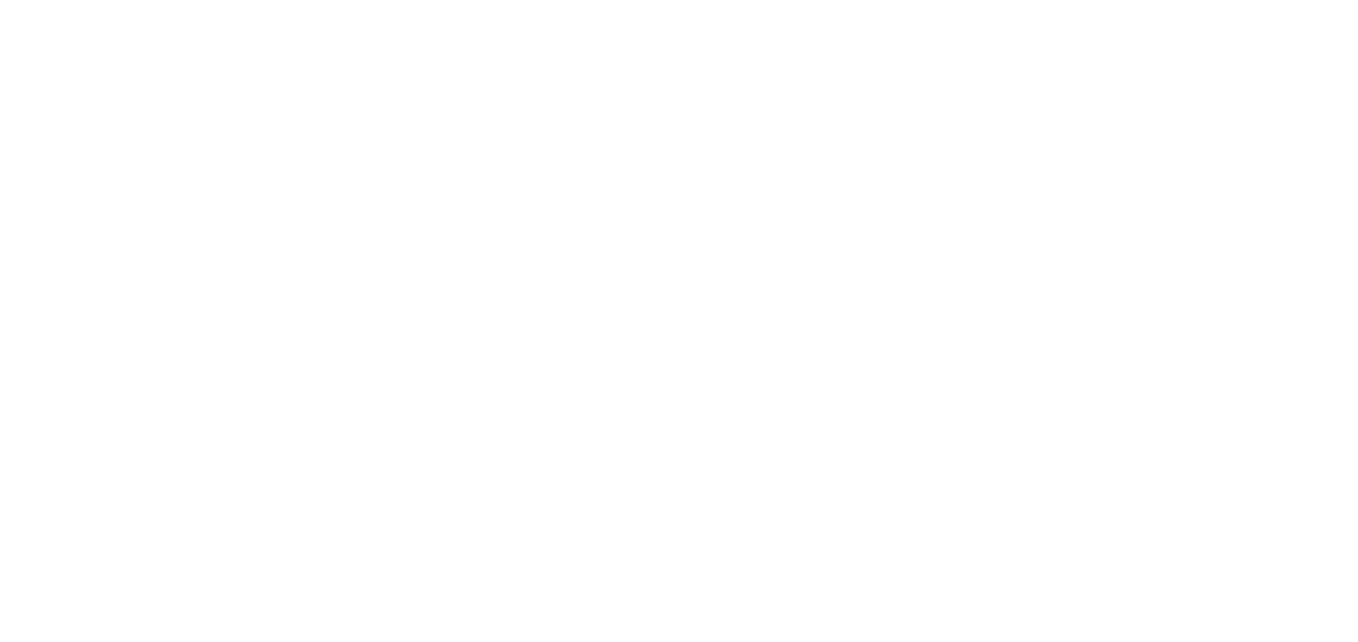 scroll, scrollTop: 0, scrollLeft: 0, axis: both 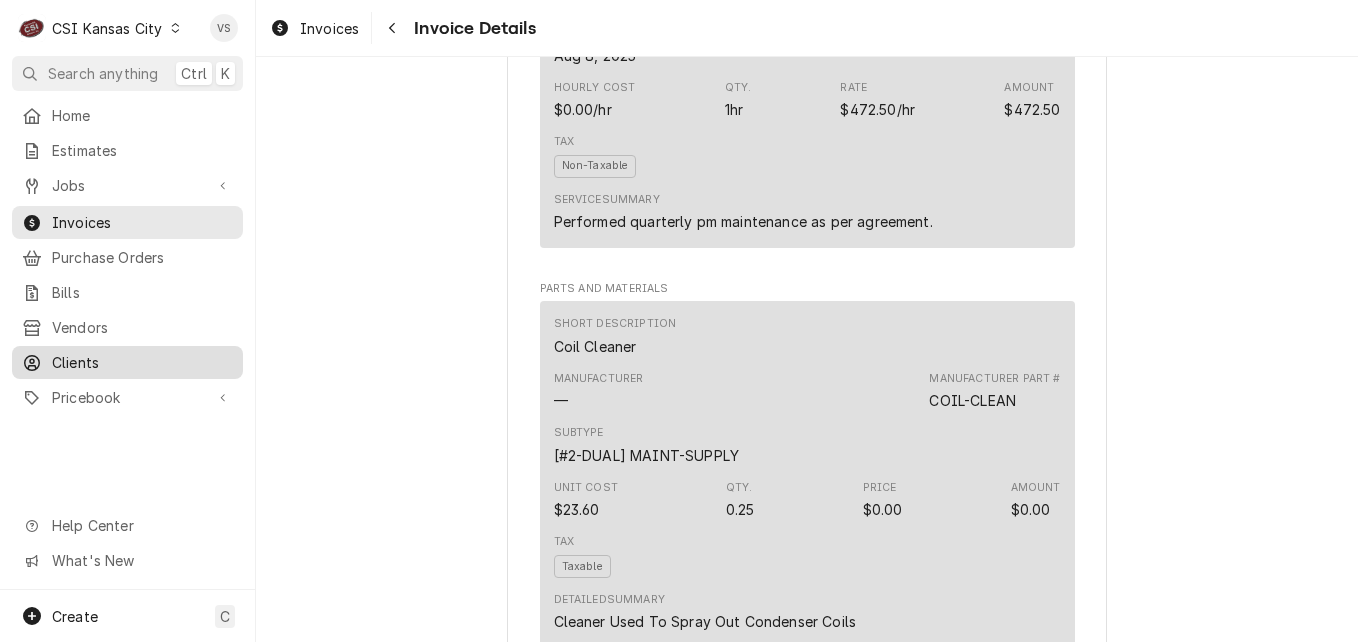 click on "Clients" at bounding box center (142, 362) 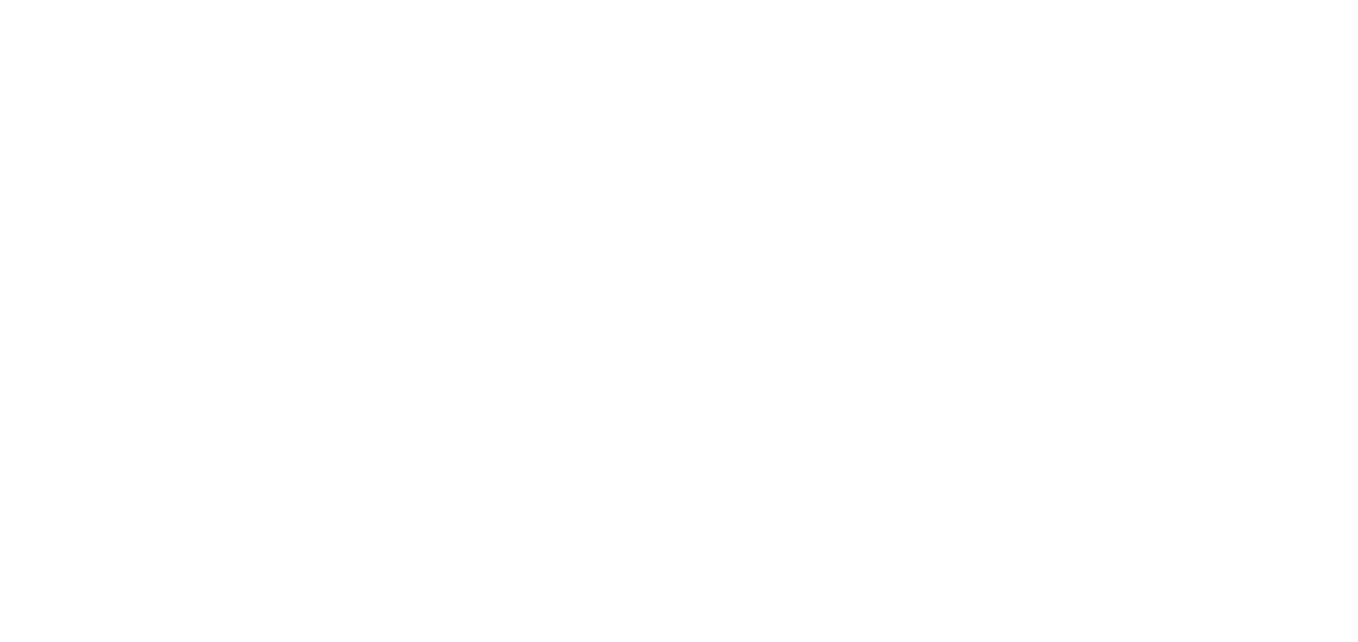 scroll, scrollTop: 0, scrollLeft: 0, axis: both 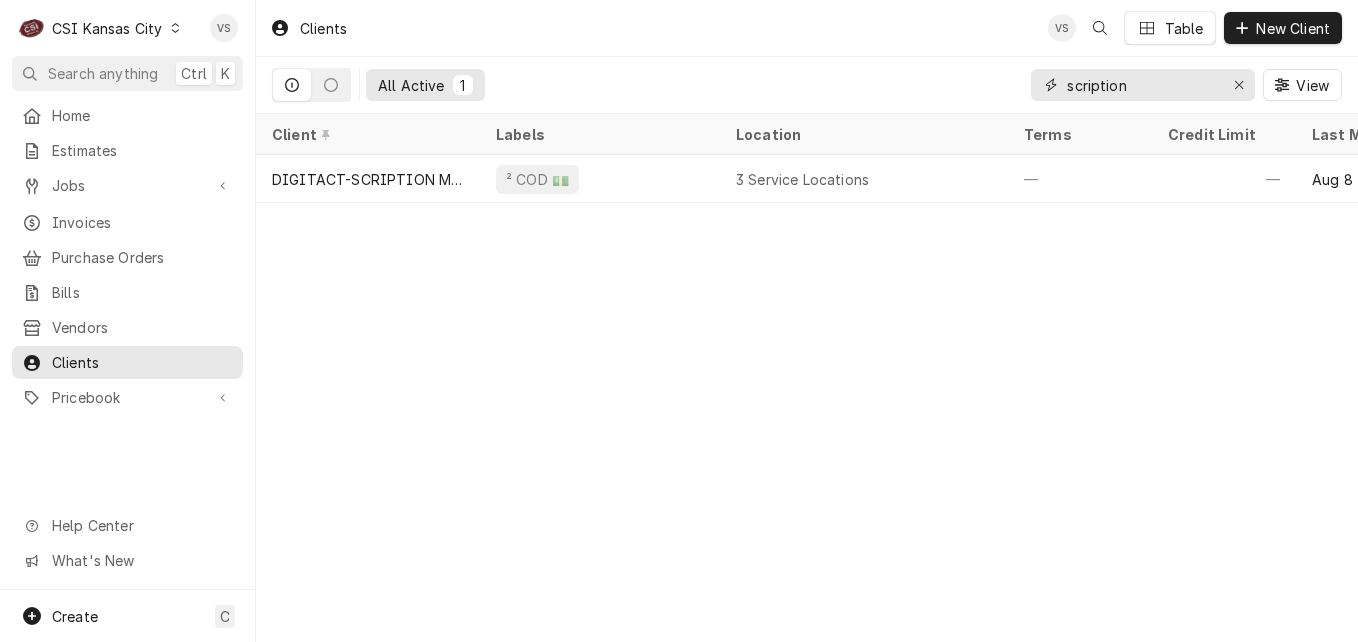 click on "scription" at bounding box center [1143, 85] 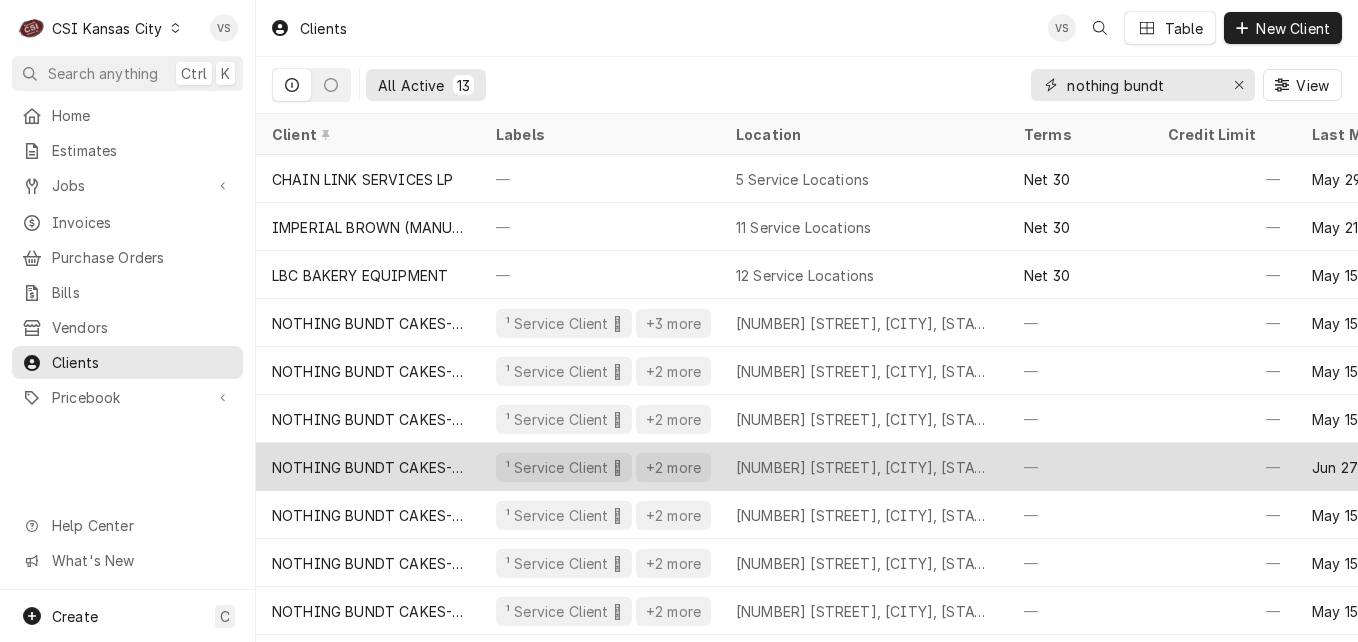 type on "nothing bundt" 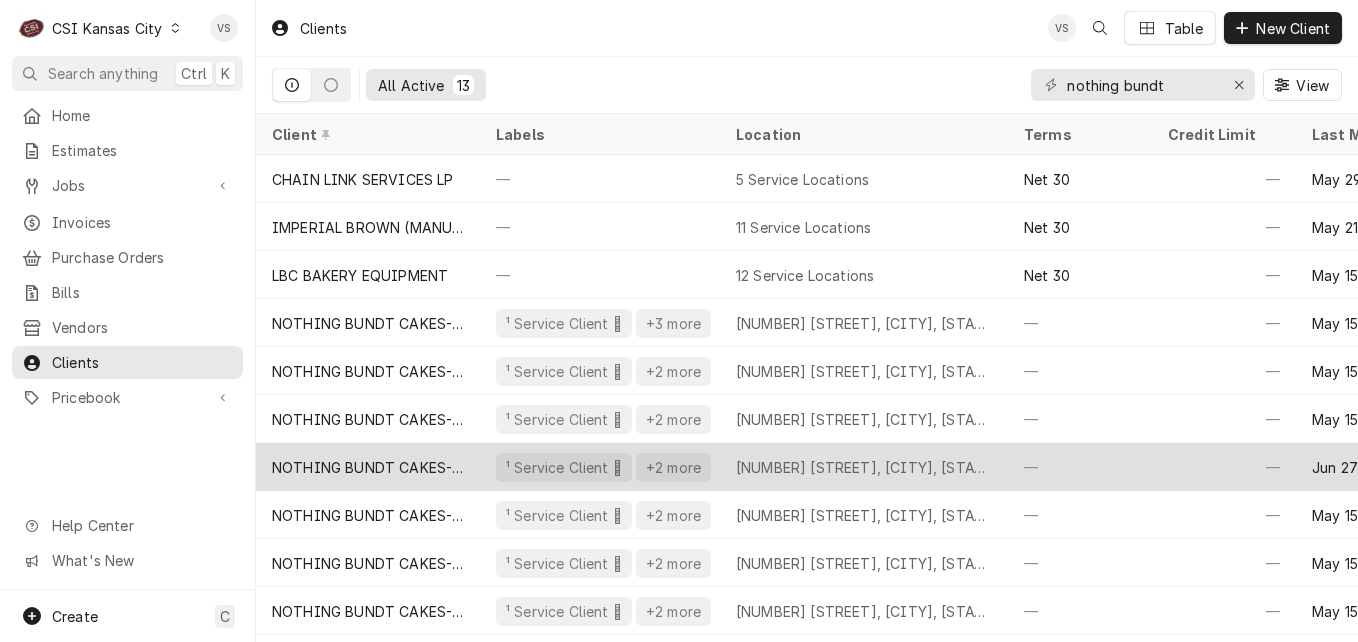 click on "910 NW Blue Pkwy, Lee's Summit, MO 64086" at bounding box center [864, 467] 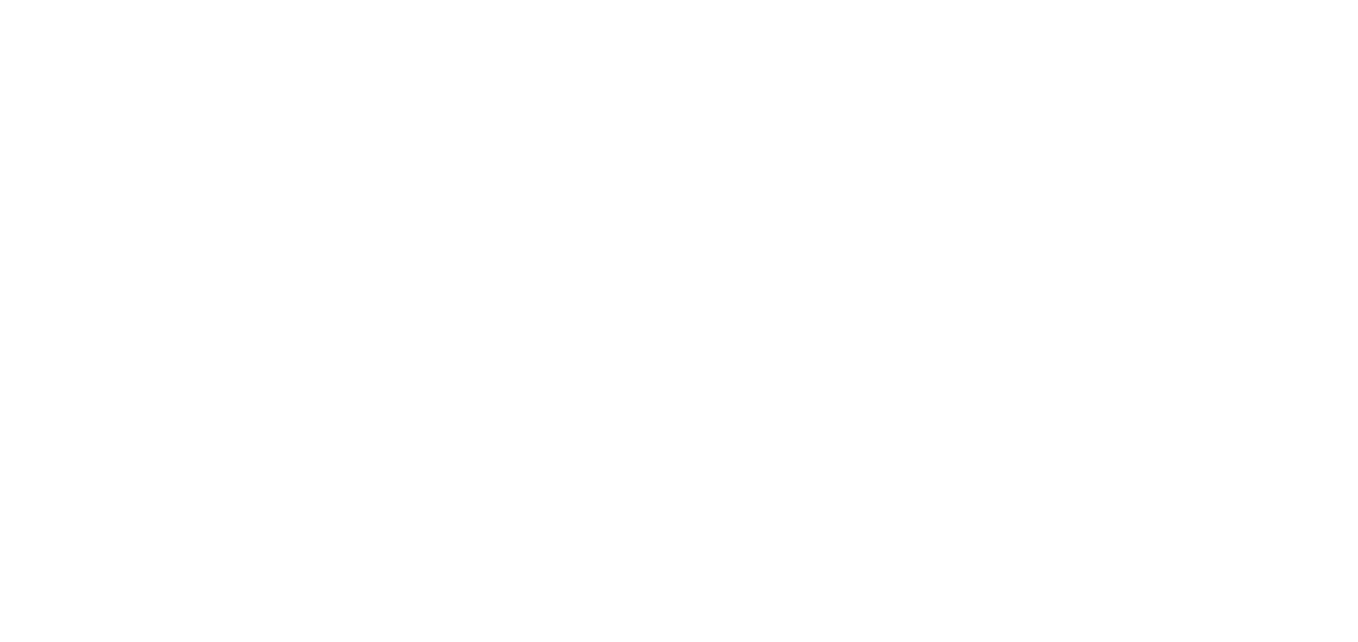scroll, scrollTop: 0, scrollLeft: 0, axis: both 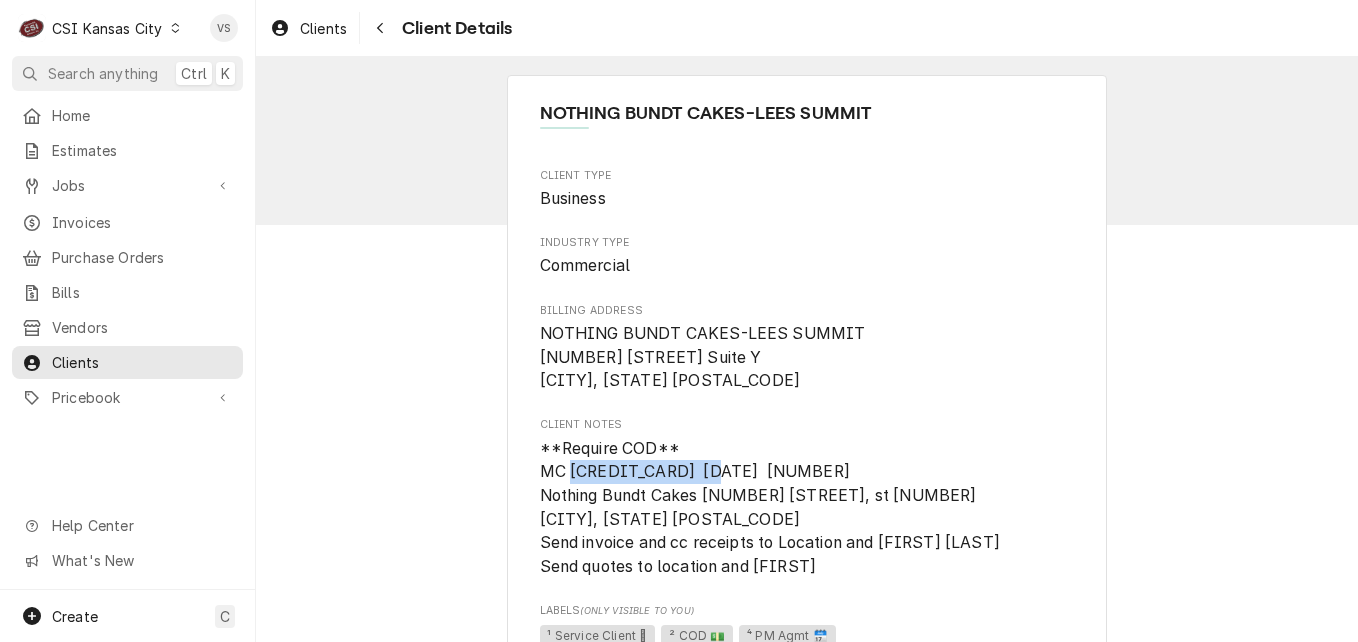 drag, startPoint x: 718, startPoint y: 469, endPoint x: 566, endPoint y: 467, distance: 152.01315 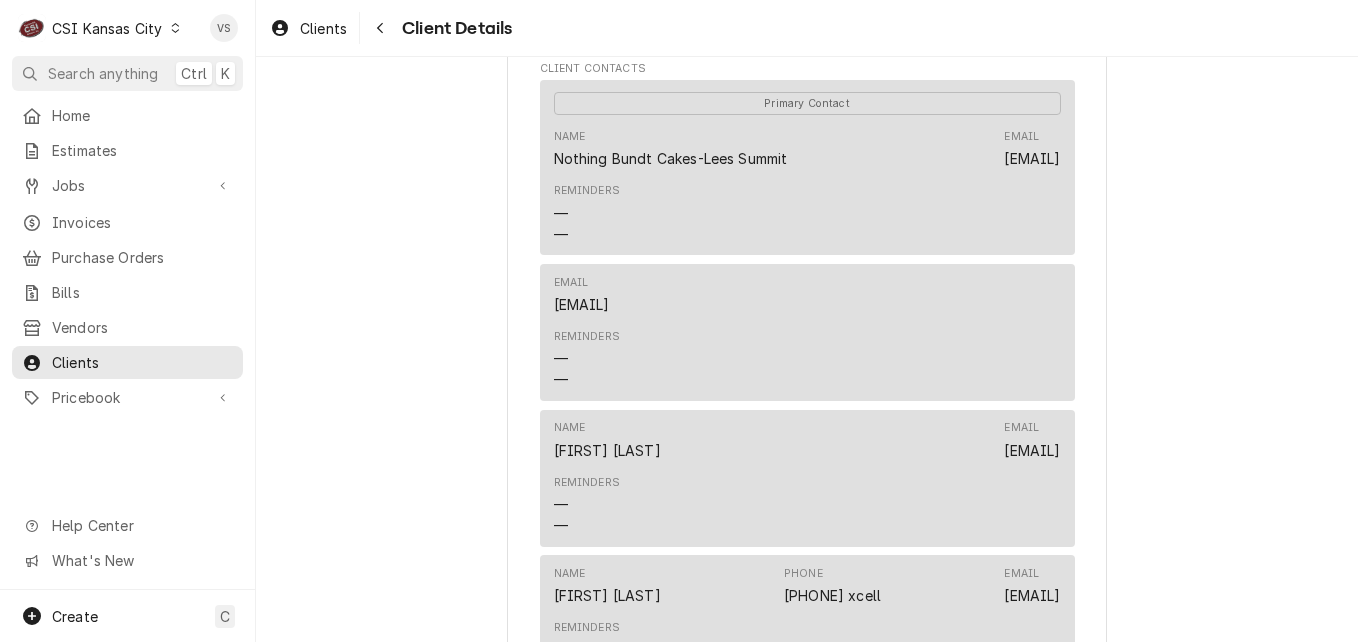 scroll, scrollTop: 900, scrollLeft: 0, axis: vertical 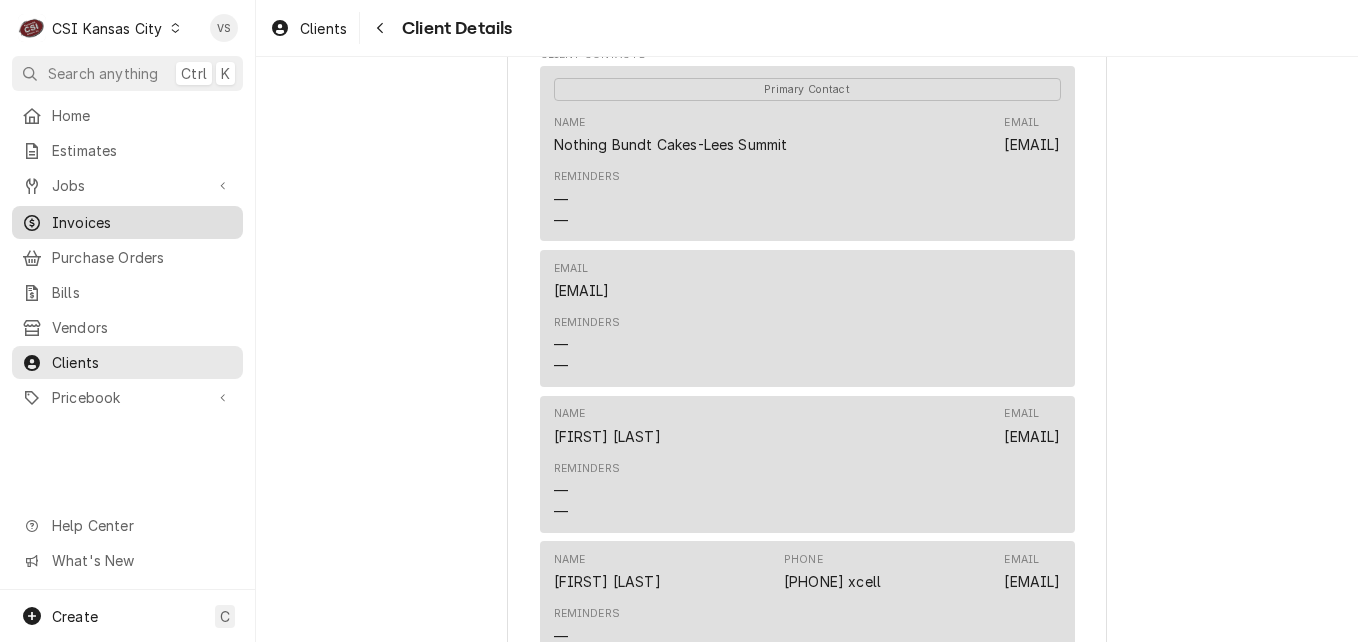 click on "Invoices" at bounding box center [142, 222] 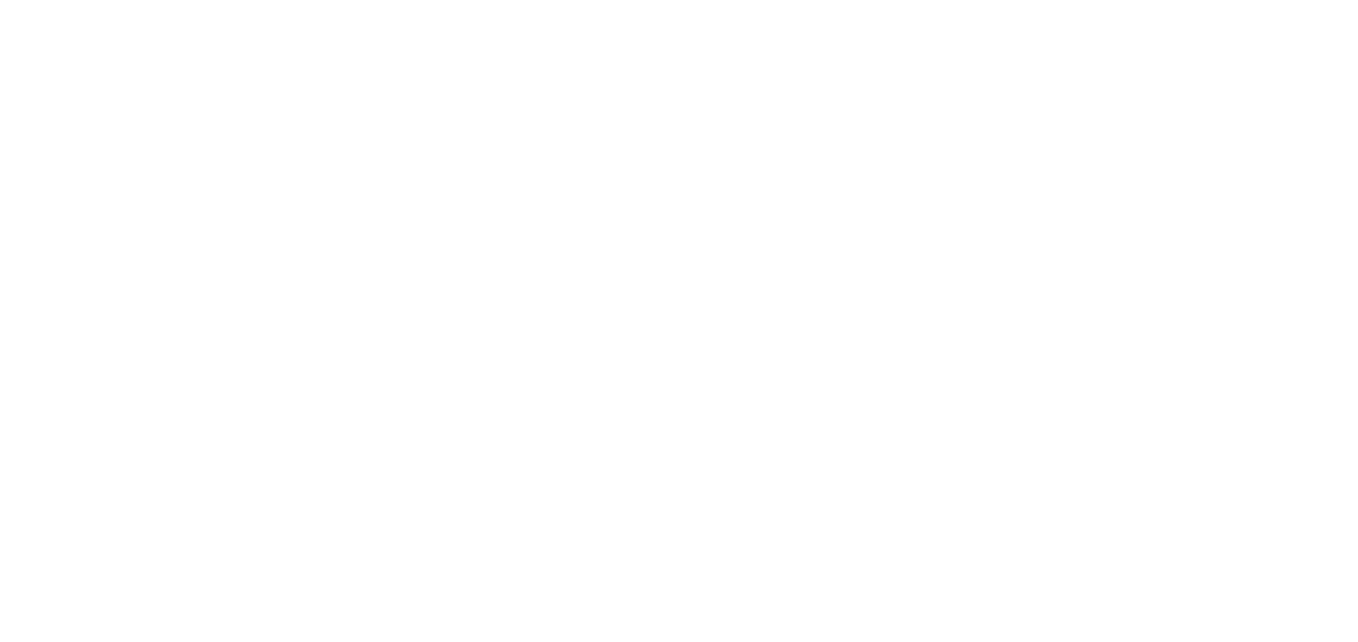 scroll, scrollTop: 0, scrollLeft: 0, axis: both 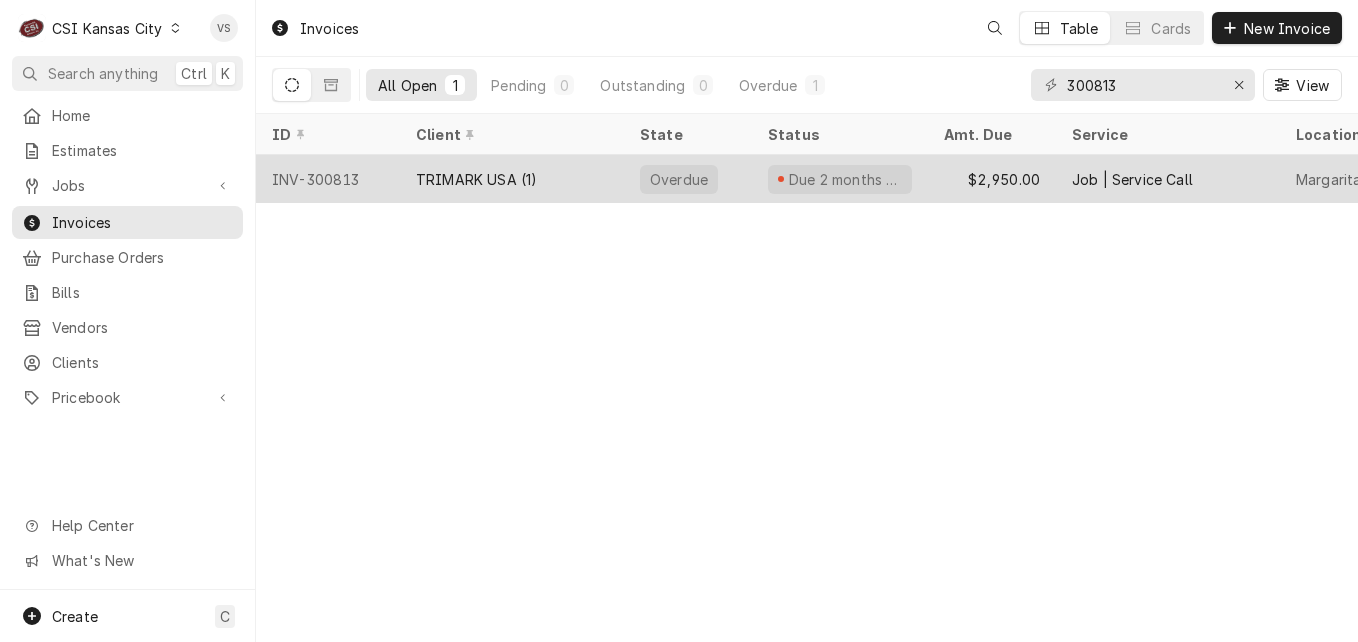 click on "TRIMARK USA (1)" at bounding box center [512, 179] 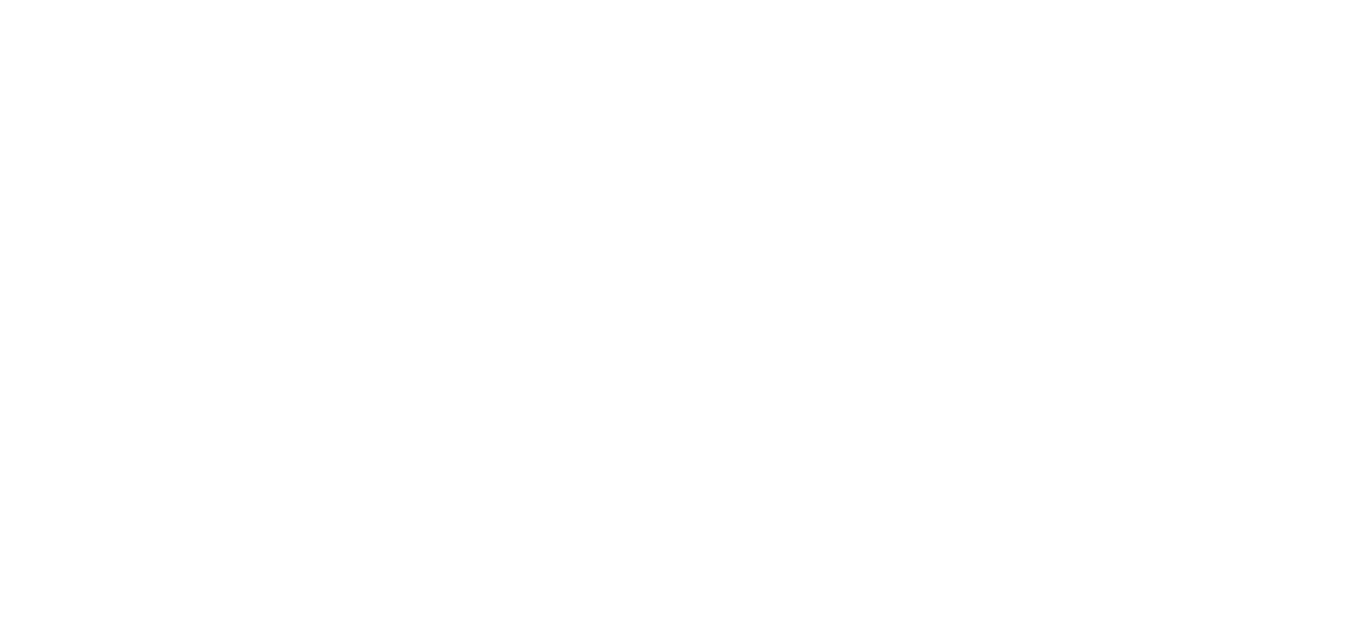 scroll, scrollTop: 0, scrollLeft: 0, axis: both 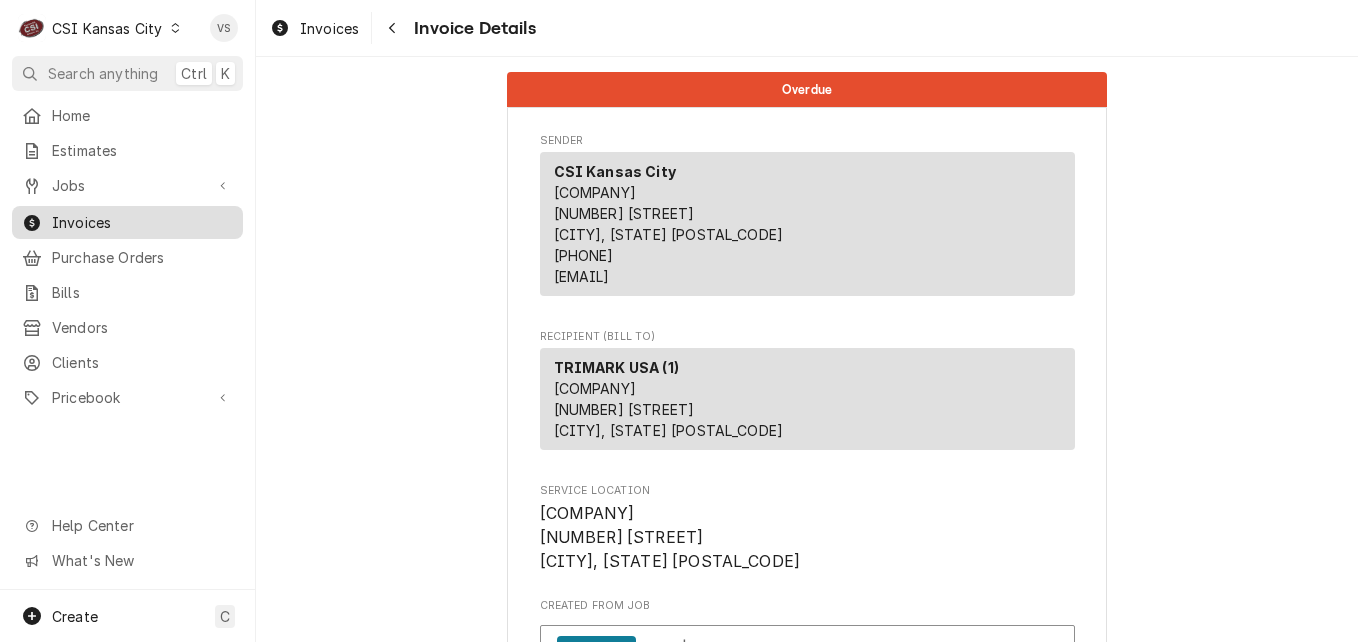 click on "Invoices" at bounding box center [142, 222] 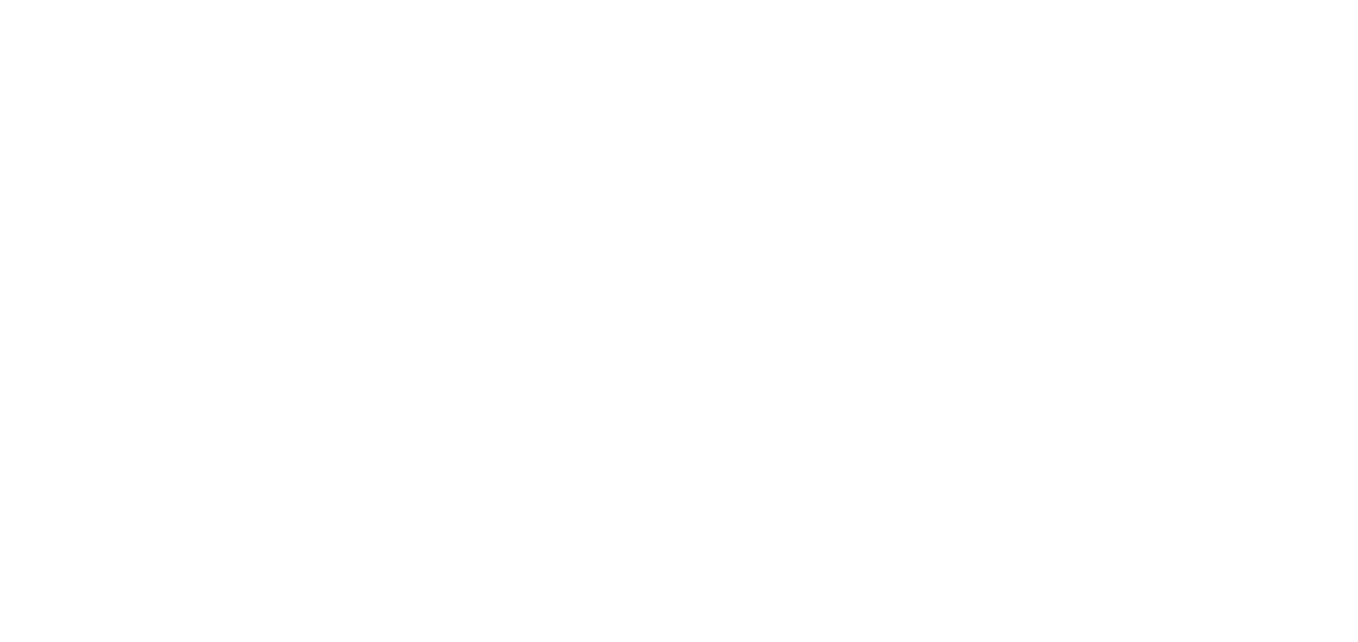 scroll, scrollTop: 0, scrollLeft: 0, axis: both 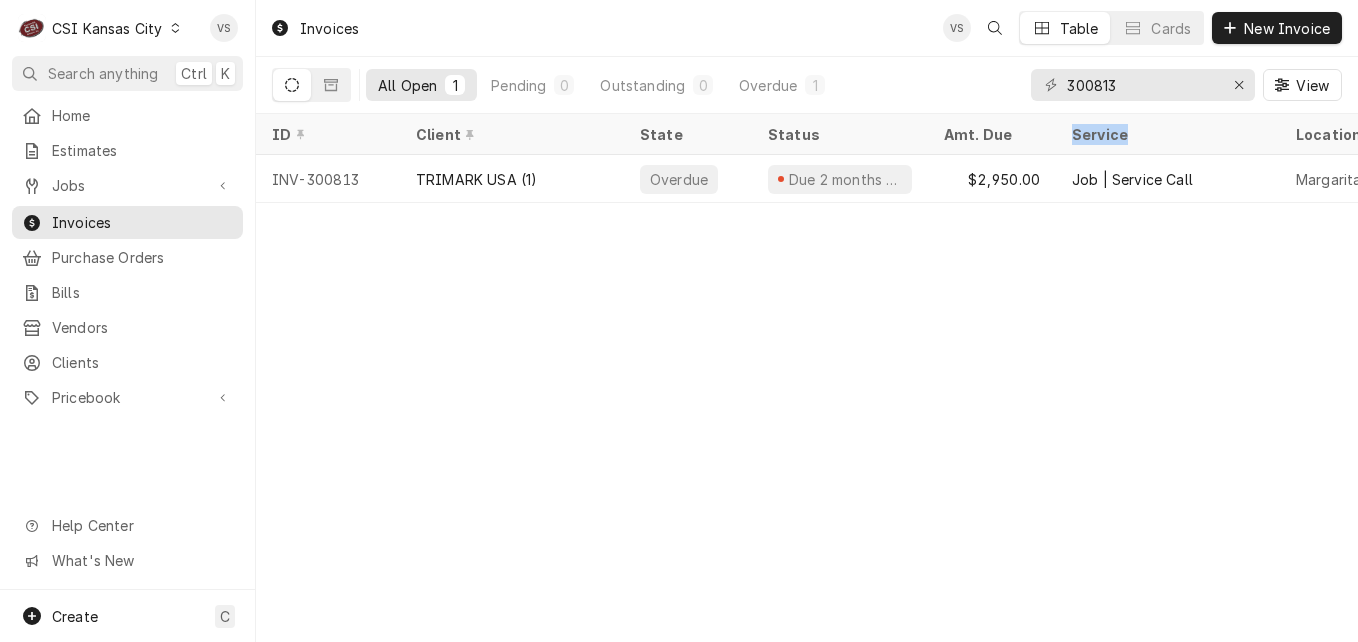 drag, startPoint x: 1126, startPoint y: 132, endPoint x: 1064, endPoint y: 135, distance: 62.072536 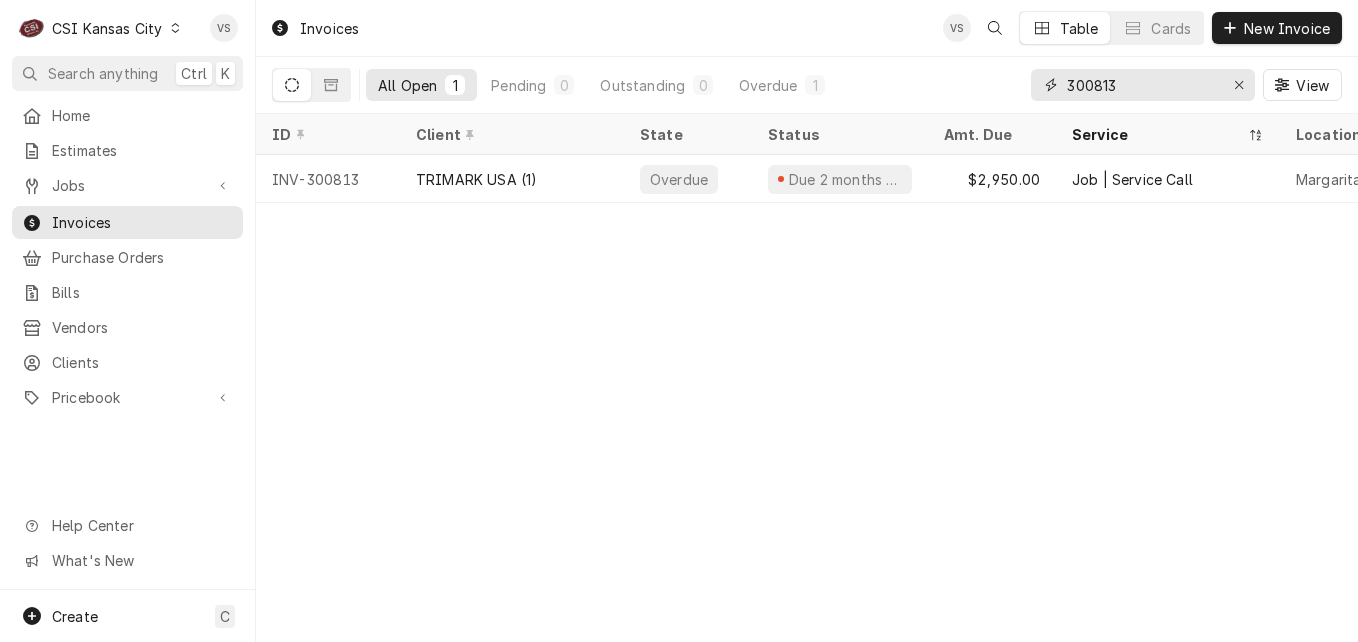 click on "300813" at bounding box center (1142, 85) 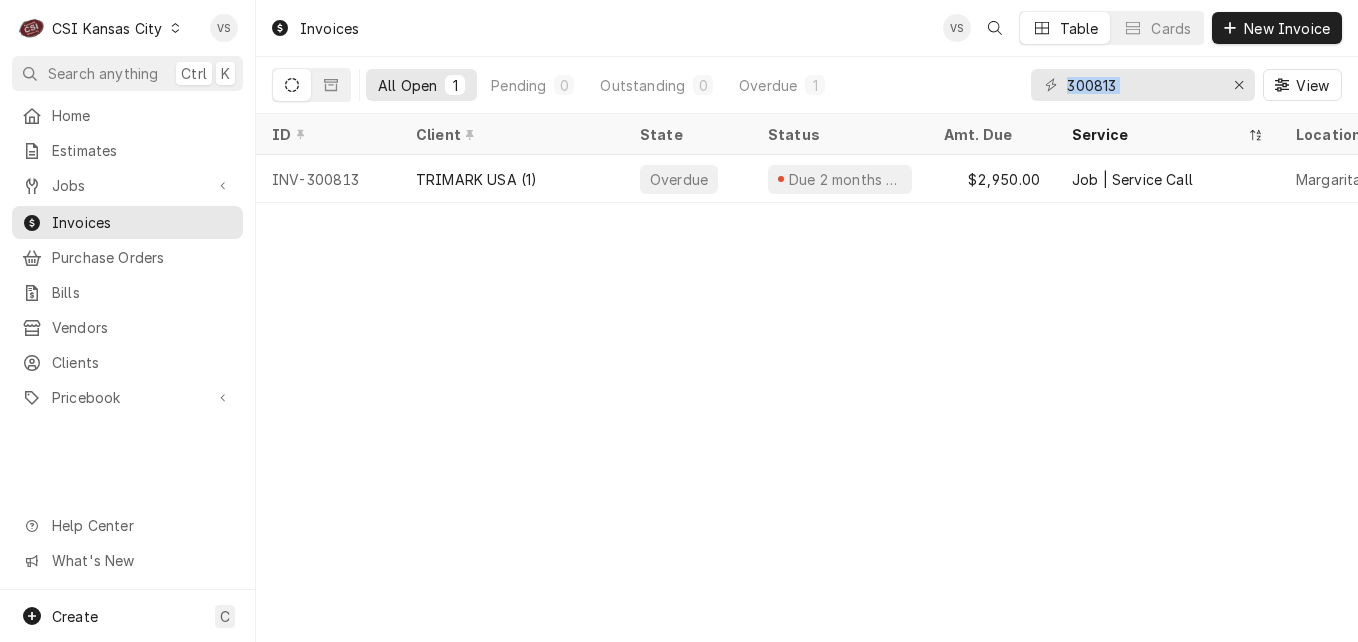 drag, startPoint x: 1247, startPoint y: 59, endPoint x: 1220, endPoint y: 62, distance: 27.166155 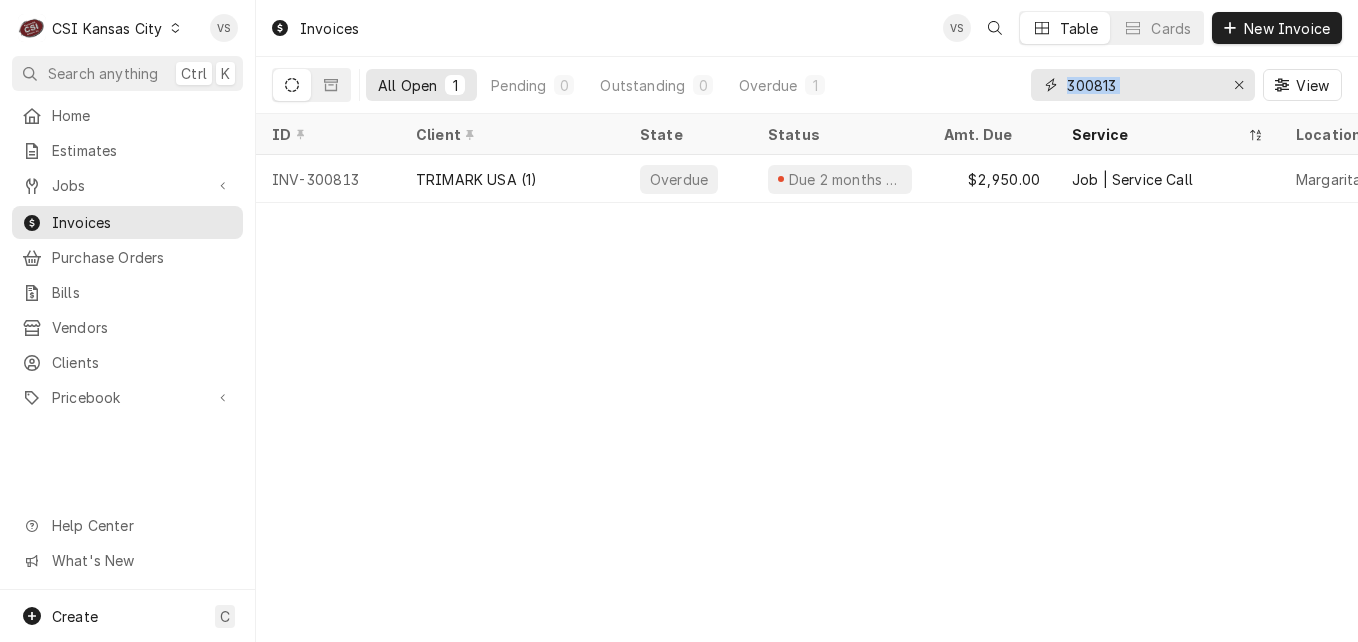 drag, startPoint x: 1220, startPoint y: 62, endPoint x: 1131, endPoint y: 89, distance: 93.00538 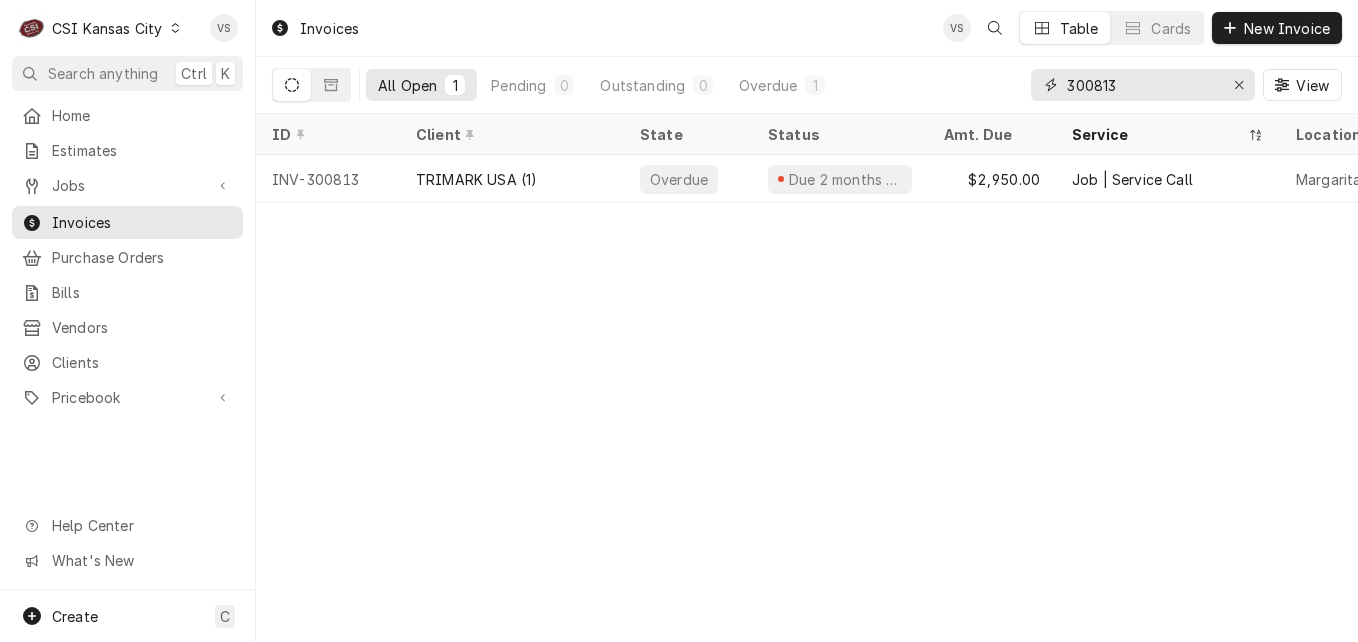 drag, startPoint x: 1135, startPoint y: 79, endPoint x: 1030, endPoint y: 87, distance: 105.30432 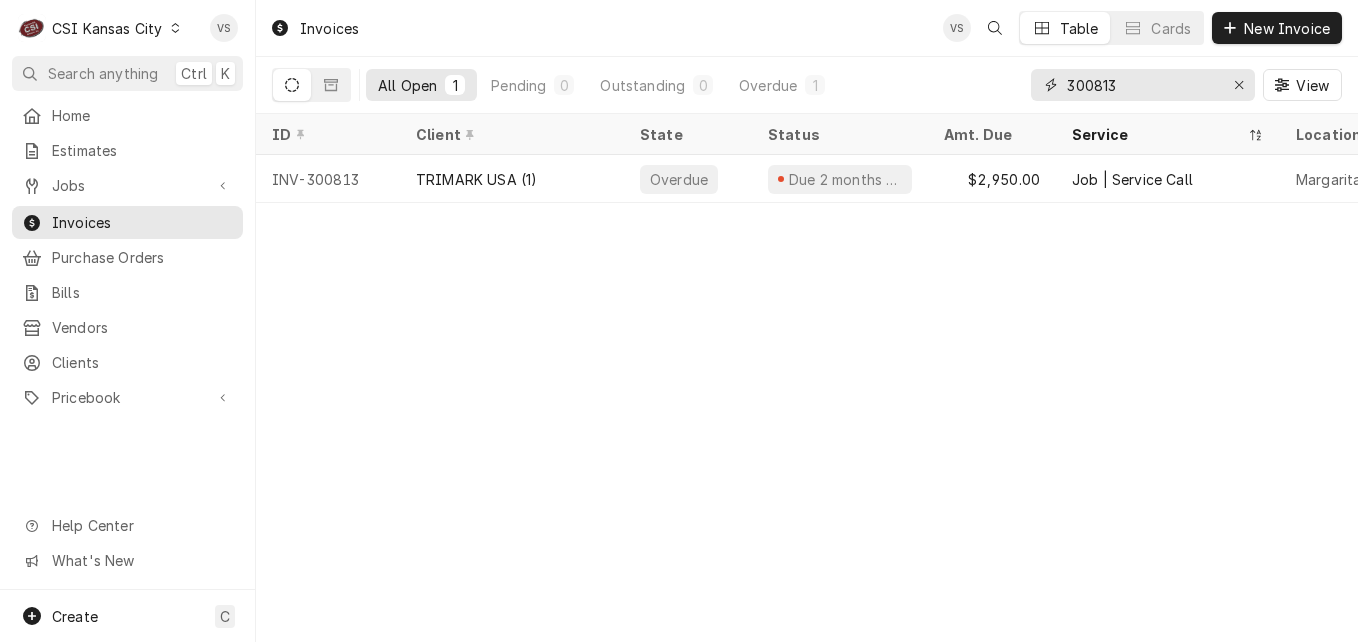click on "300813" at bounding box center (1143, 85) 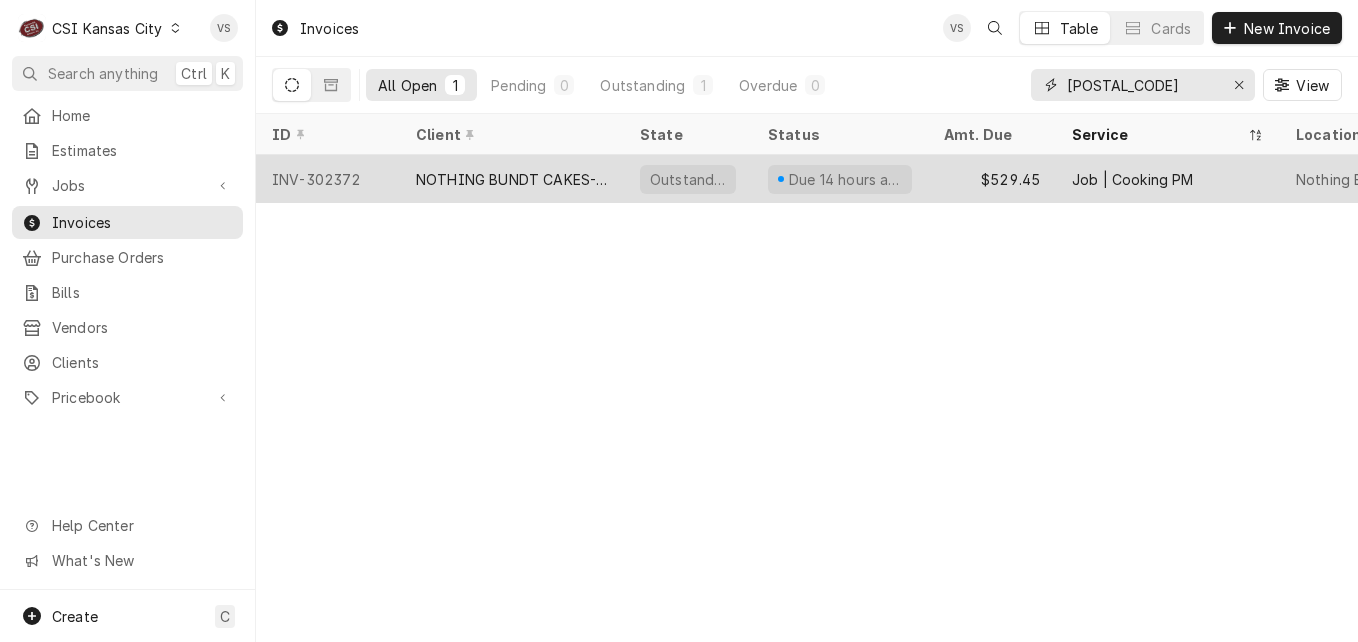 type on "302372" 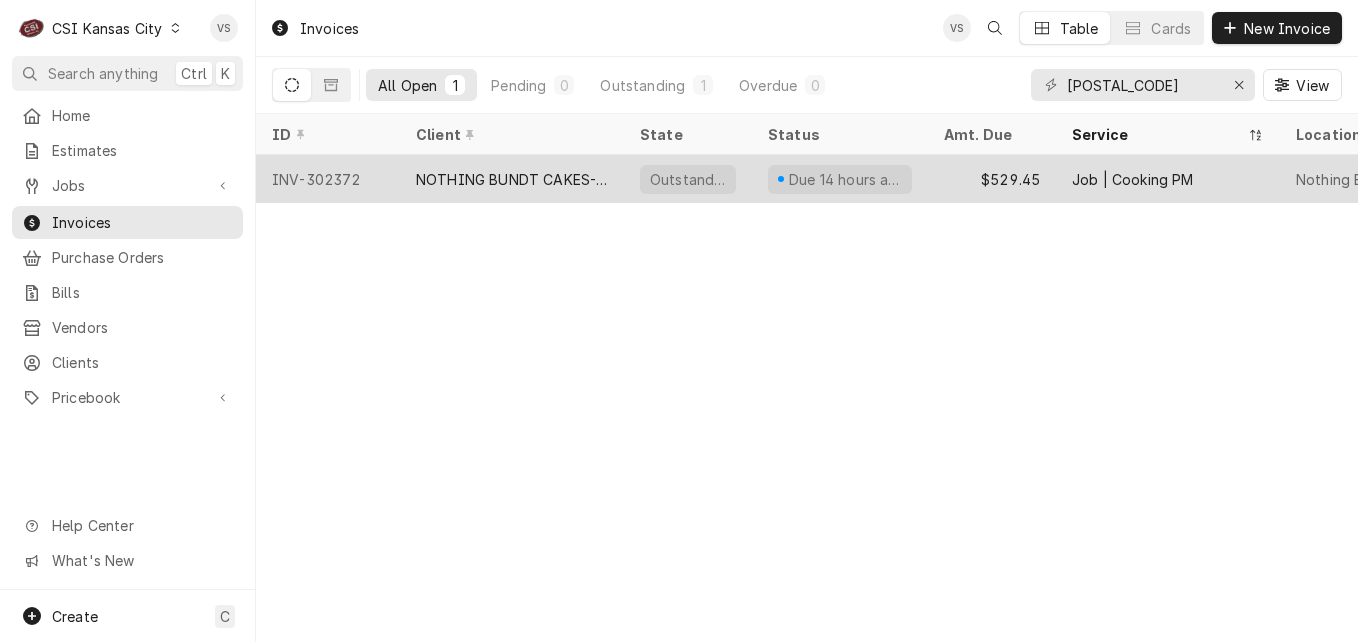 click on "NOTHING BUNDT CAKES-LEES SUMMIT" at bounding box center (512, 179) 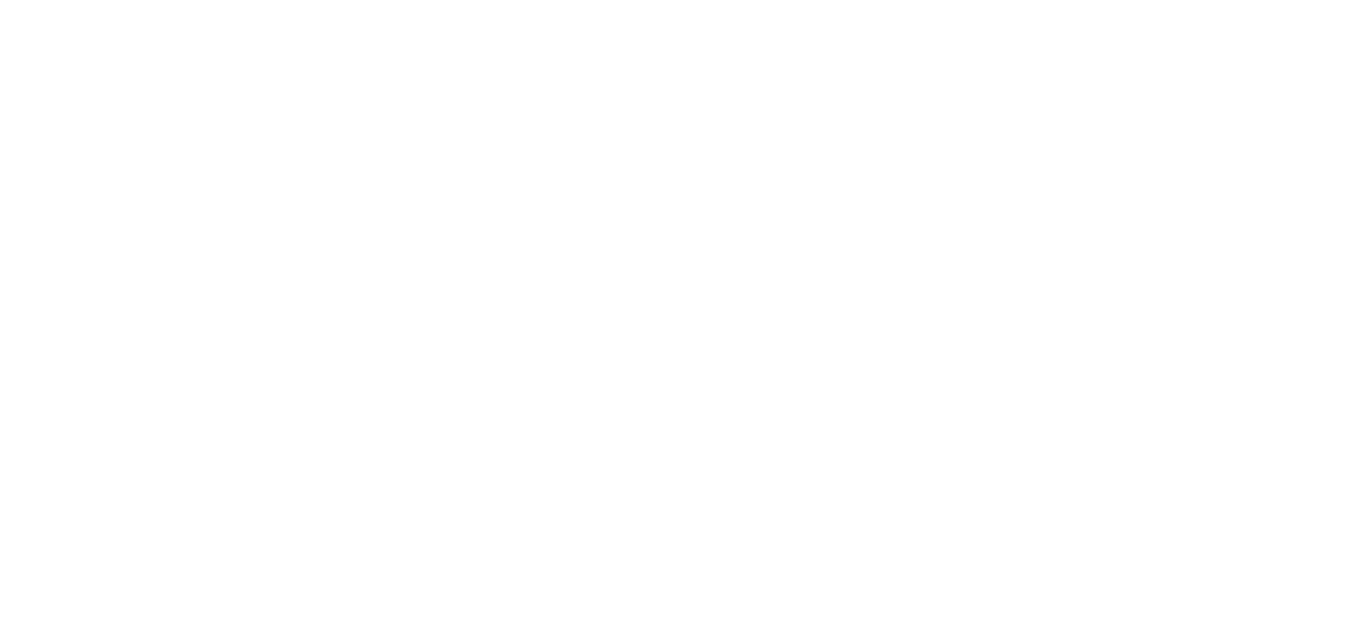 scroll, scrollTop: 0, scrollLeft: 0, axis: both 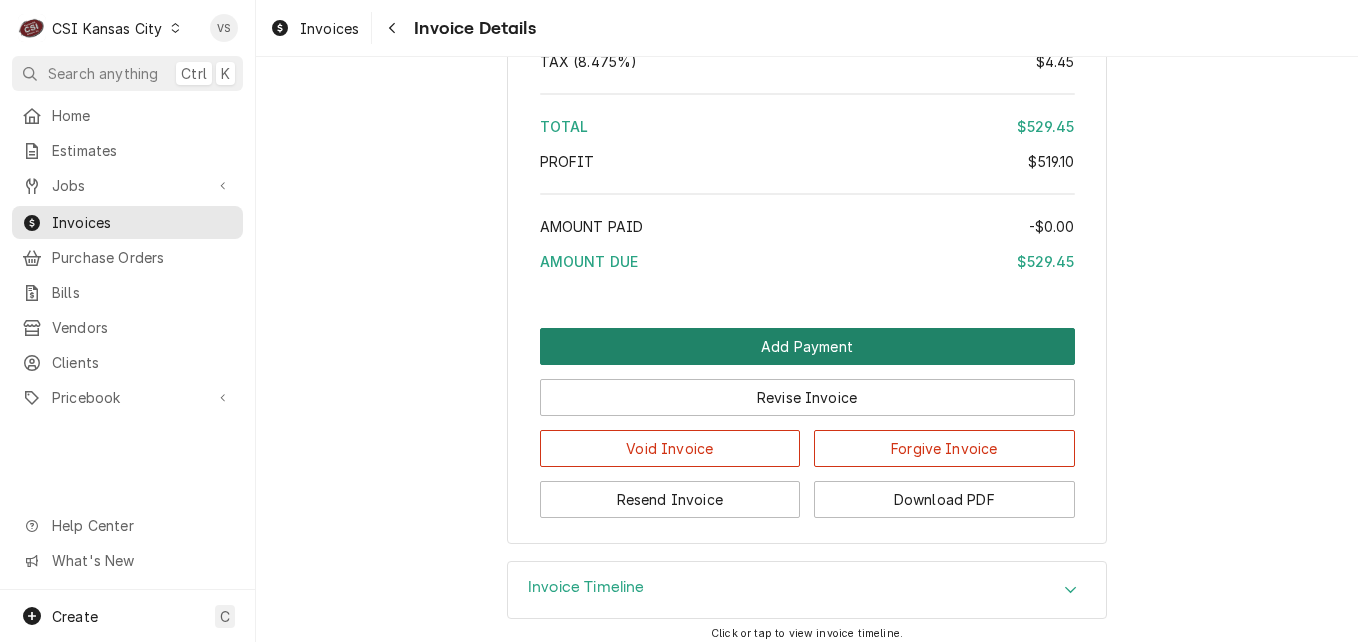 click on "Add Payment" at bounding box center (807, 346) 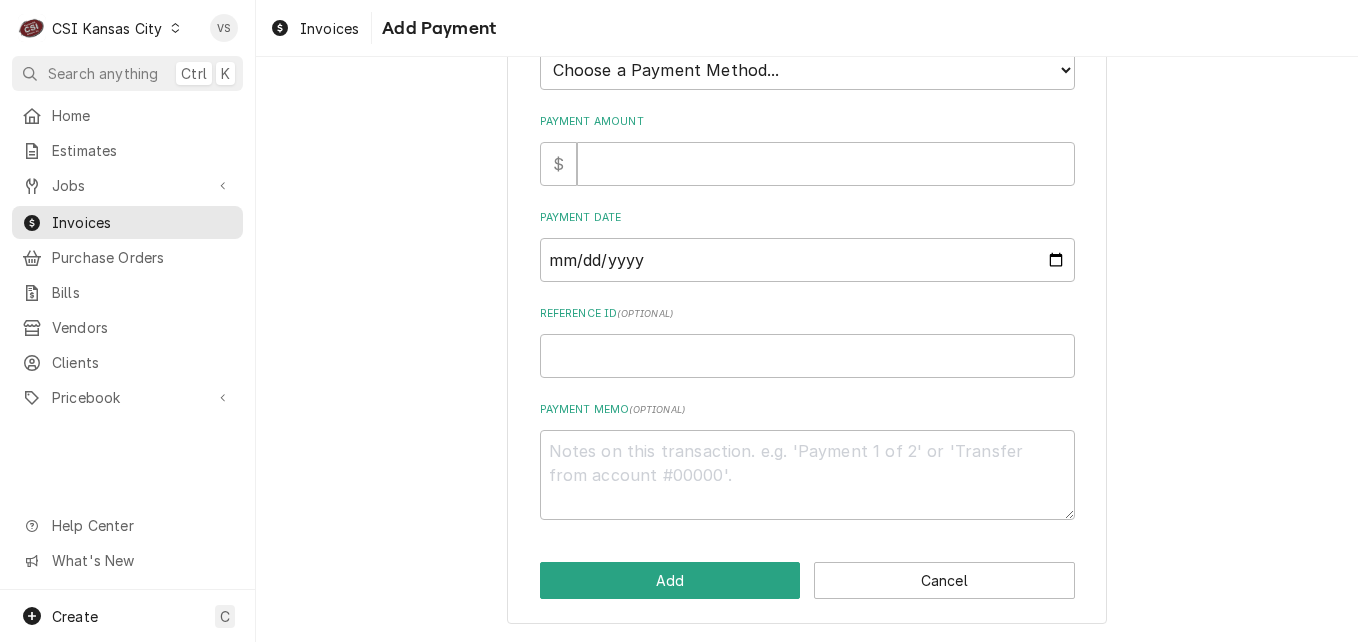 scroll, scrollTop: 0, scrollLeft: 0, axis: both 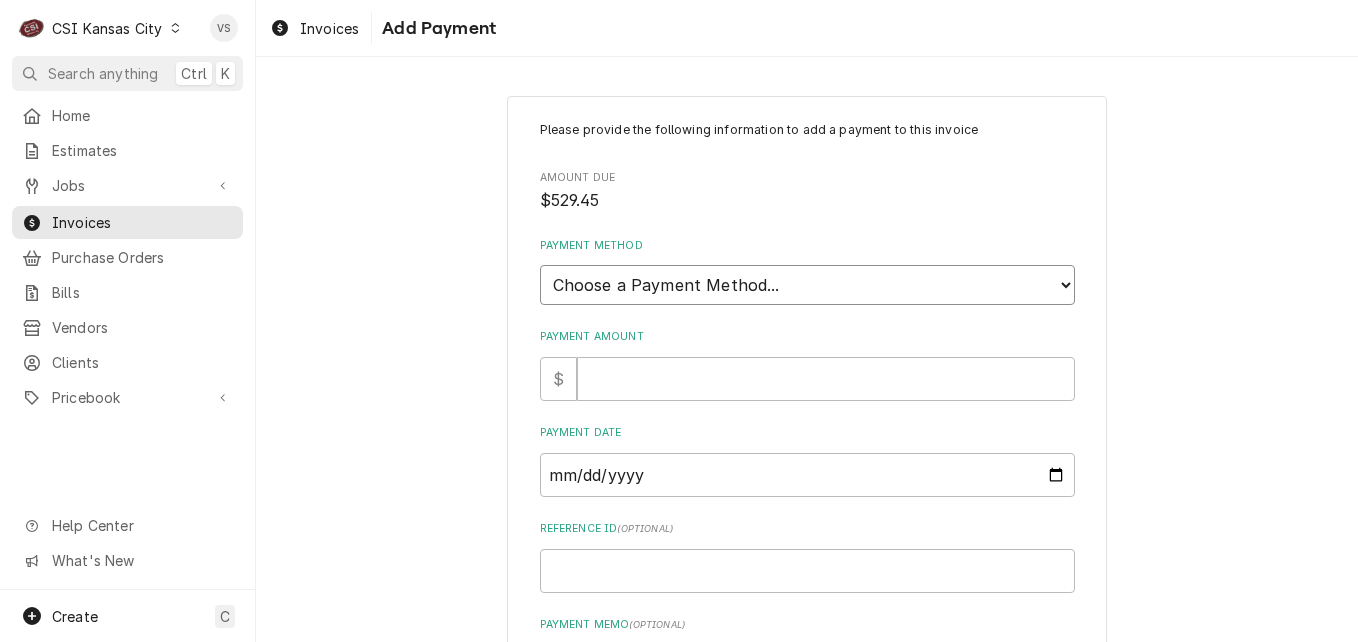 click on "Choose a Payment Method... Cash Check Credit/Debit Card ACH/eCheck Other" at bounding box center [807, 285] 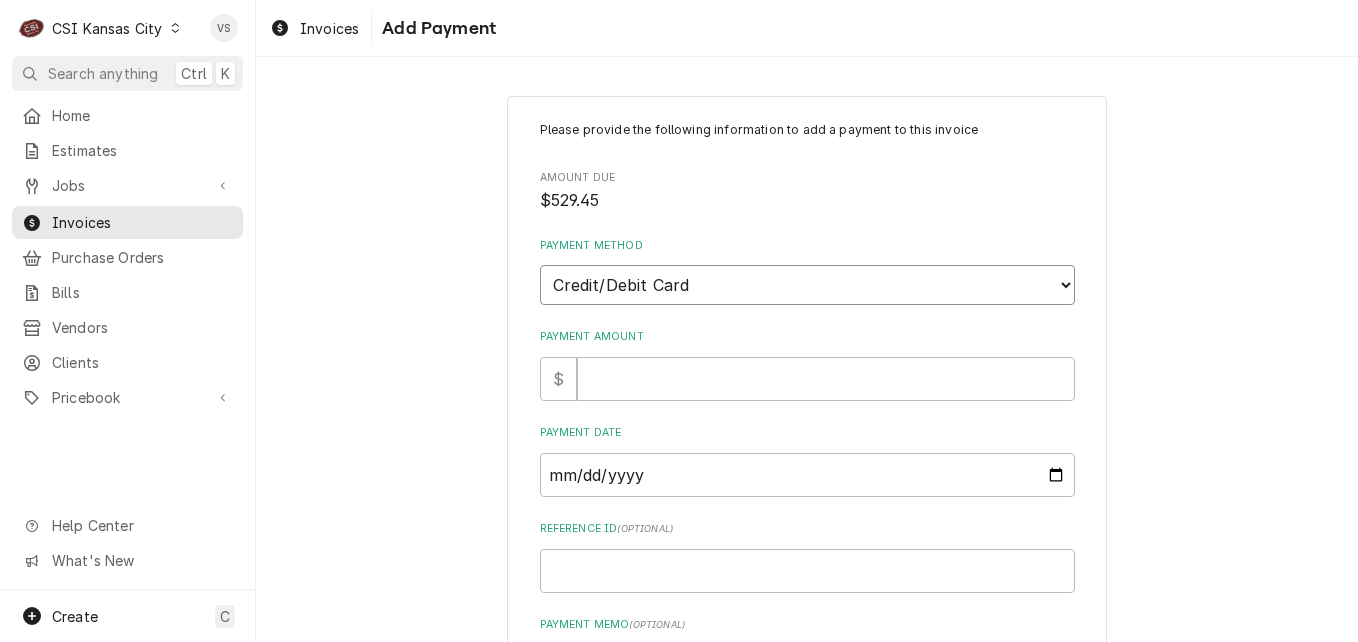 click on "Choose a Payment Method... Cash Check Credit/Debit Card ACH/eCheck Other" at bounding box center [807, 285] 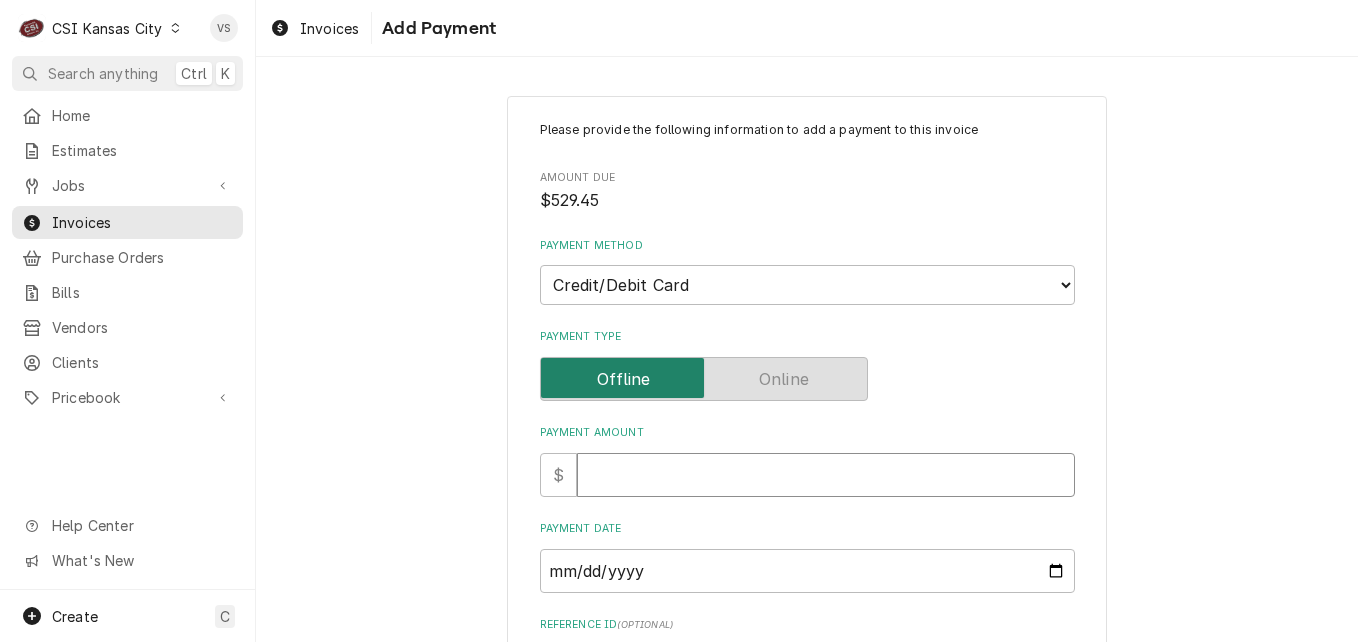 click on "Payment Amount" at bounding box center (826, 475) 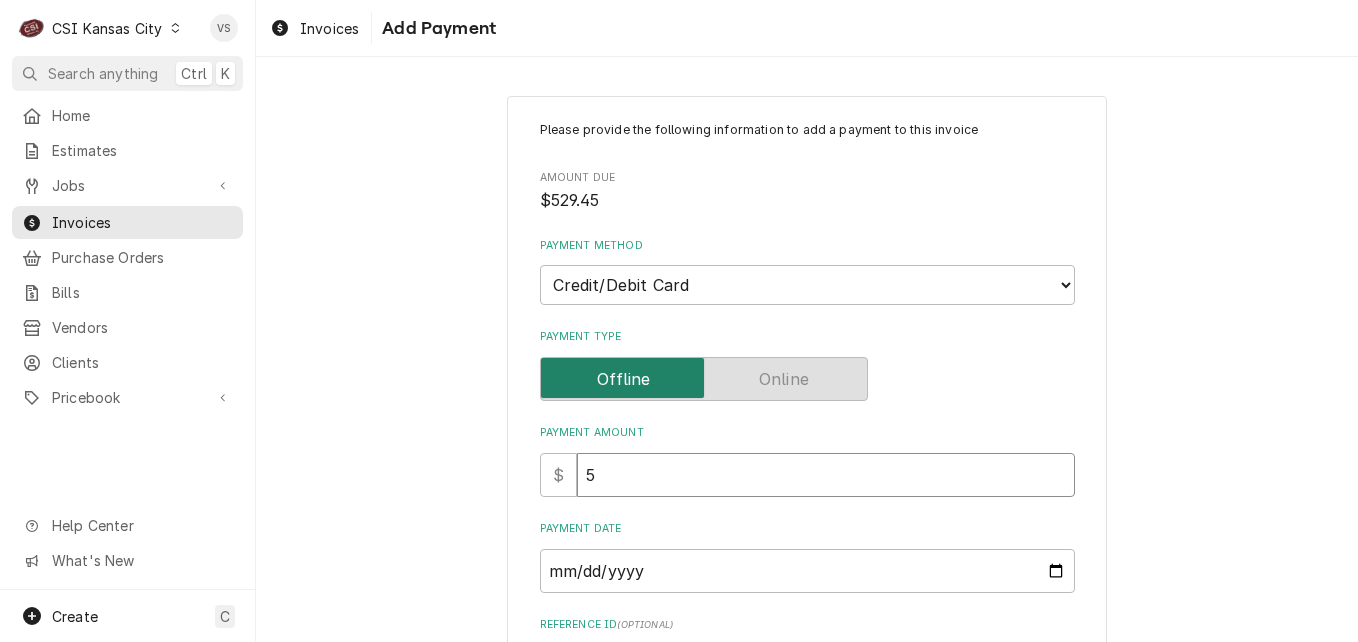 type on "x" 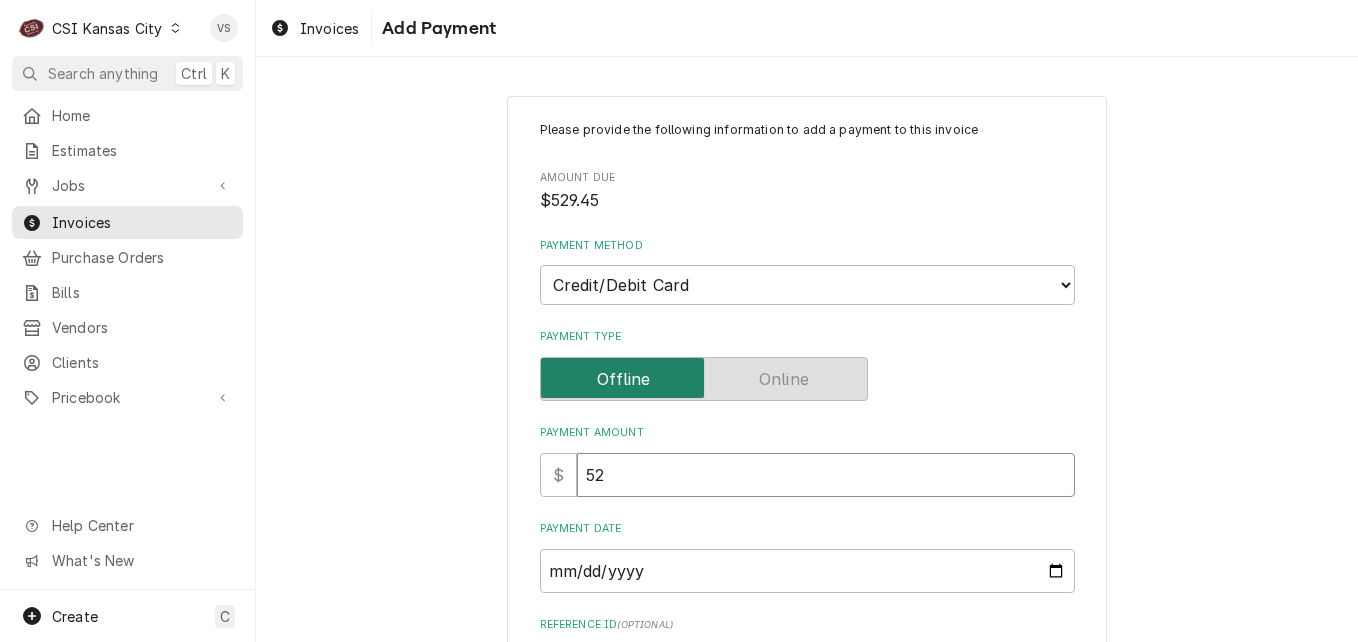 type on "x" 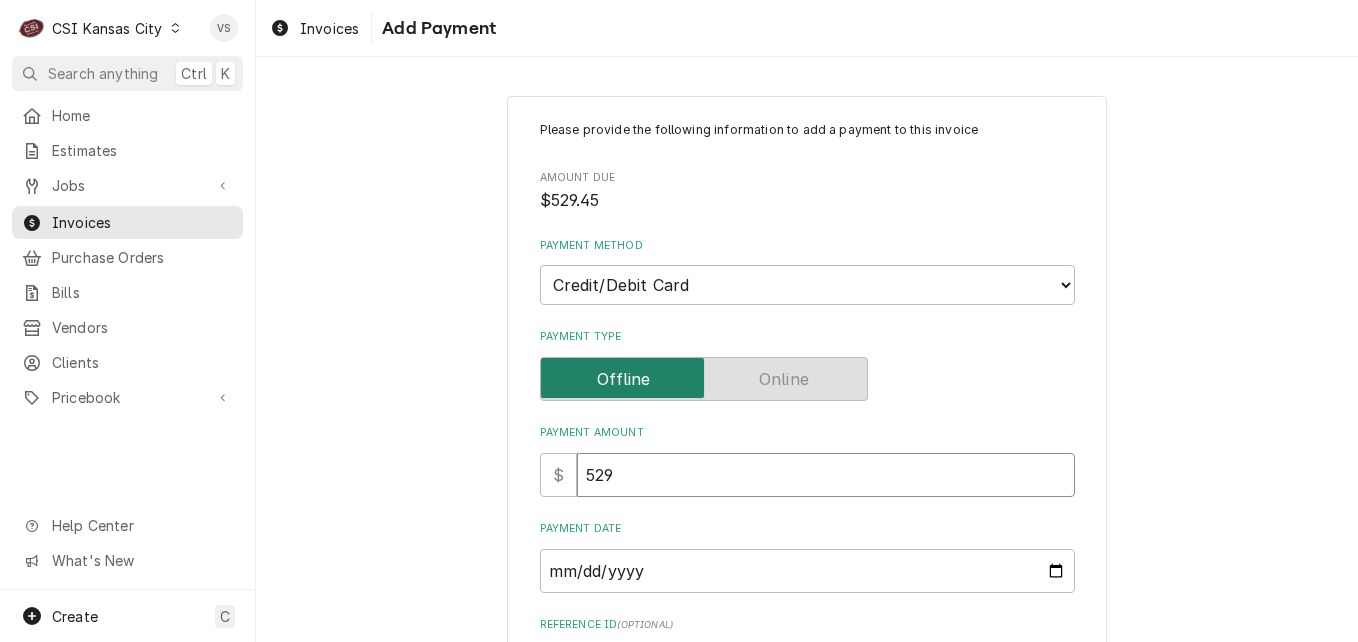 type on "x" 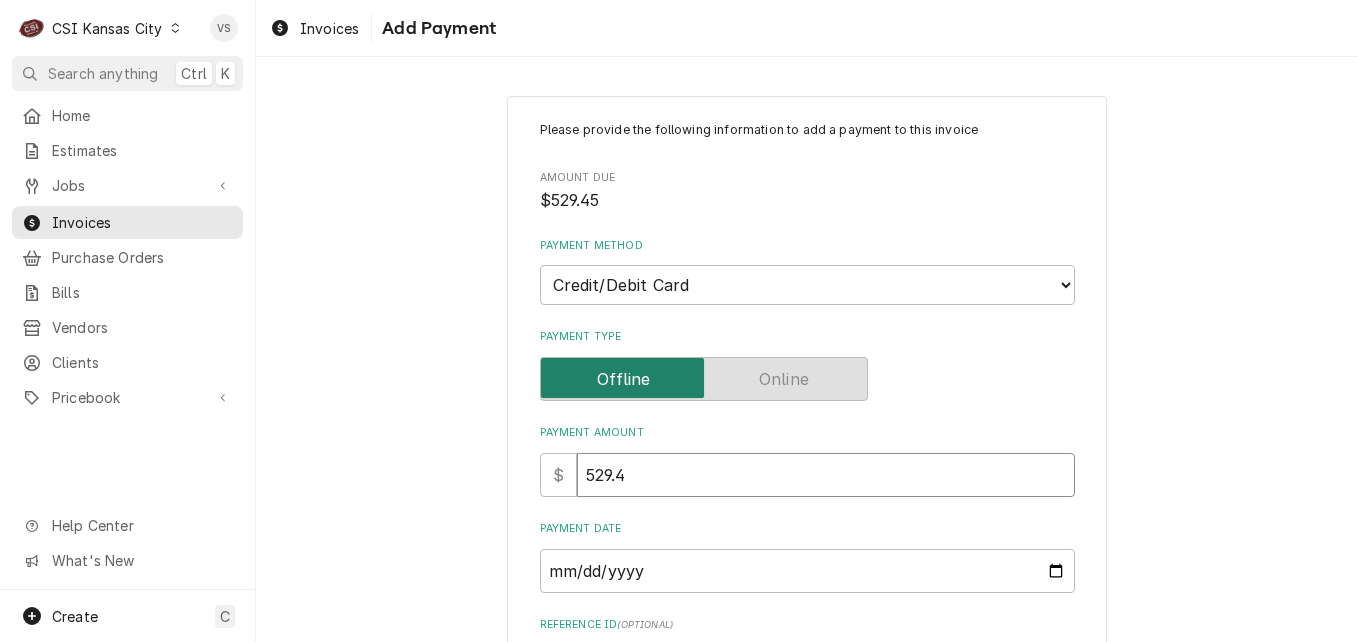 type on "x" 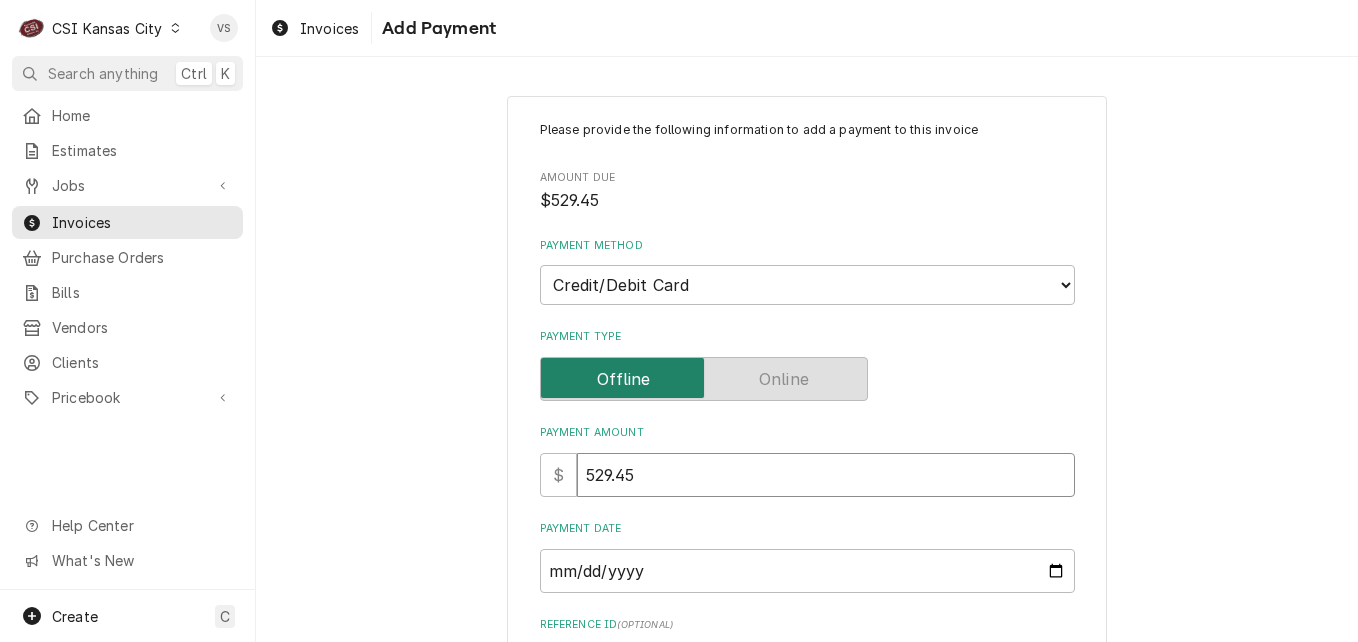 type on "529.45" 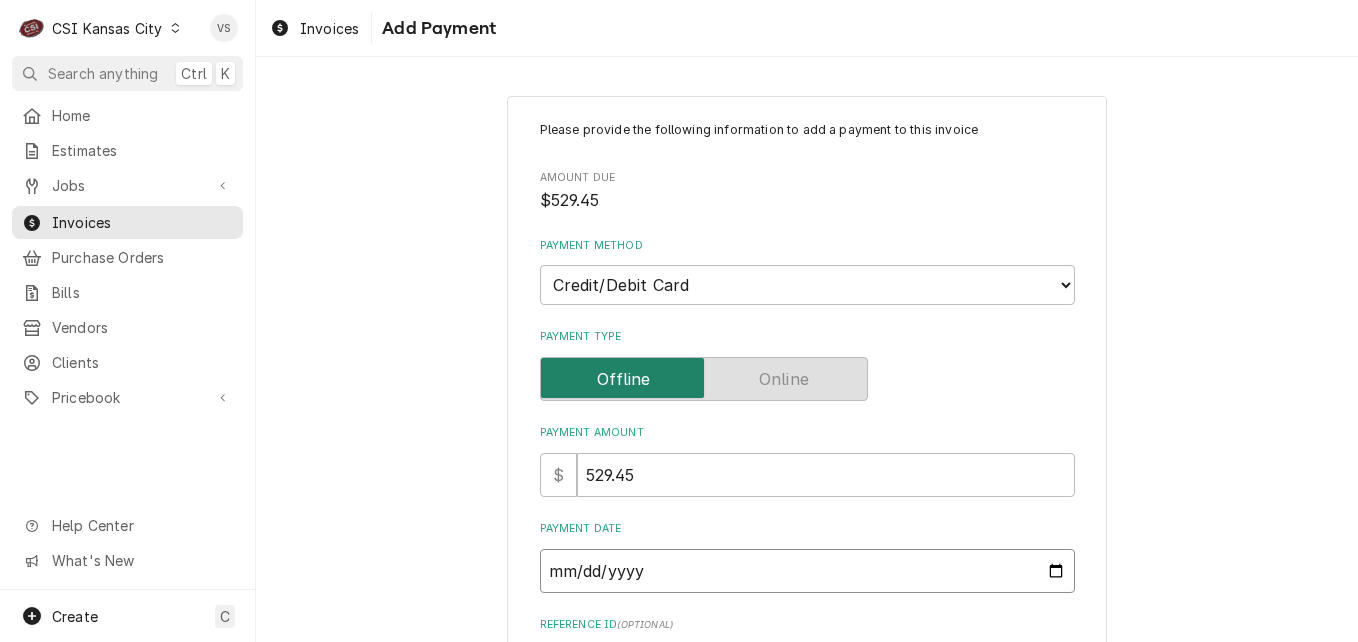 click on "Payment Date" at bounding box center [807, 571] 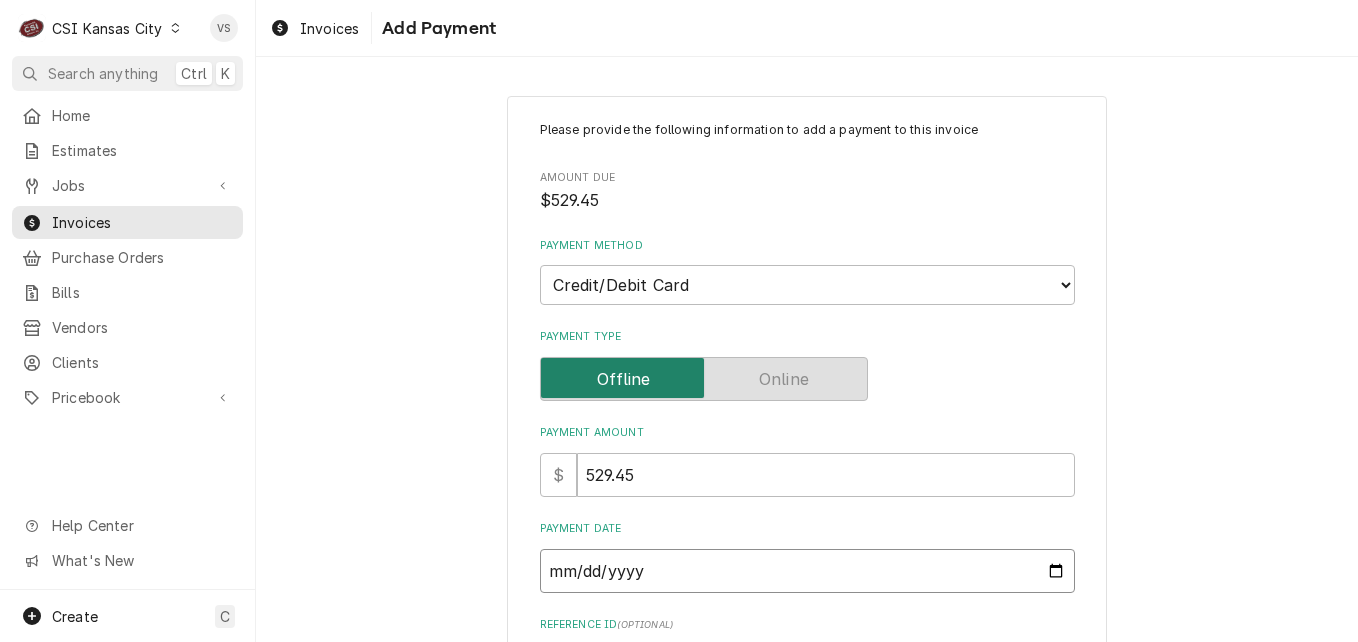 type on "x" 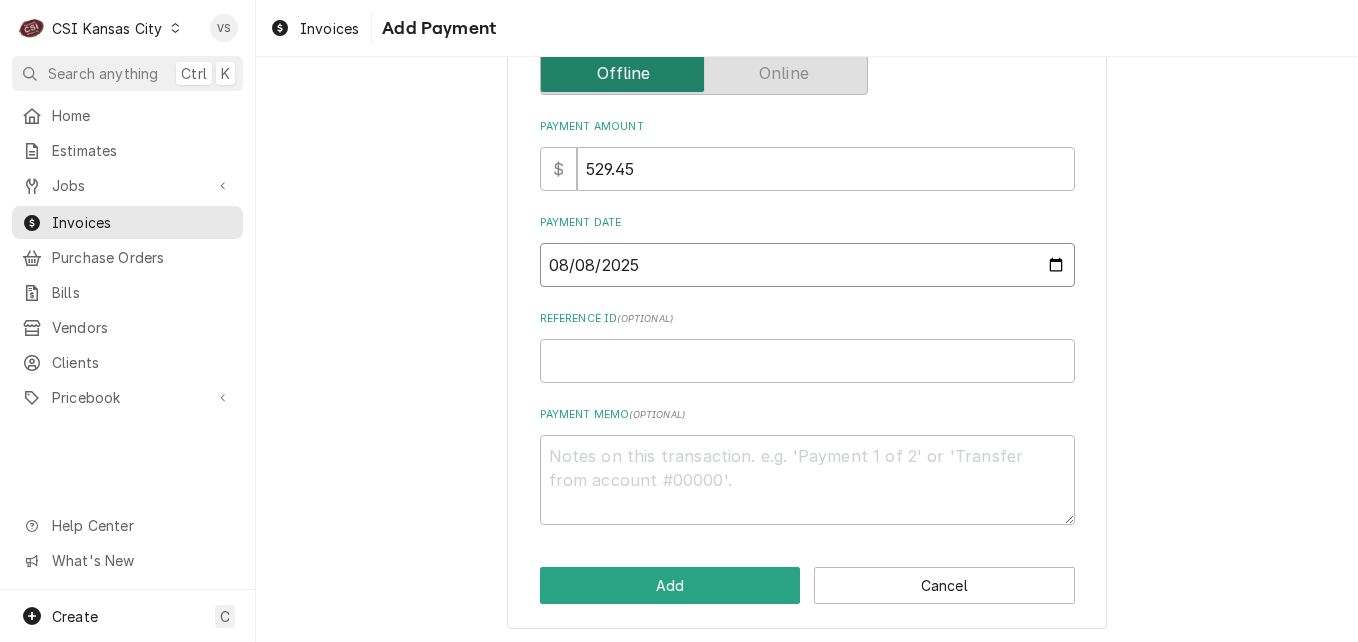 scroll, scrollTop: 311, scrollLeft: 0, axis: vertical 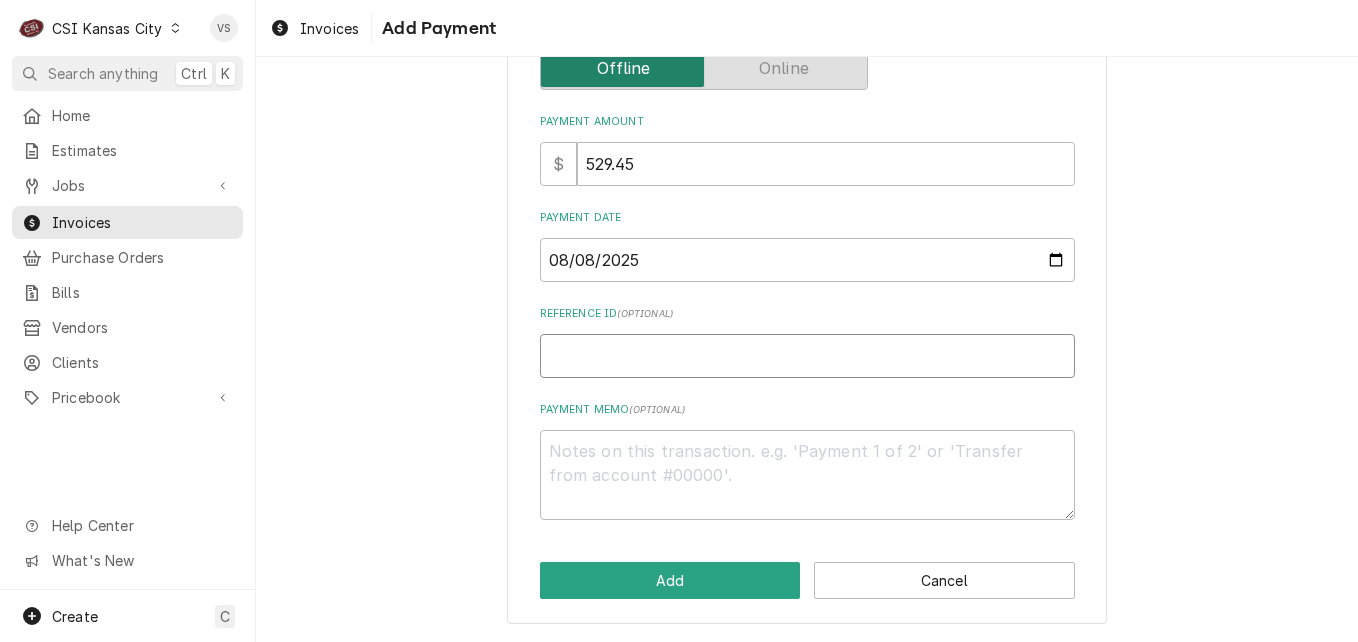 click on "Reference ID  ( optional )" at bounding box center (807, 356) 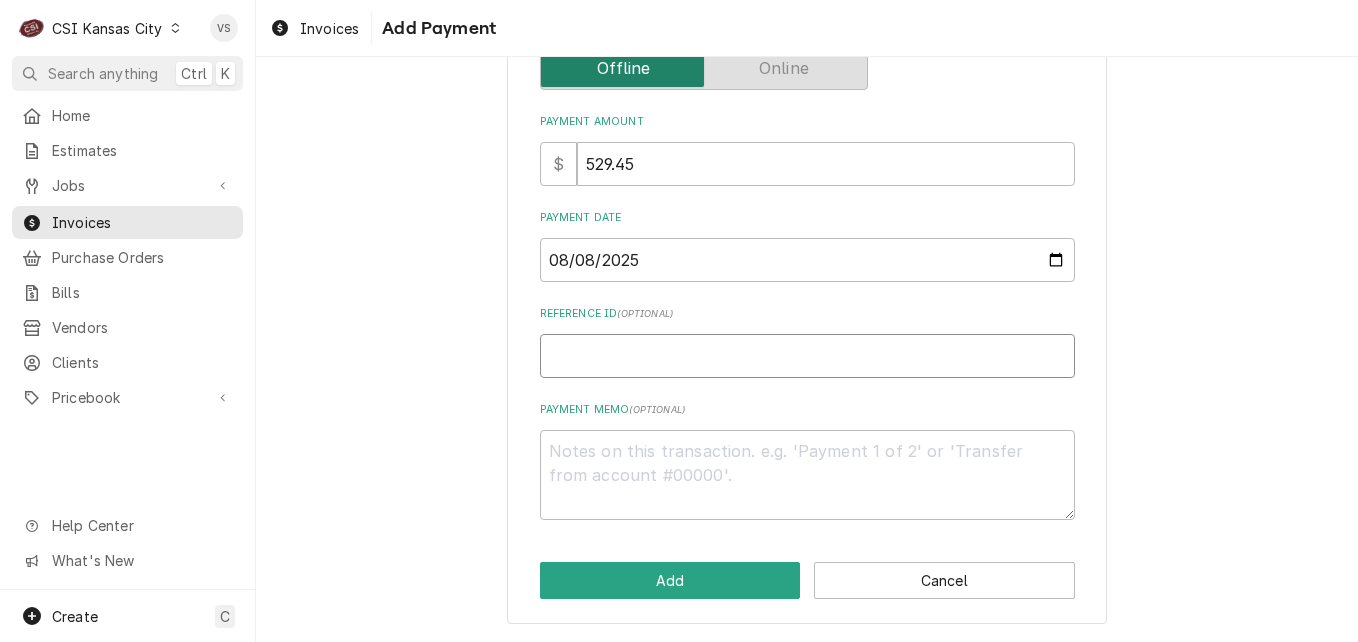 type on "x" 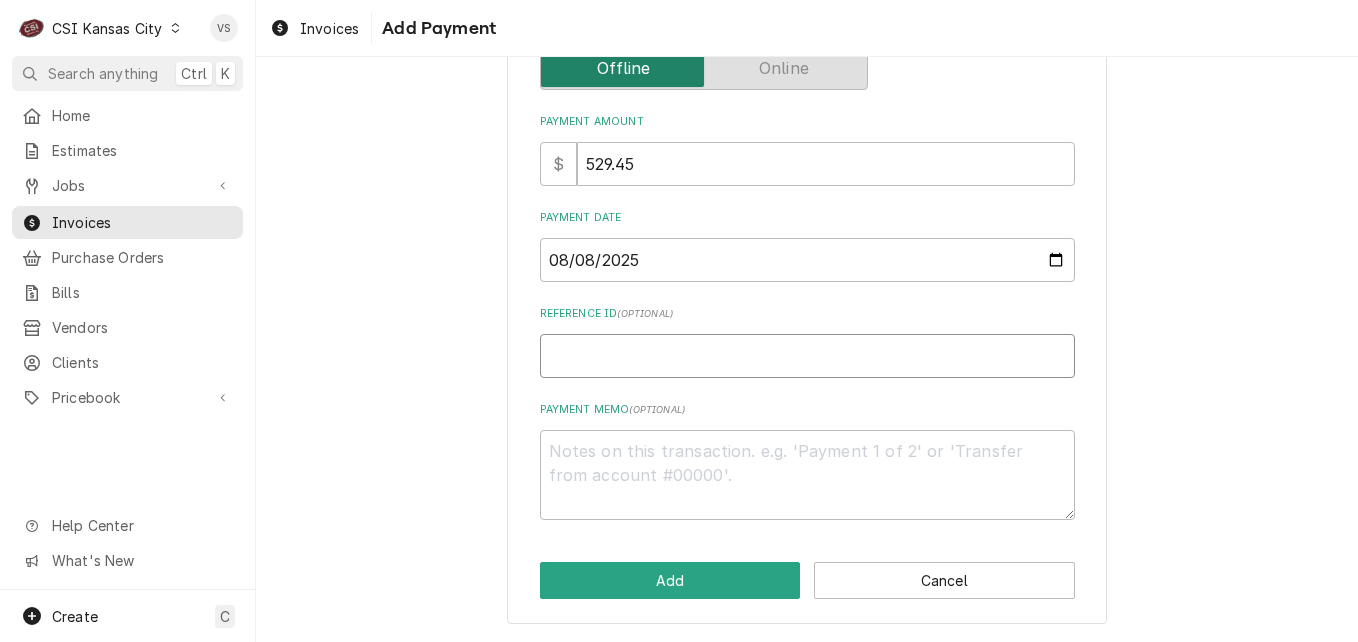 type on "0" 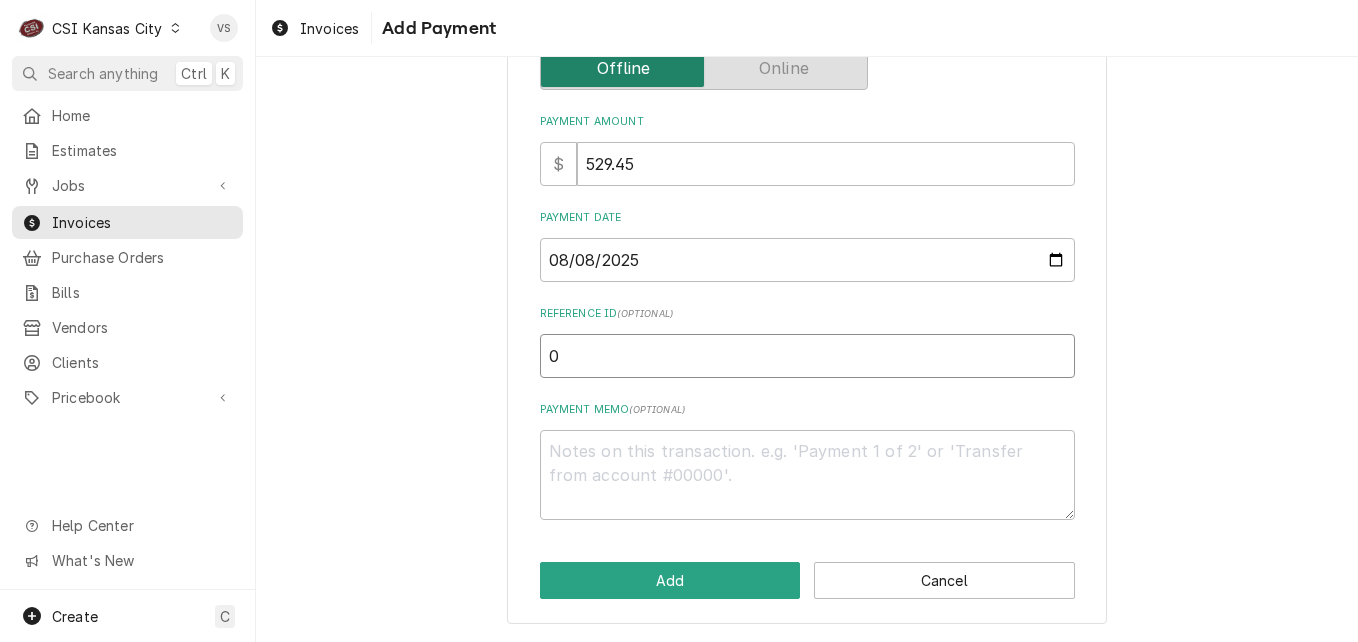 type on "x" 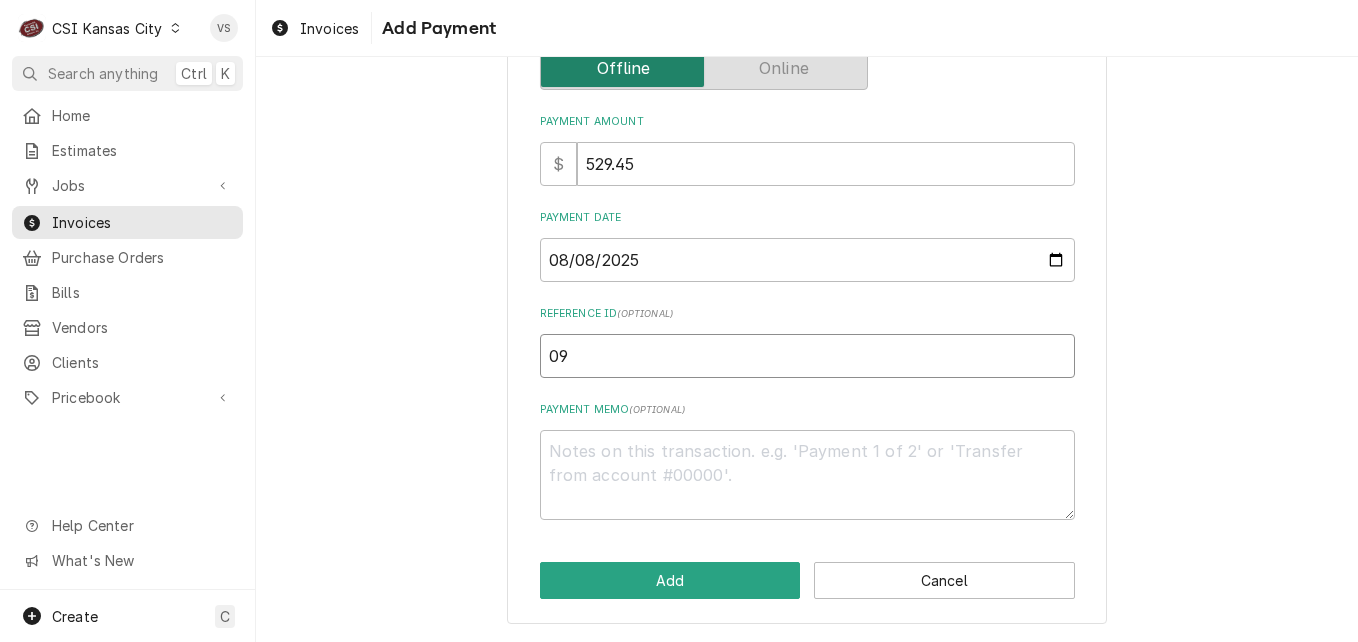 type on "x" 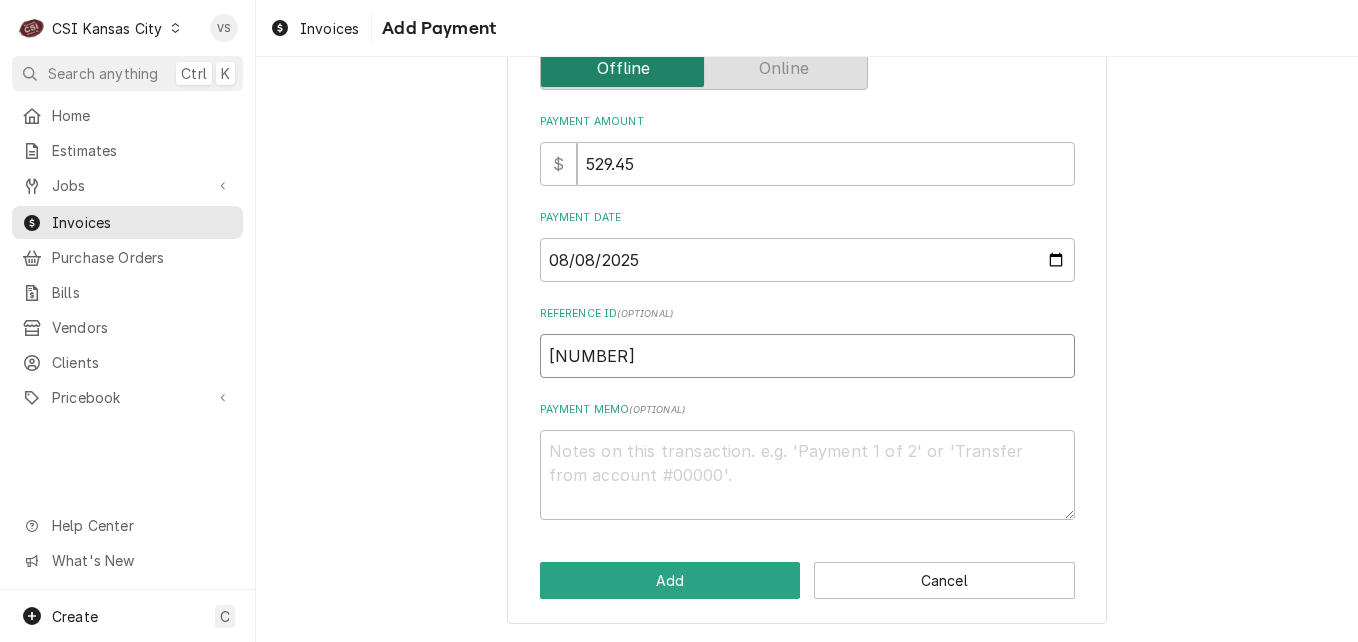 type on "x" 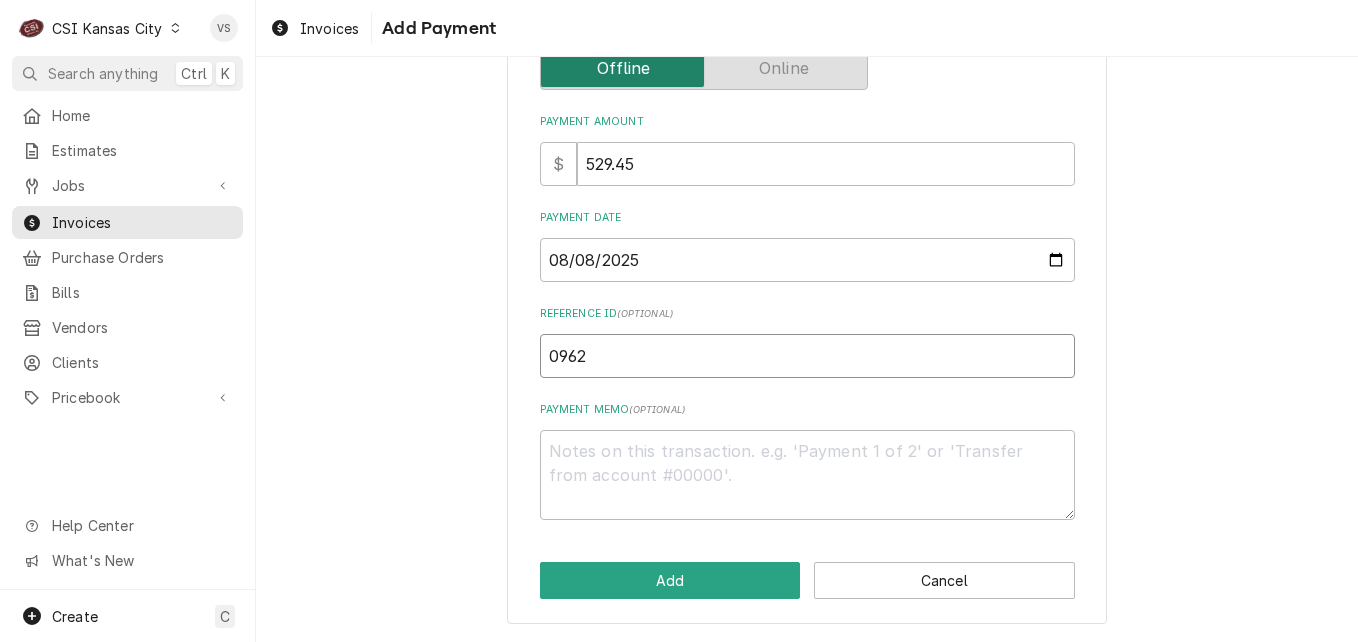 type on "x" 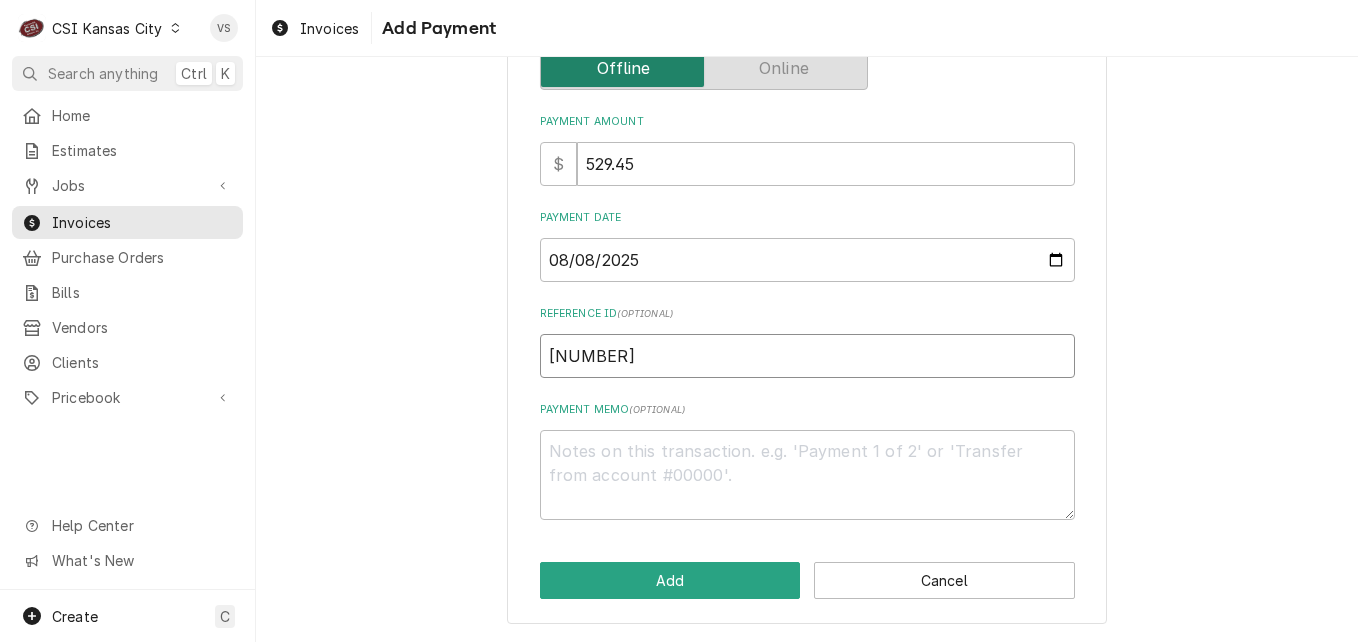 type on "x" 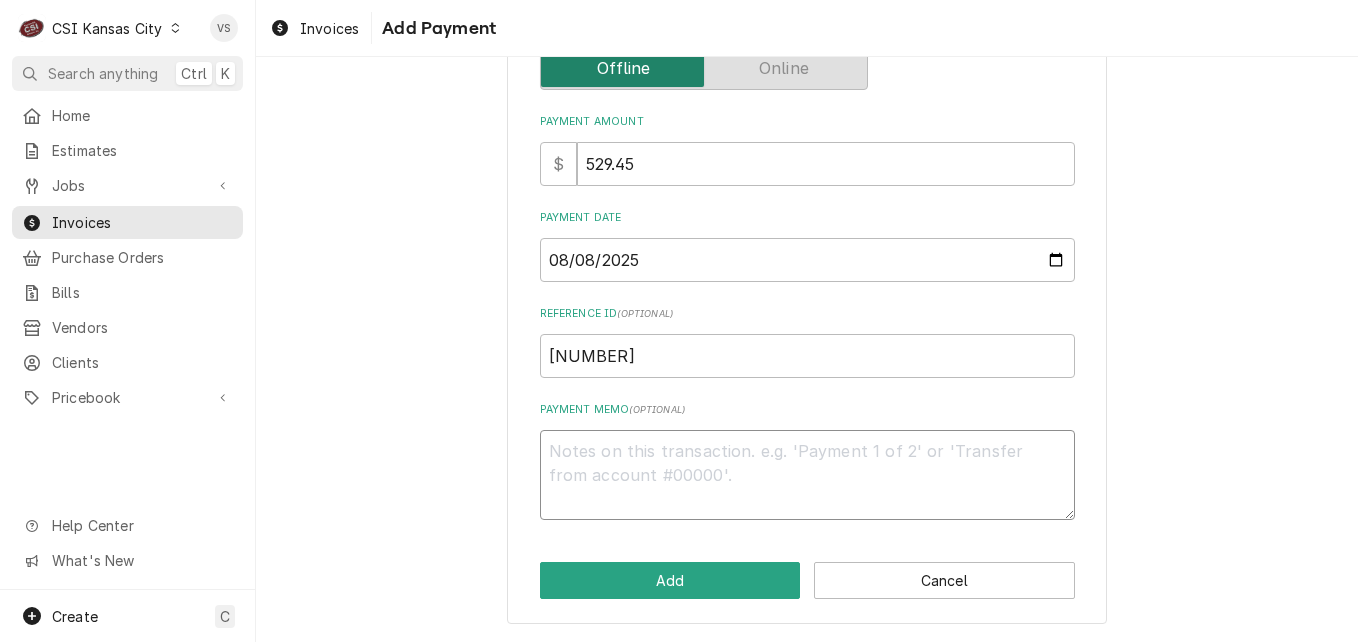 click on "Payment Memo  ( optional )" at bounding box center (807, 475) 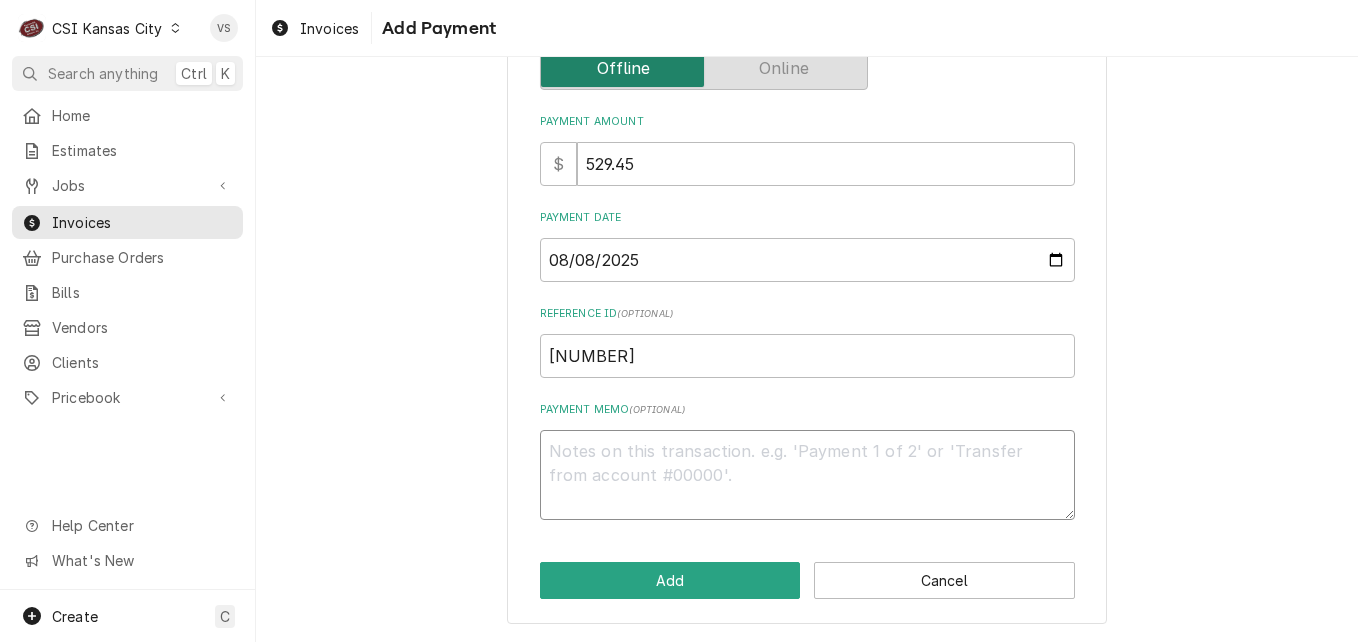 type on "x" 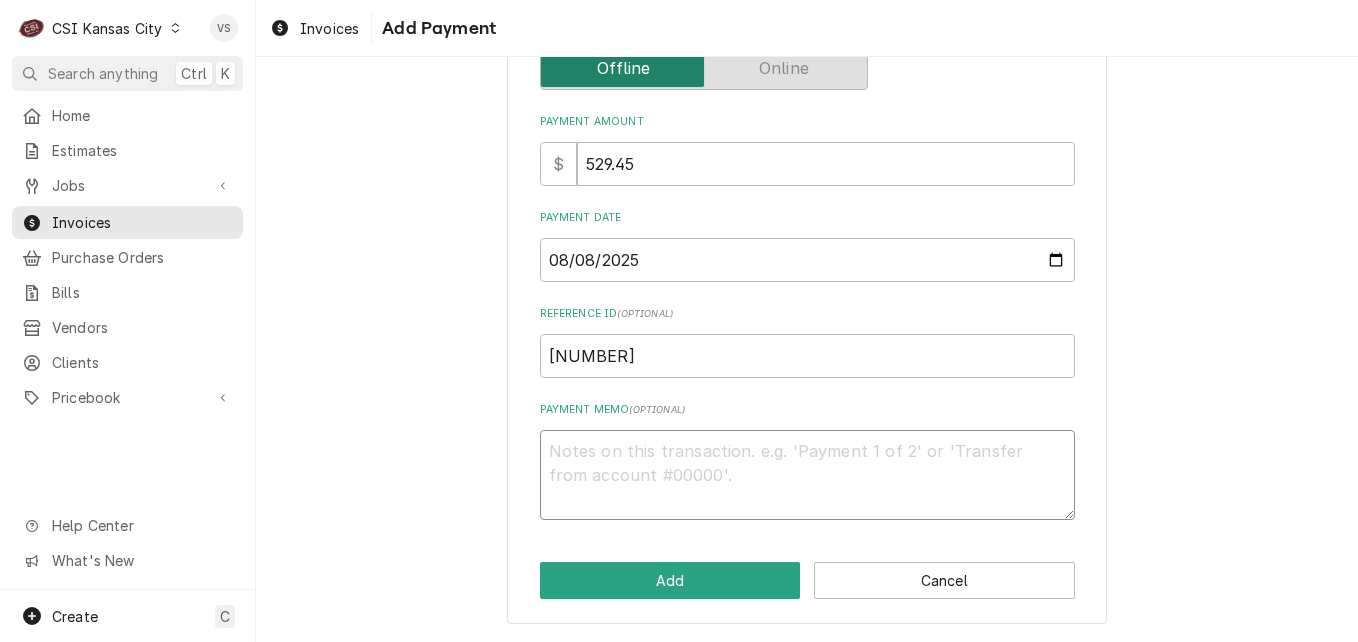 type on "M" 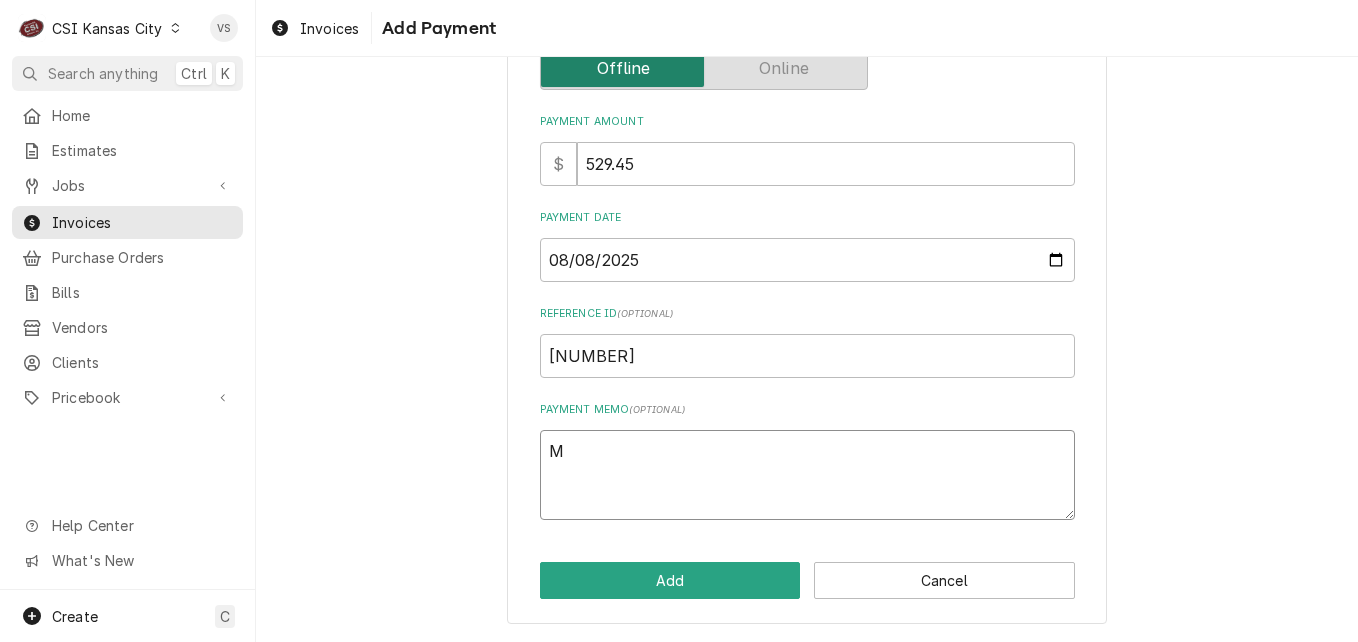 type on "x" 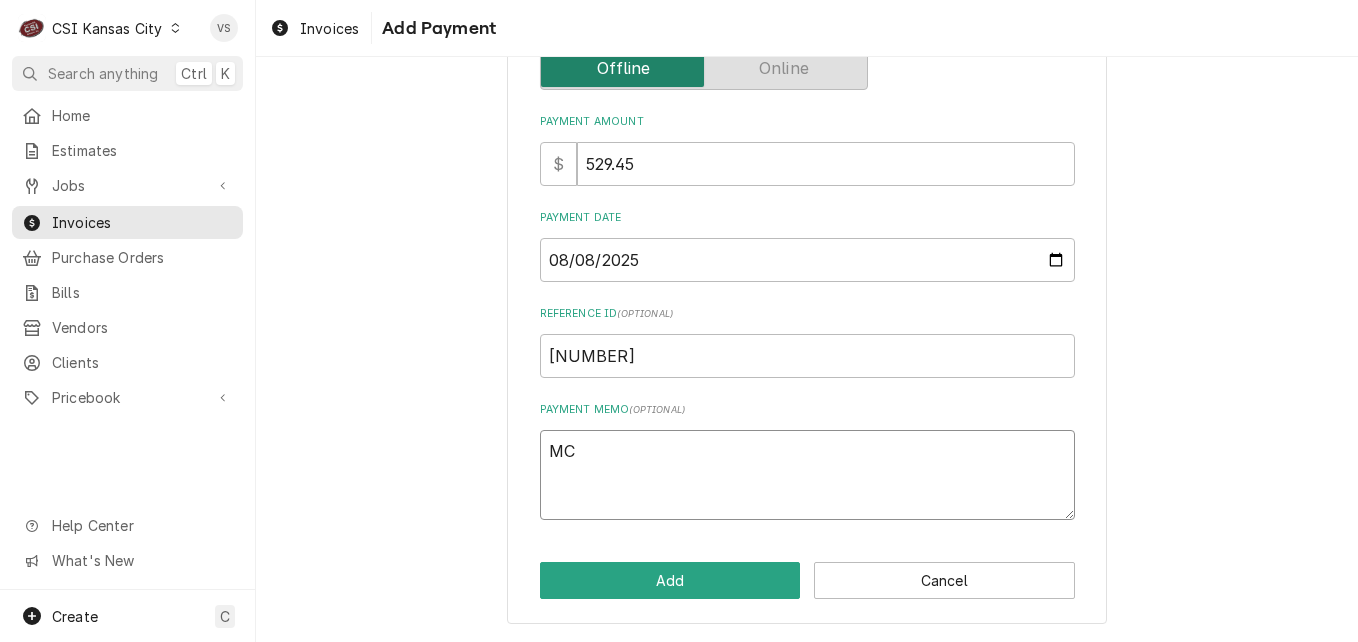 type on "x" 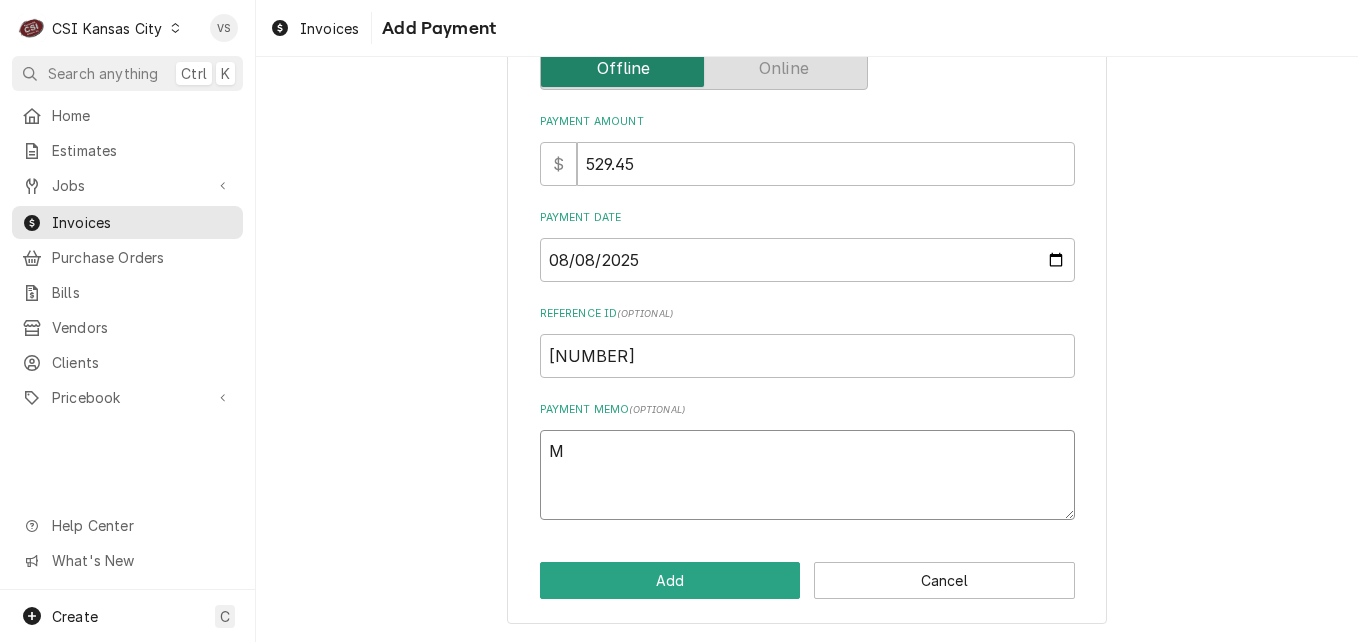type on "x" 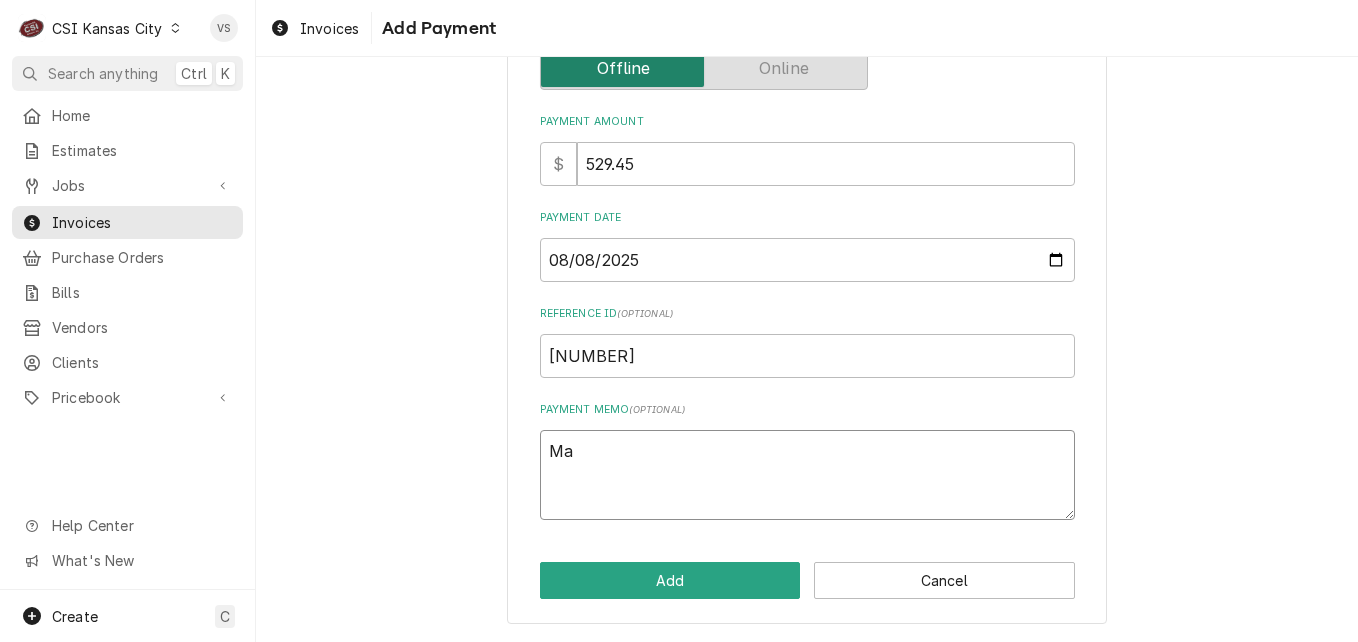 type on "x" 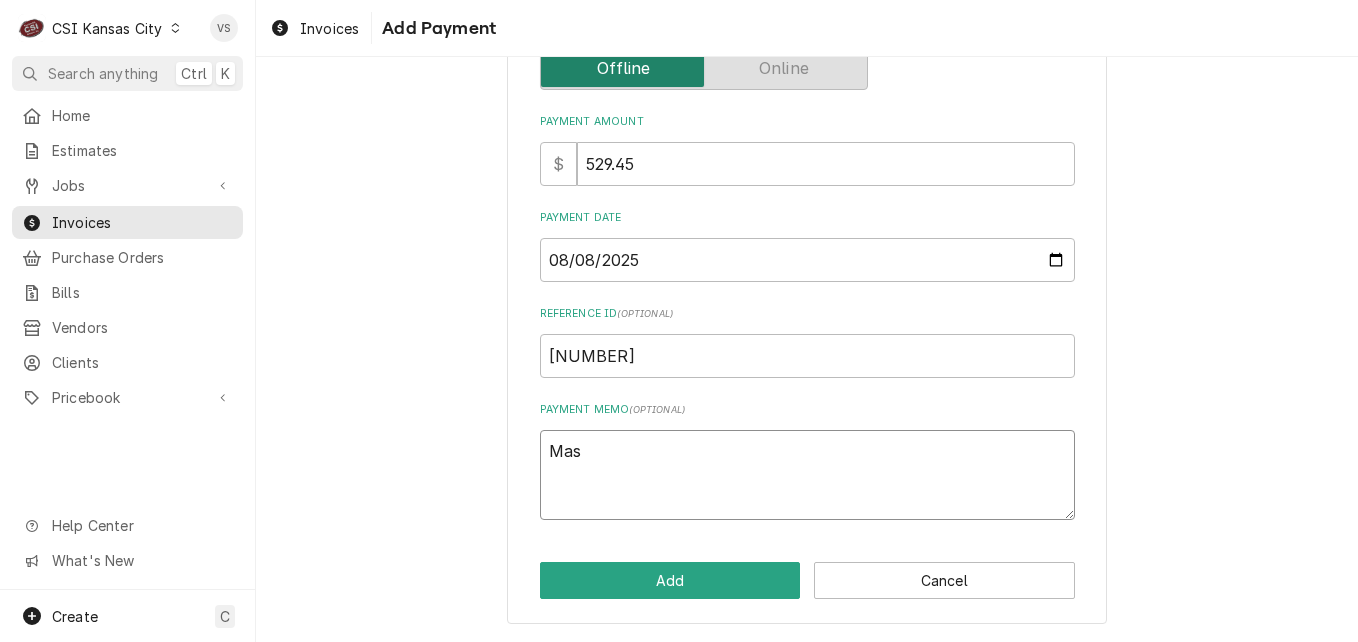 type on "x" 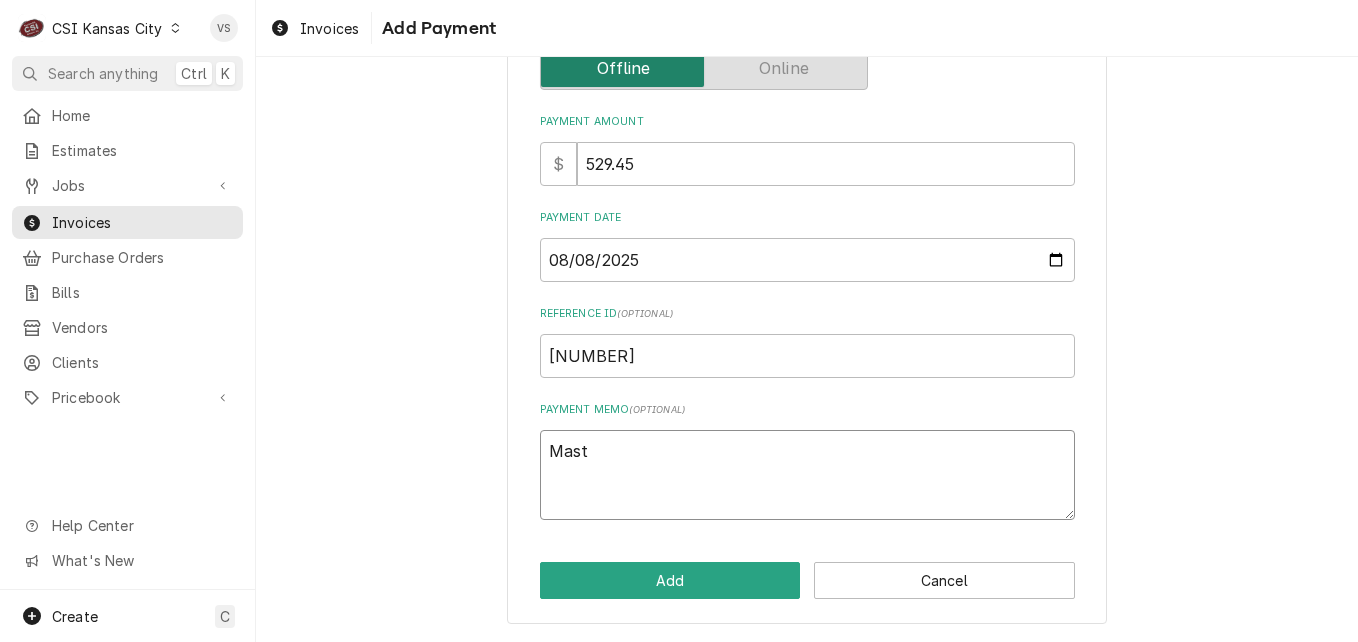 type on "x" 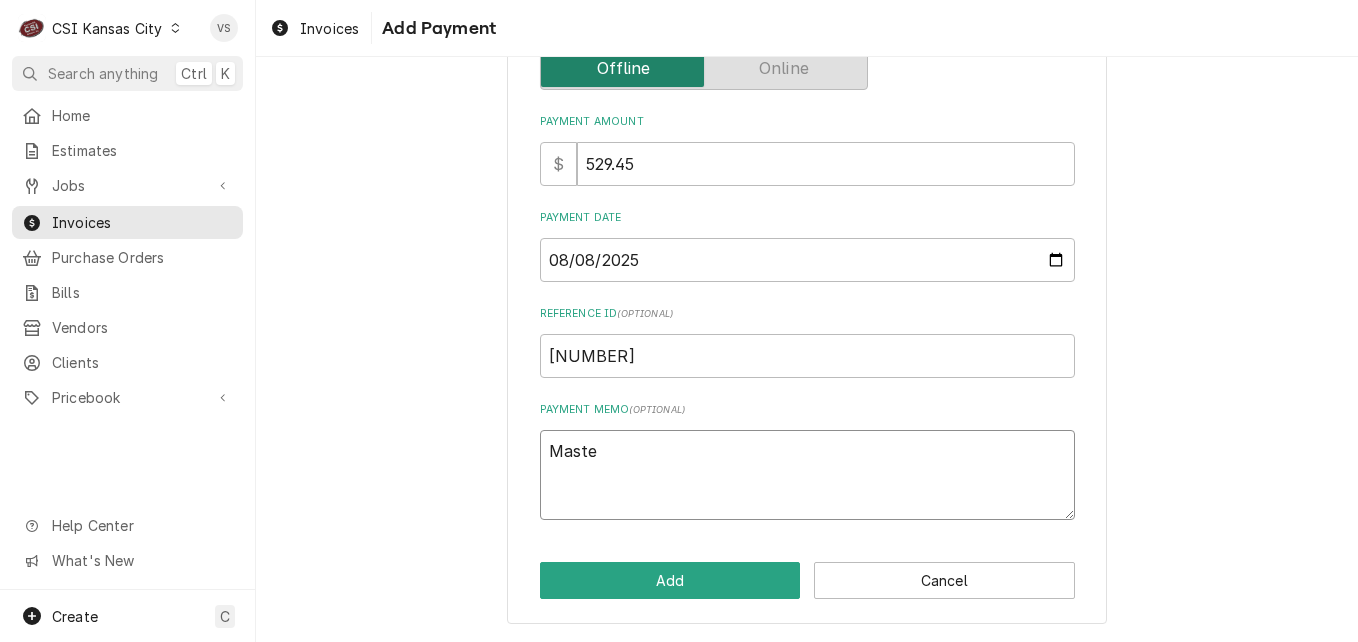 type on "x" 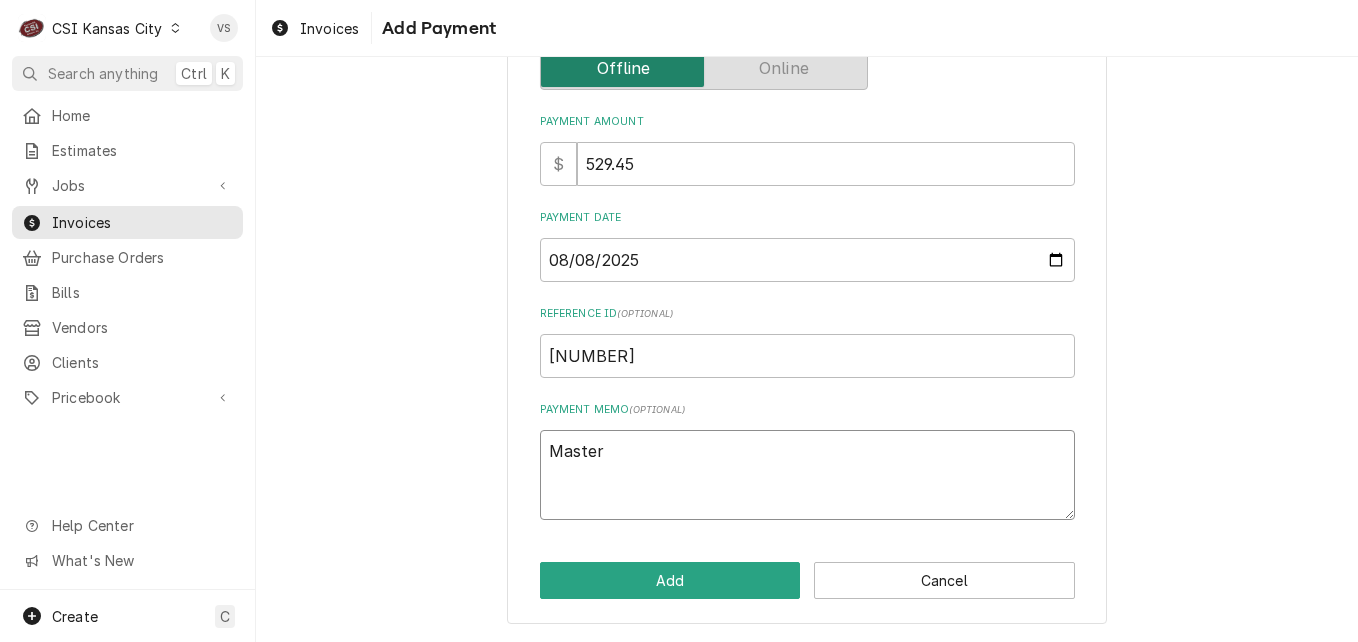 type on "x" 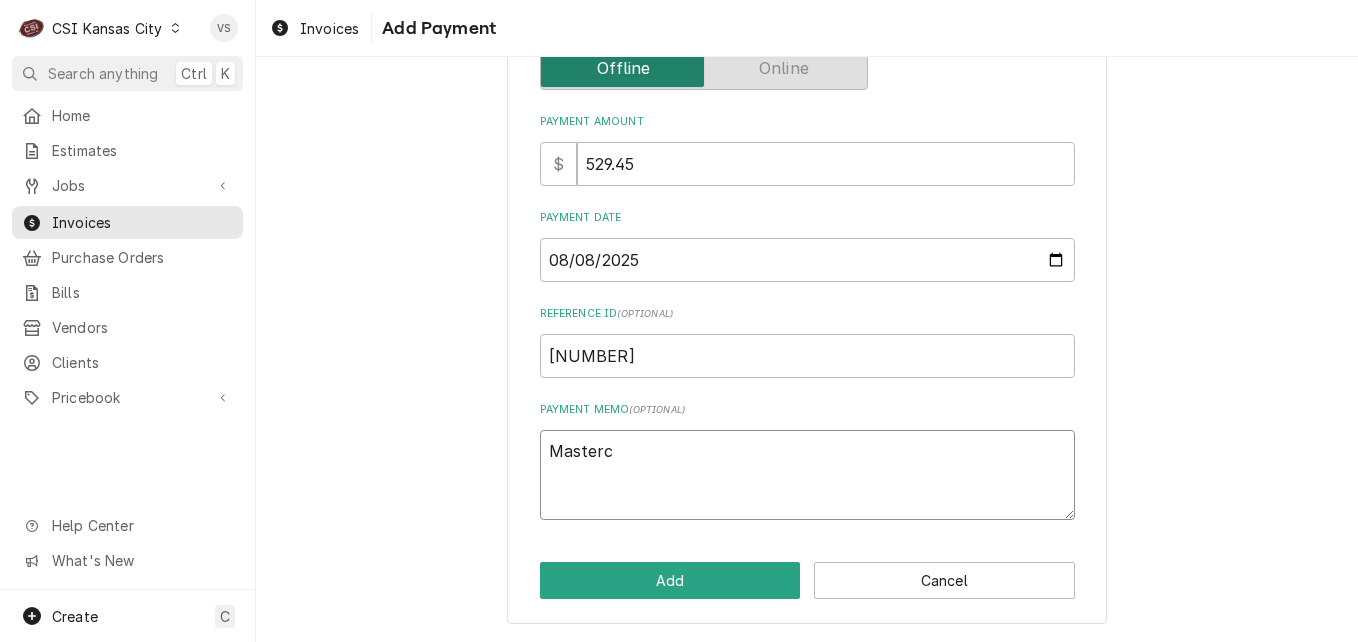 type on "x" 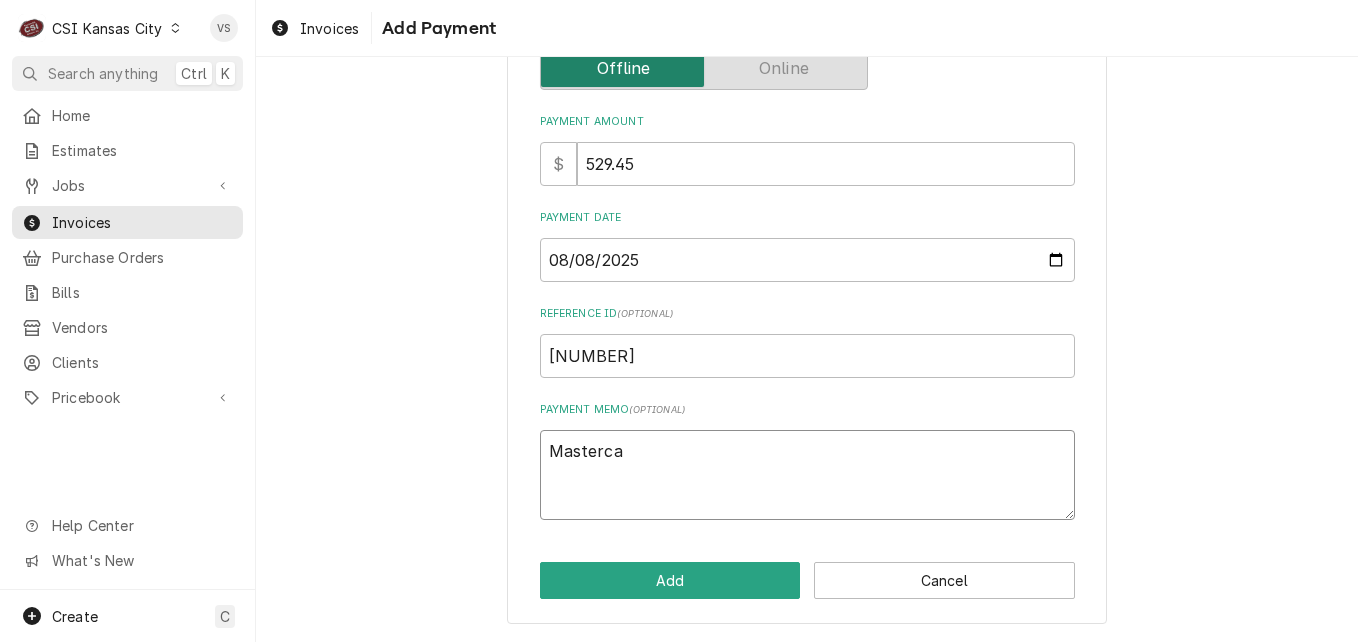 type on "x" 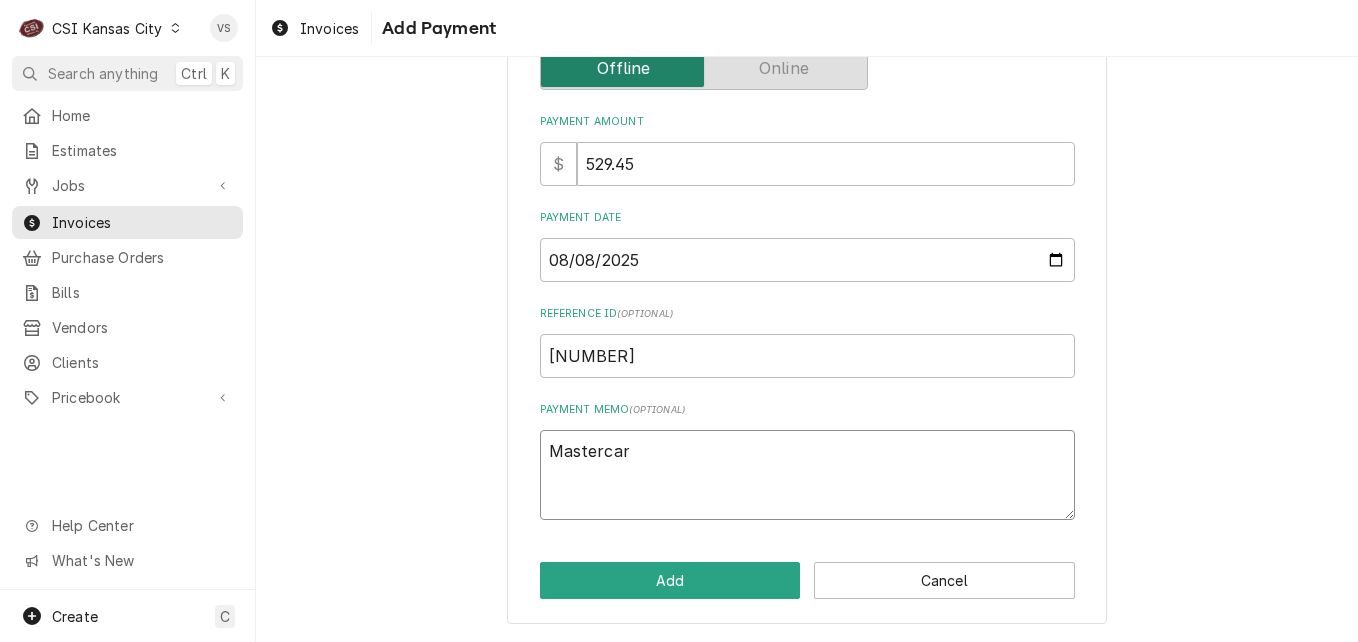 type on "x" 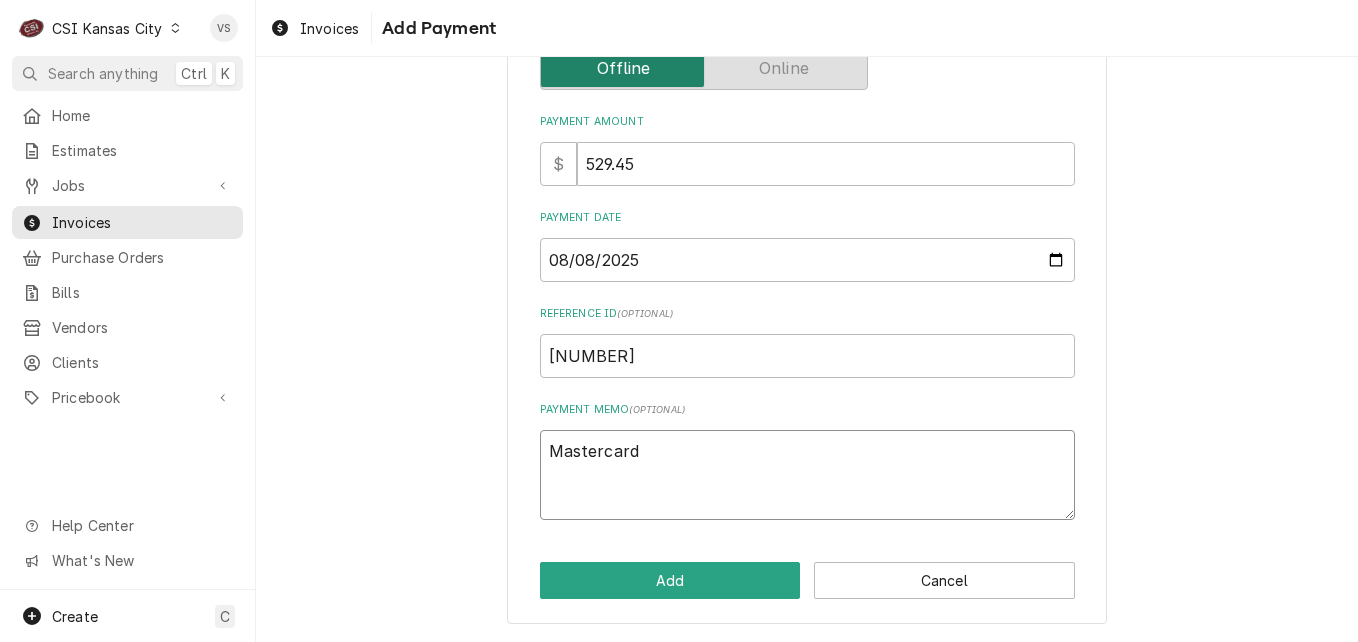 type on "x" 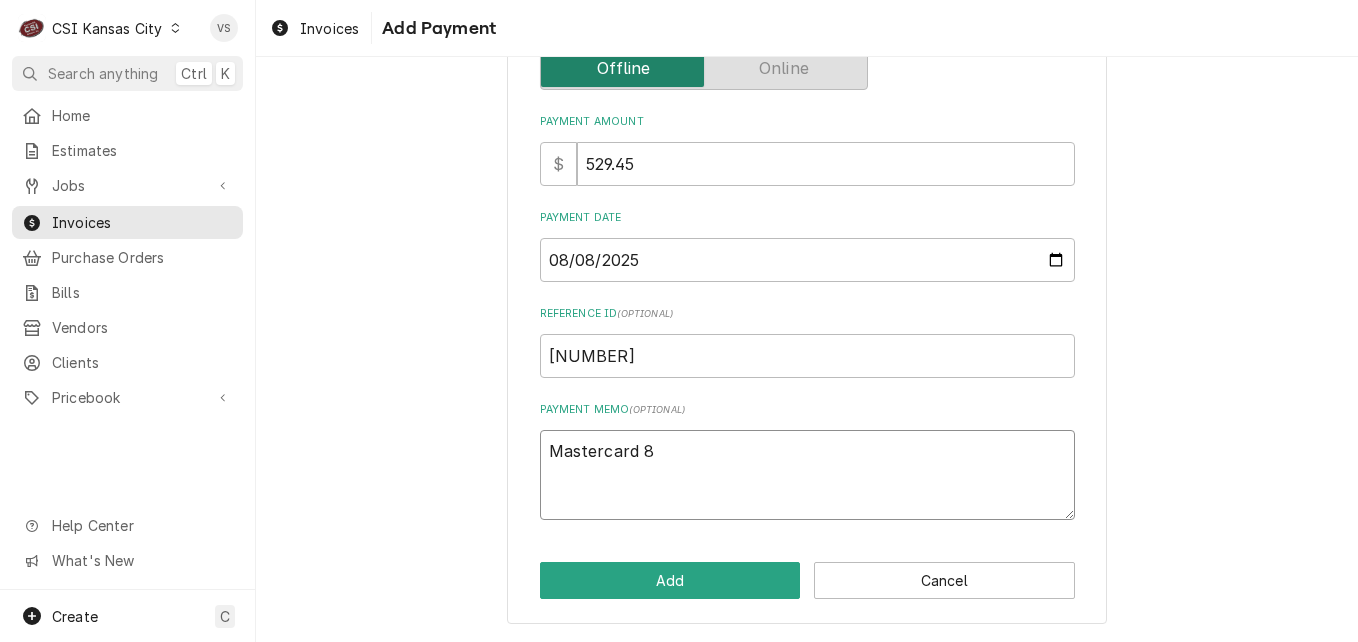 type on "x" 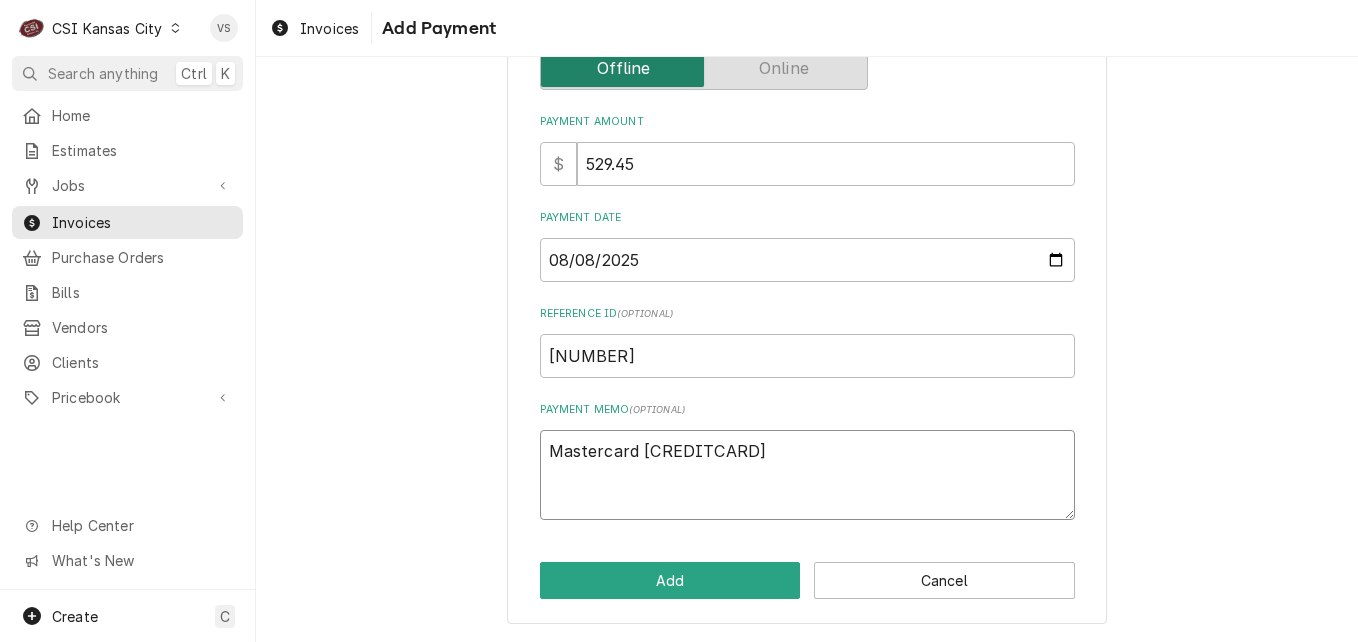 type on "x" 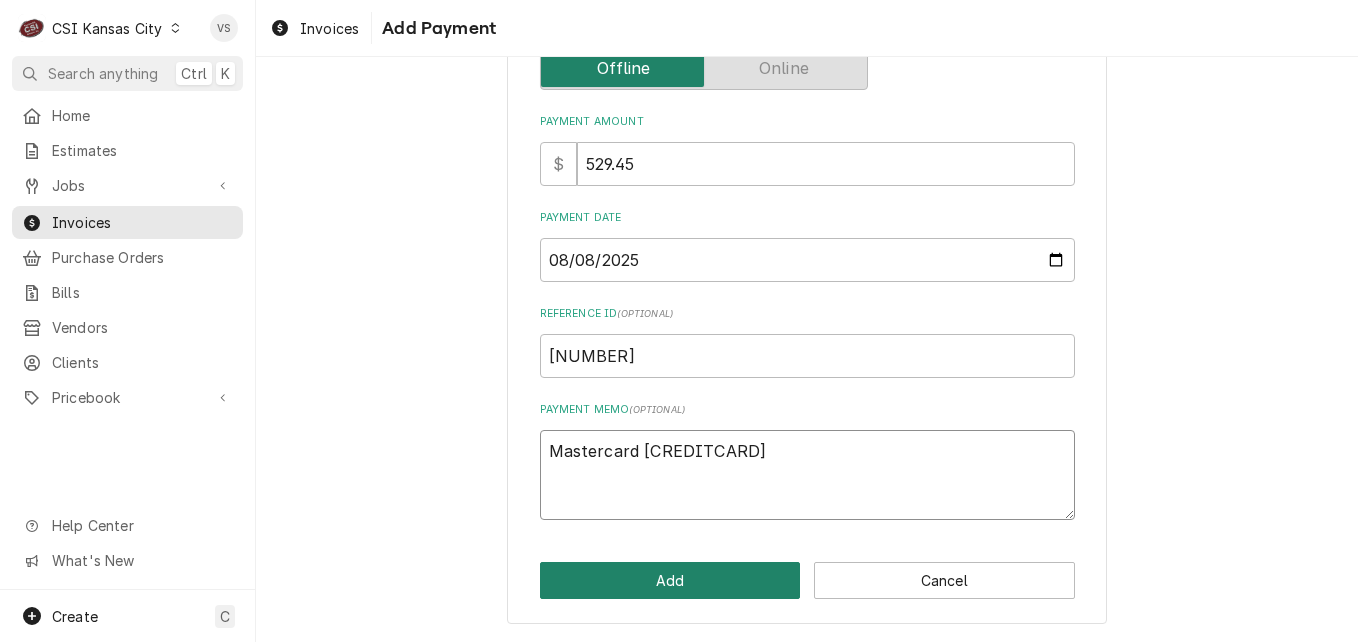 type on "[CARD_TYPE] [NUMBER]" 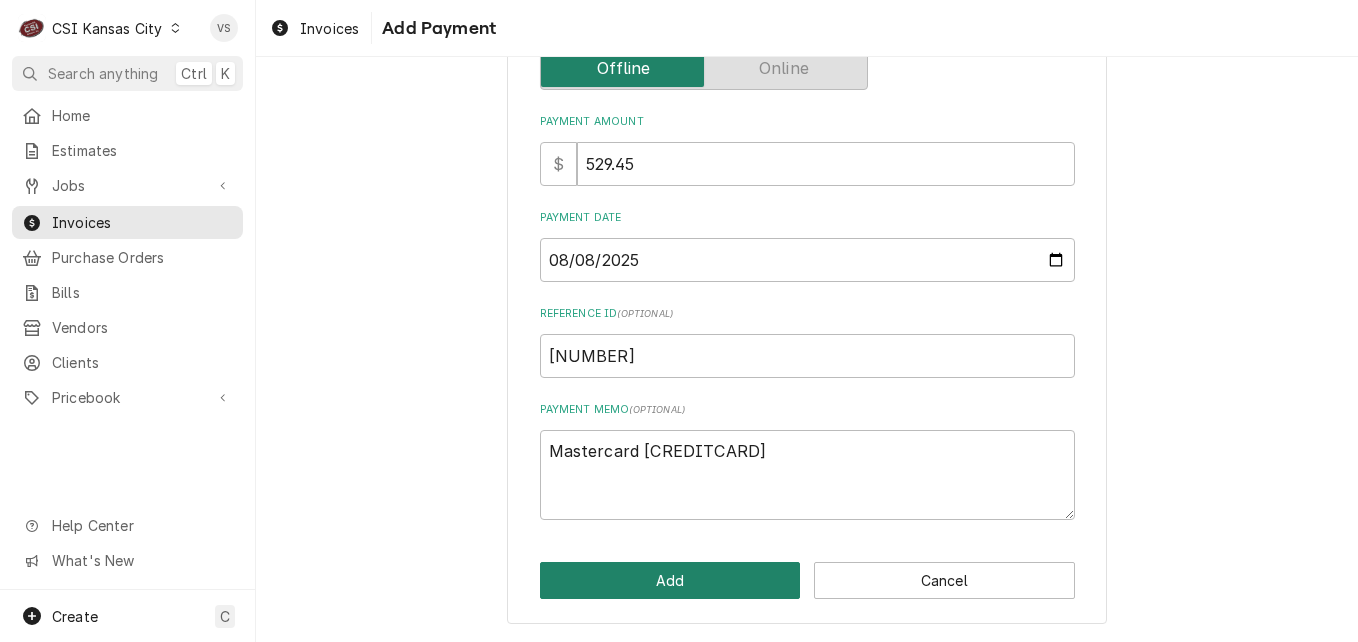 click on "Add" at bounding box center [670, 580] 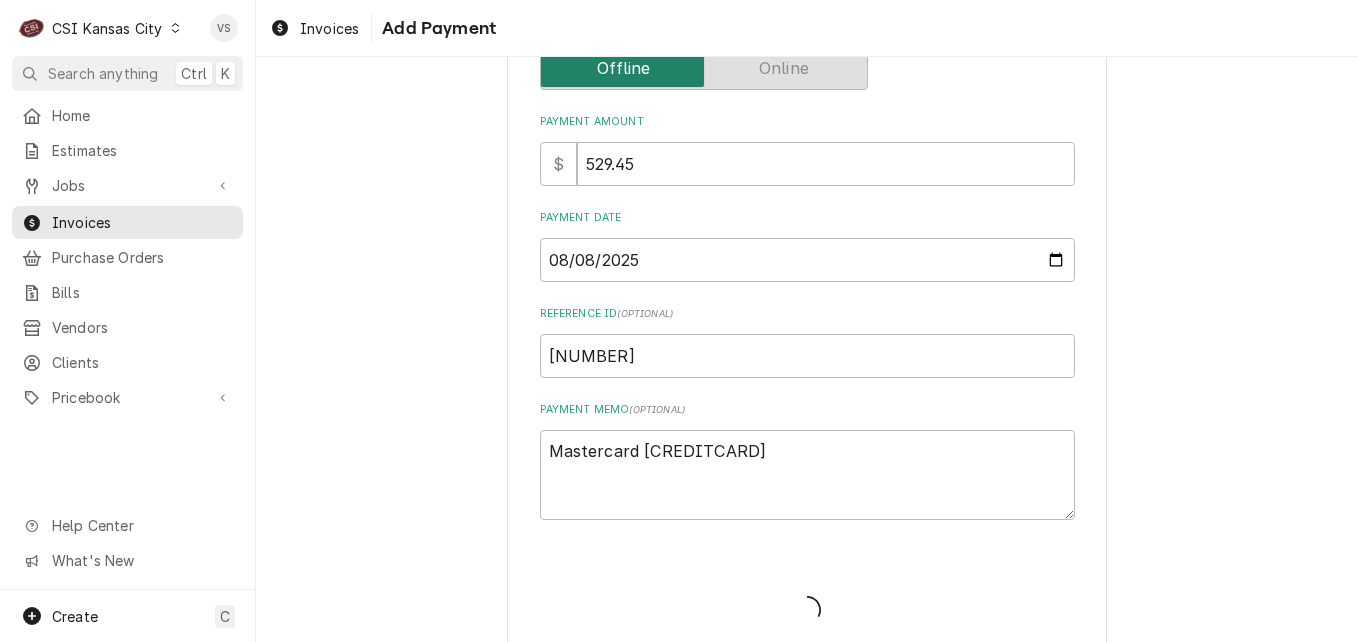 type on "x" 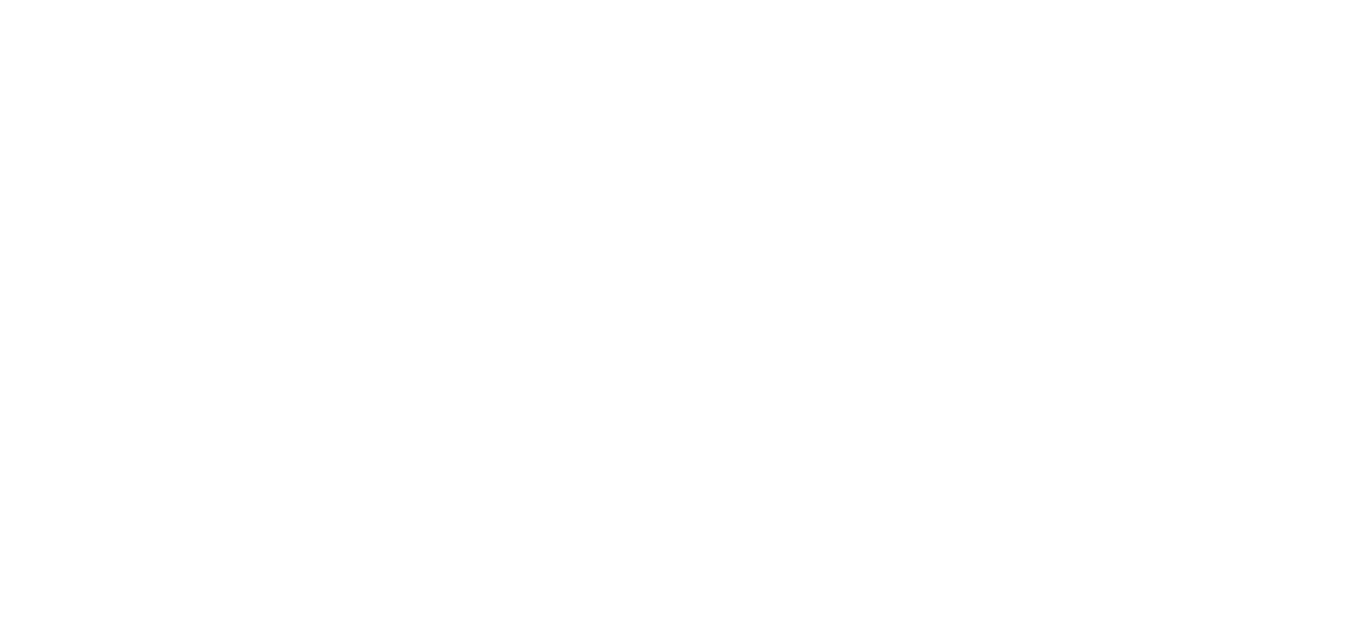scroll, scrollTop: 0, scrollLeft: 0, axis: both 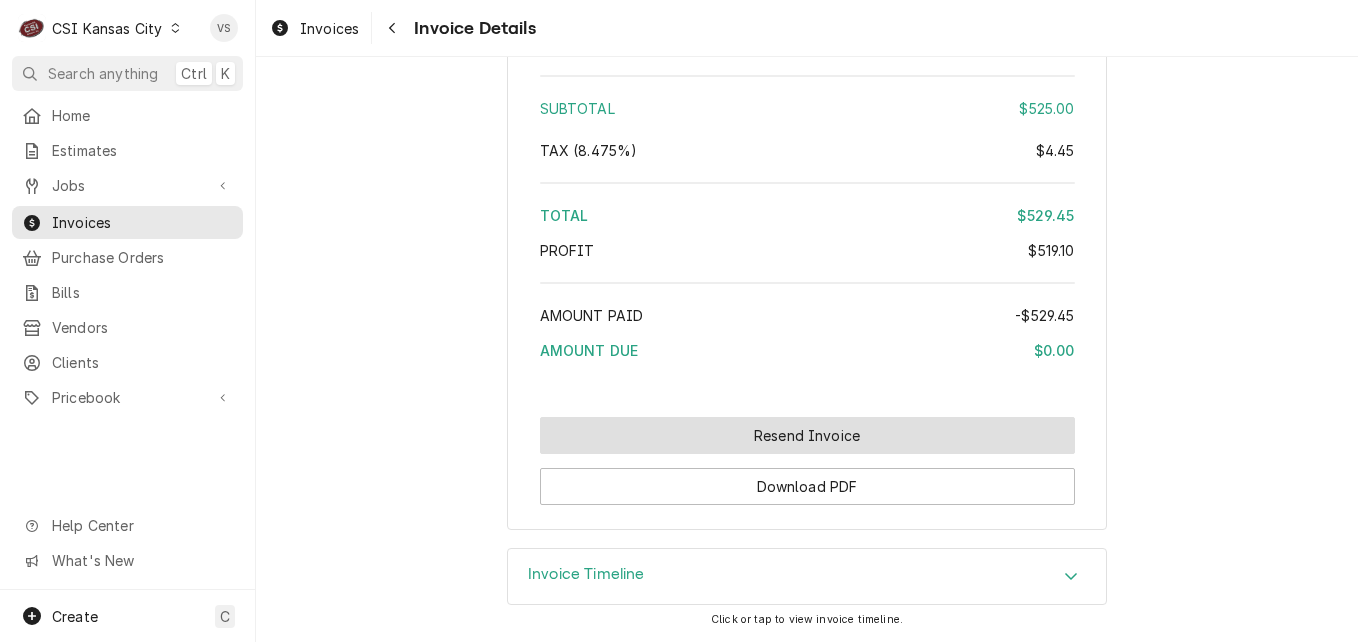 click on "Resend Invoice" at bounding box center (807, 435) 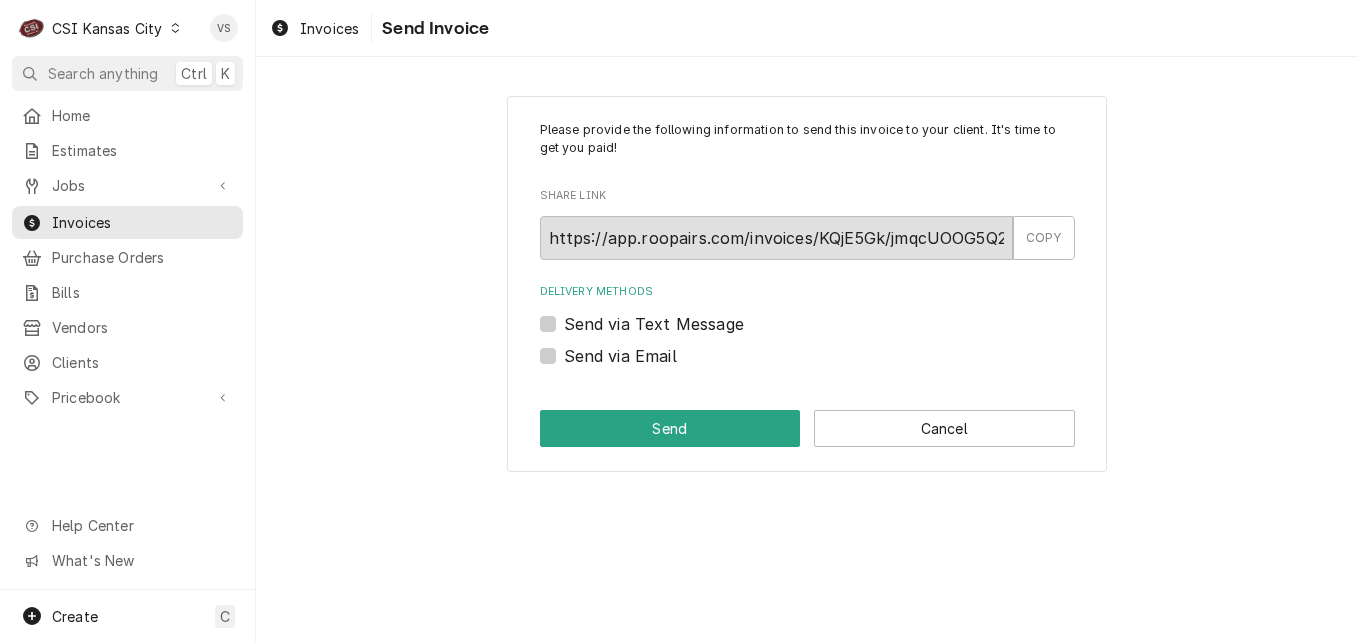 click on "Send via Email" at bounding box center [620, 356] 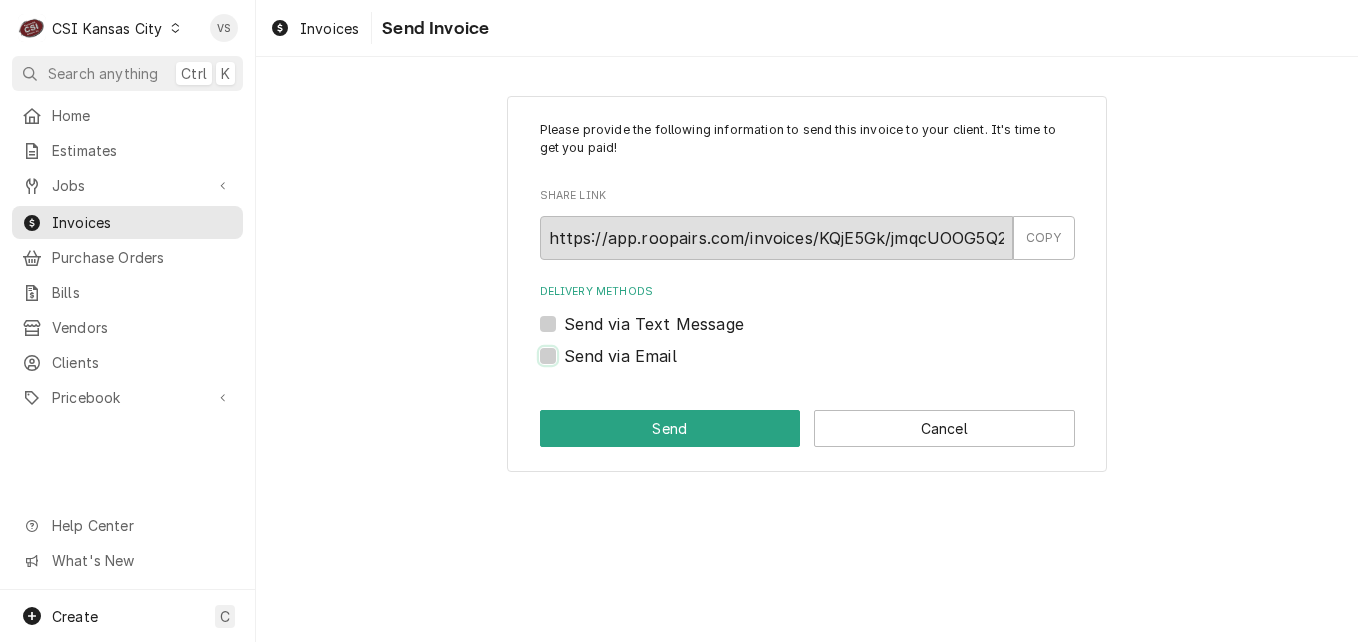 click on "Send via Email" at bounding box center [831, 366] 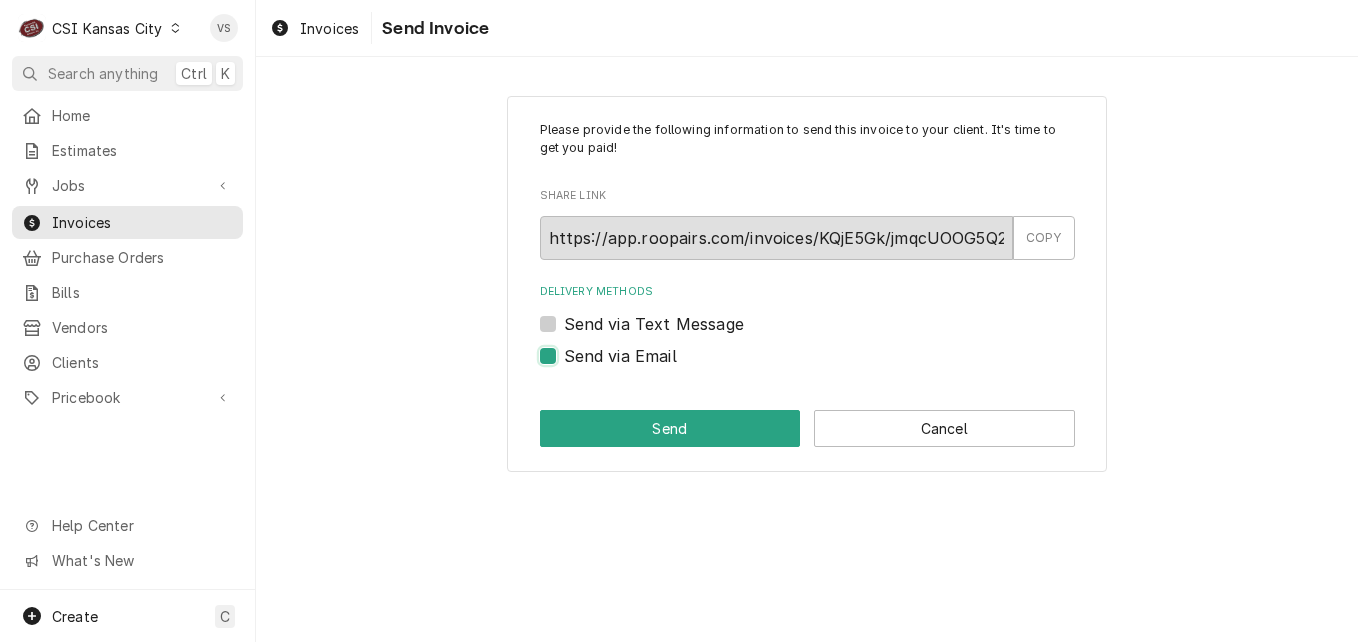 checkbox on "true" 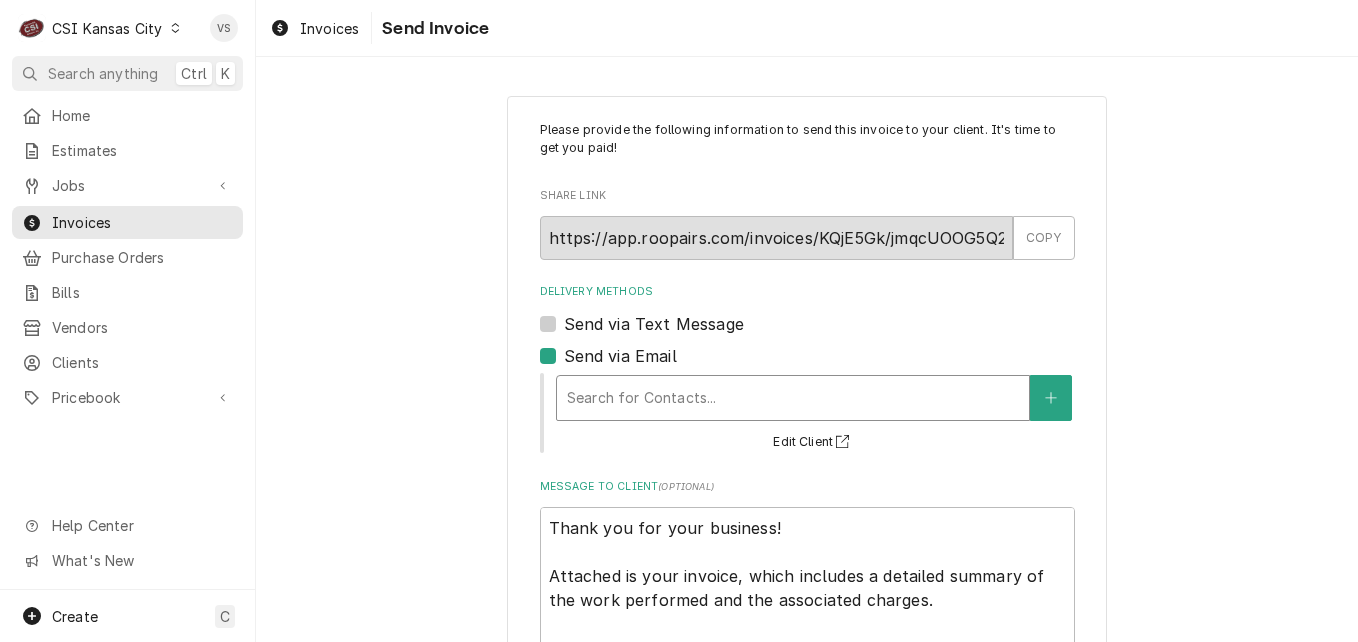click at bounding box center [793, 398] 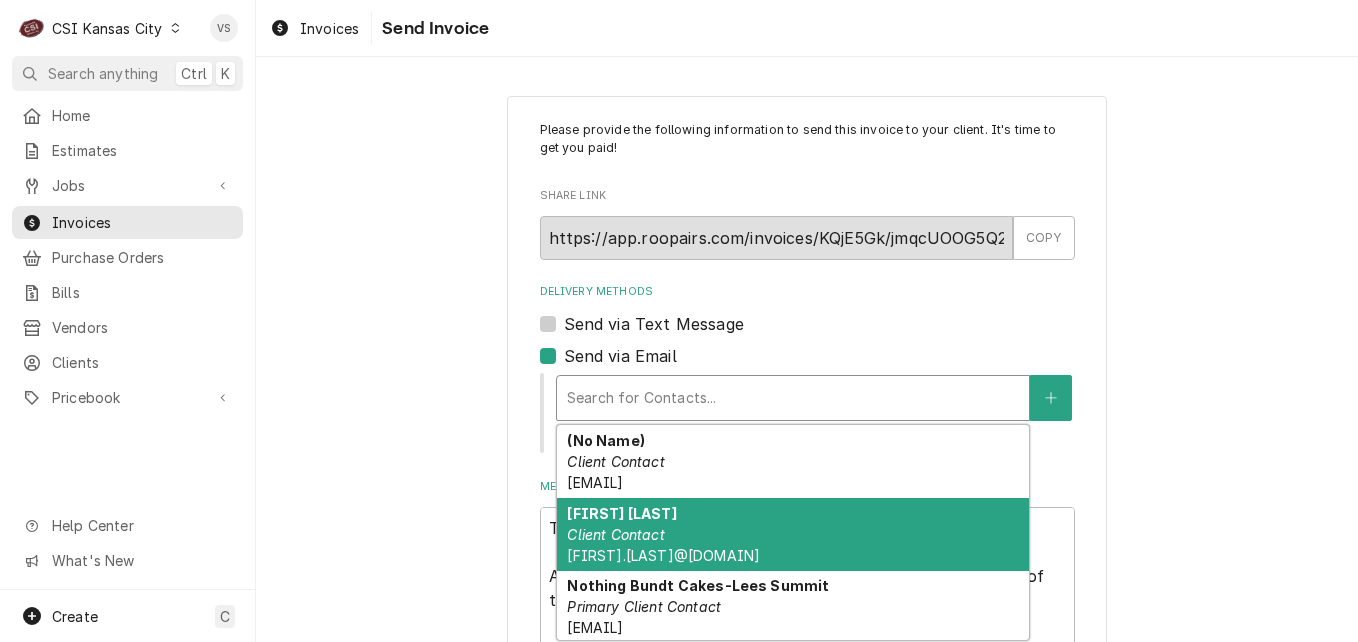 click on "[FIRST] [LAST] [ROLE] [FIRST].[LAST]@[DOMAIN]" at bounding box center [793, 534] 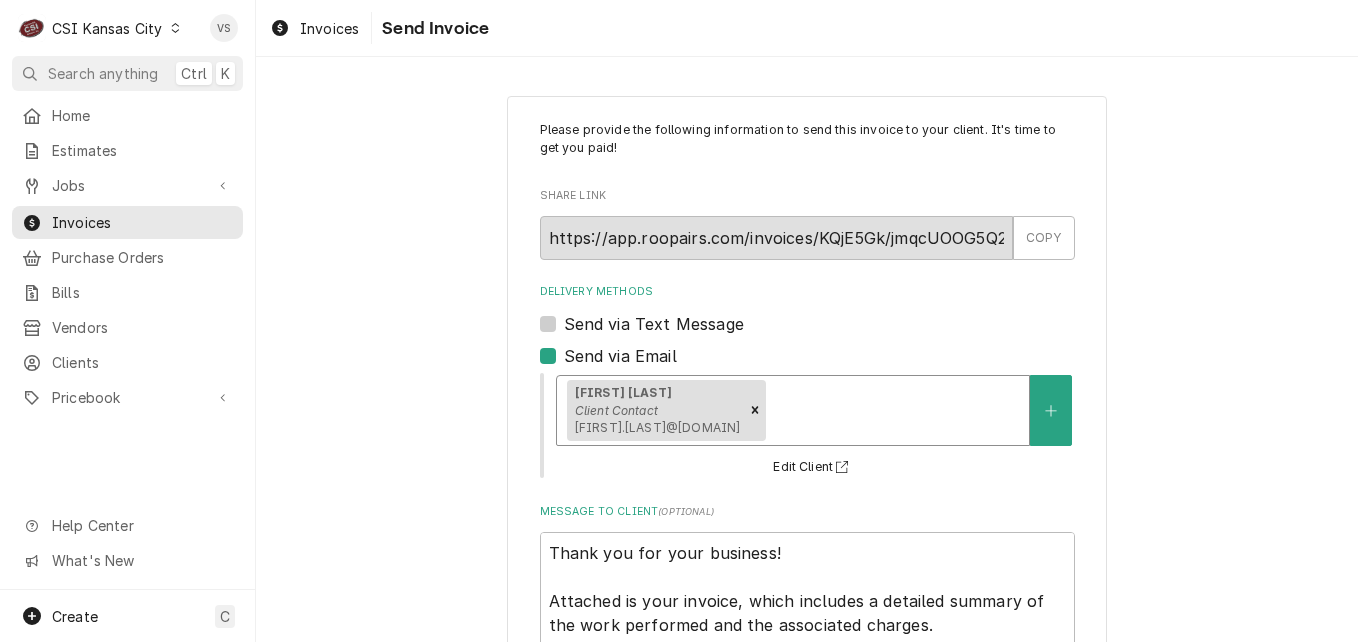 click at bounding box center (894, 410) 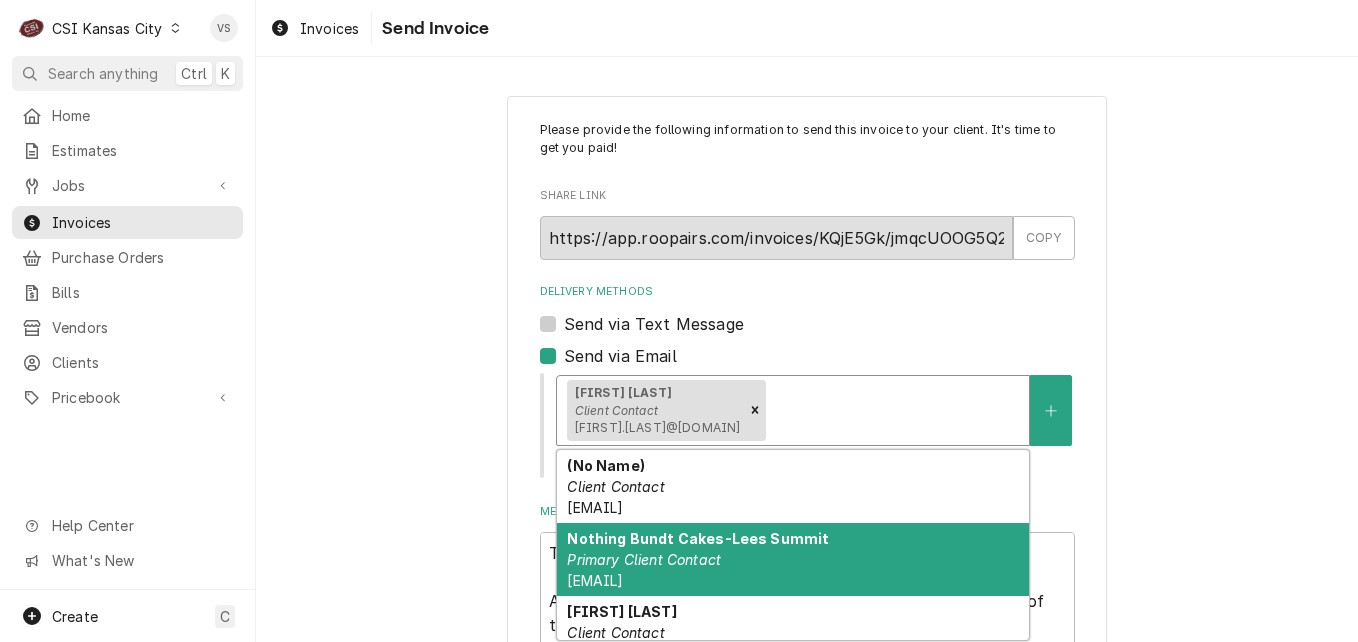 click on "45100.312L@xcinvoice.com" at bounding box center [595, 580] 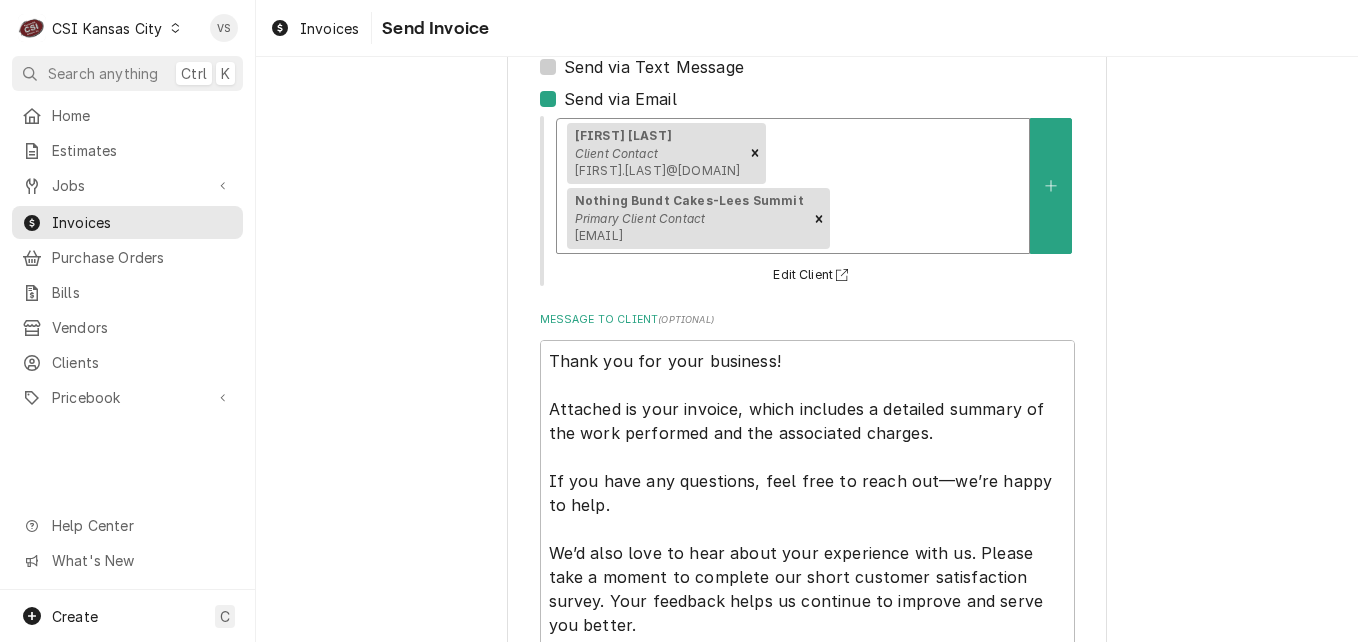 scroll, scrollTop: 300, scrollLeft: 0, axis: vertical 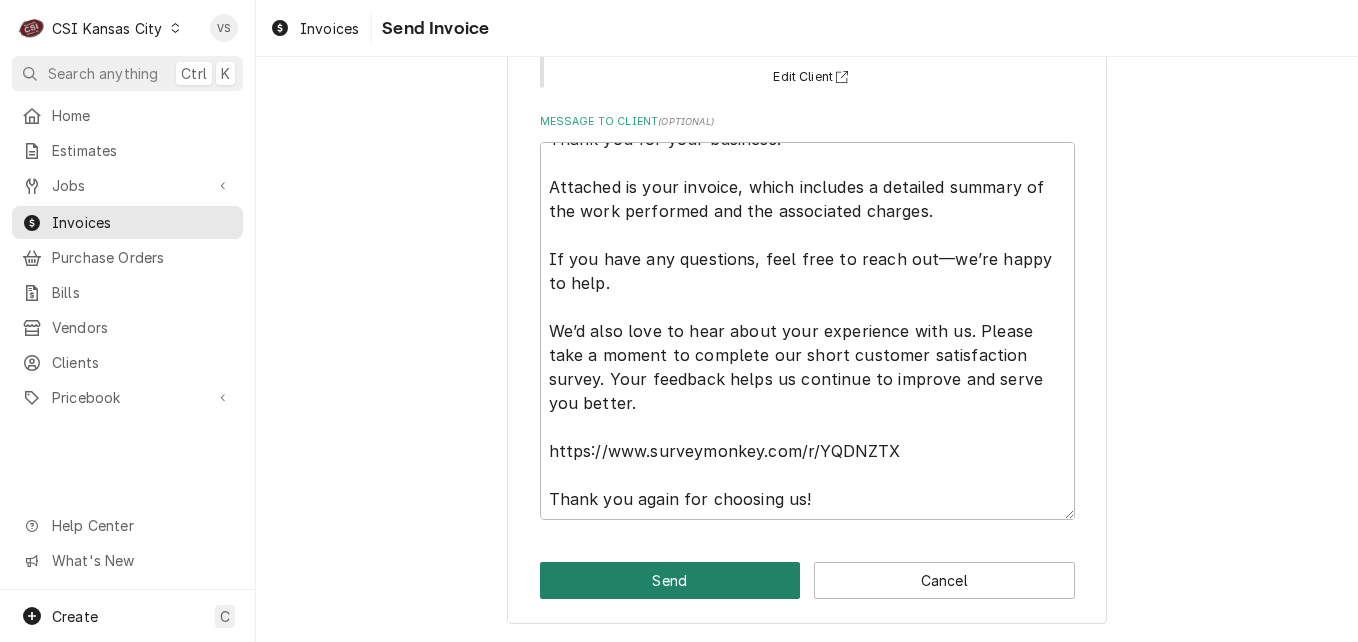 click on "Send" at bounding box center [670, 580] 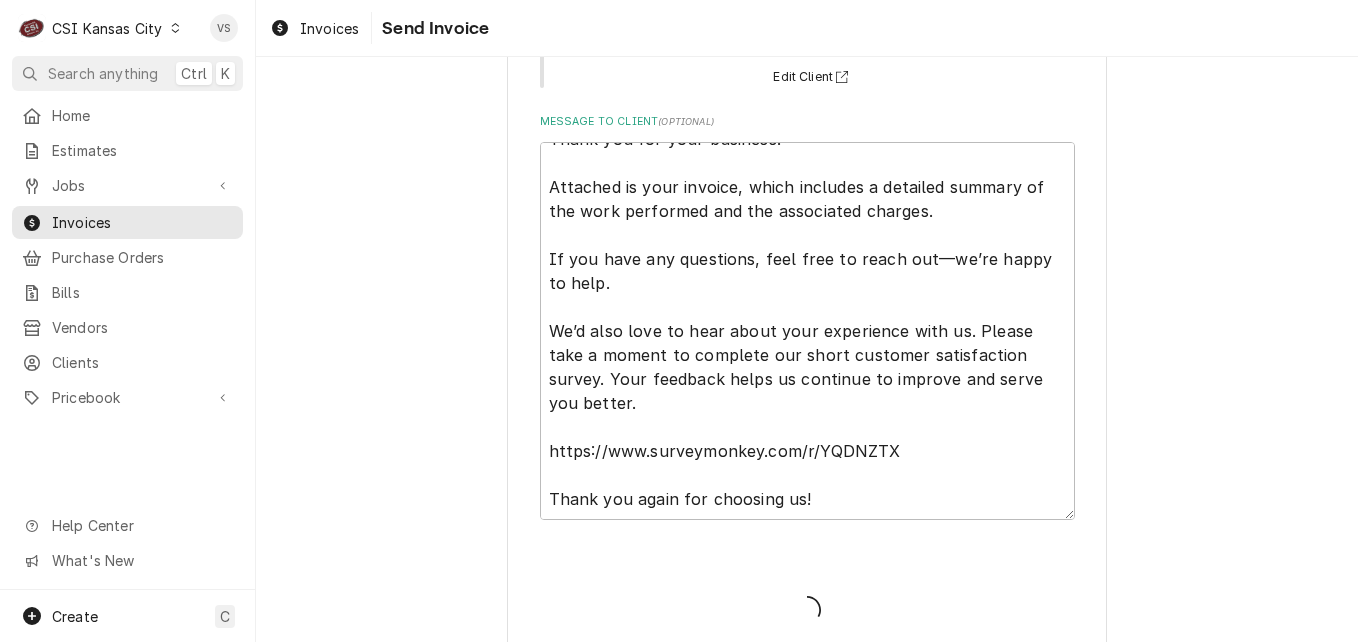 type on "x" 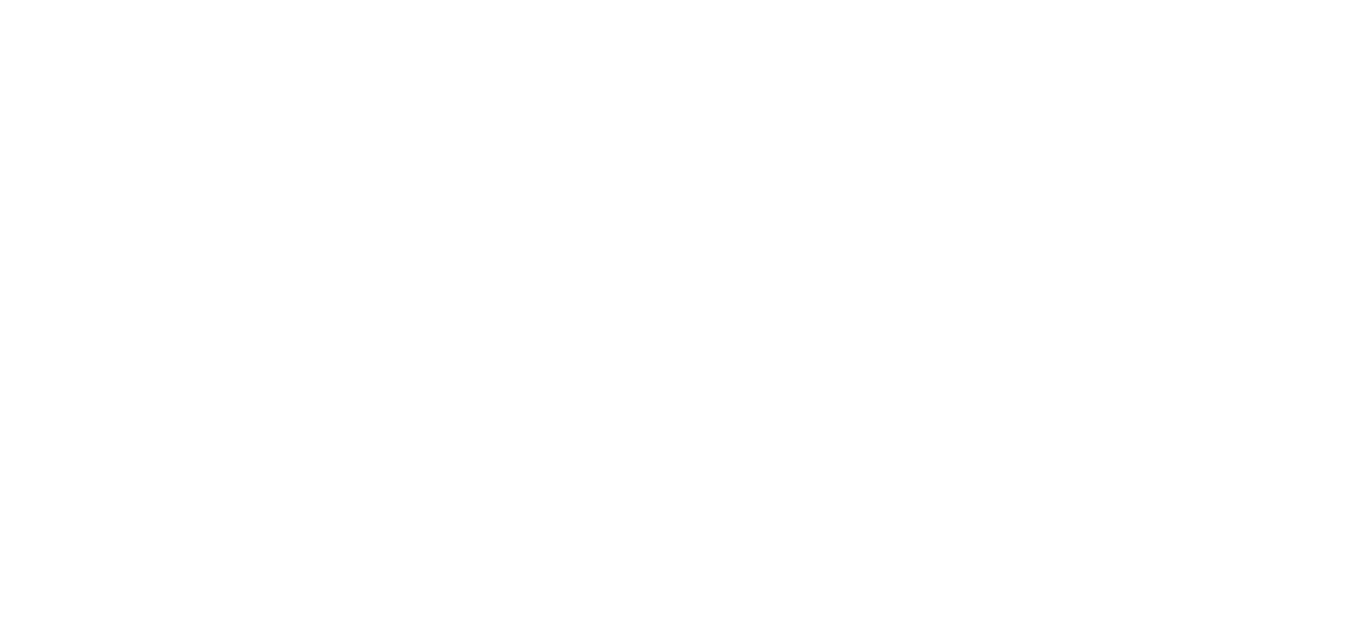 scroll, scrollTop: 0, scrollLeft: 0, axis: both 